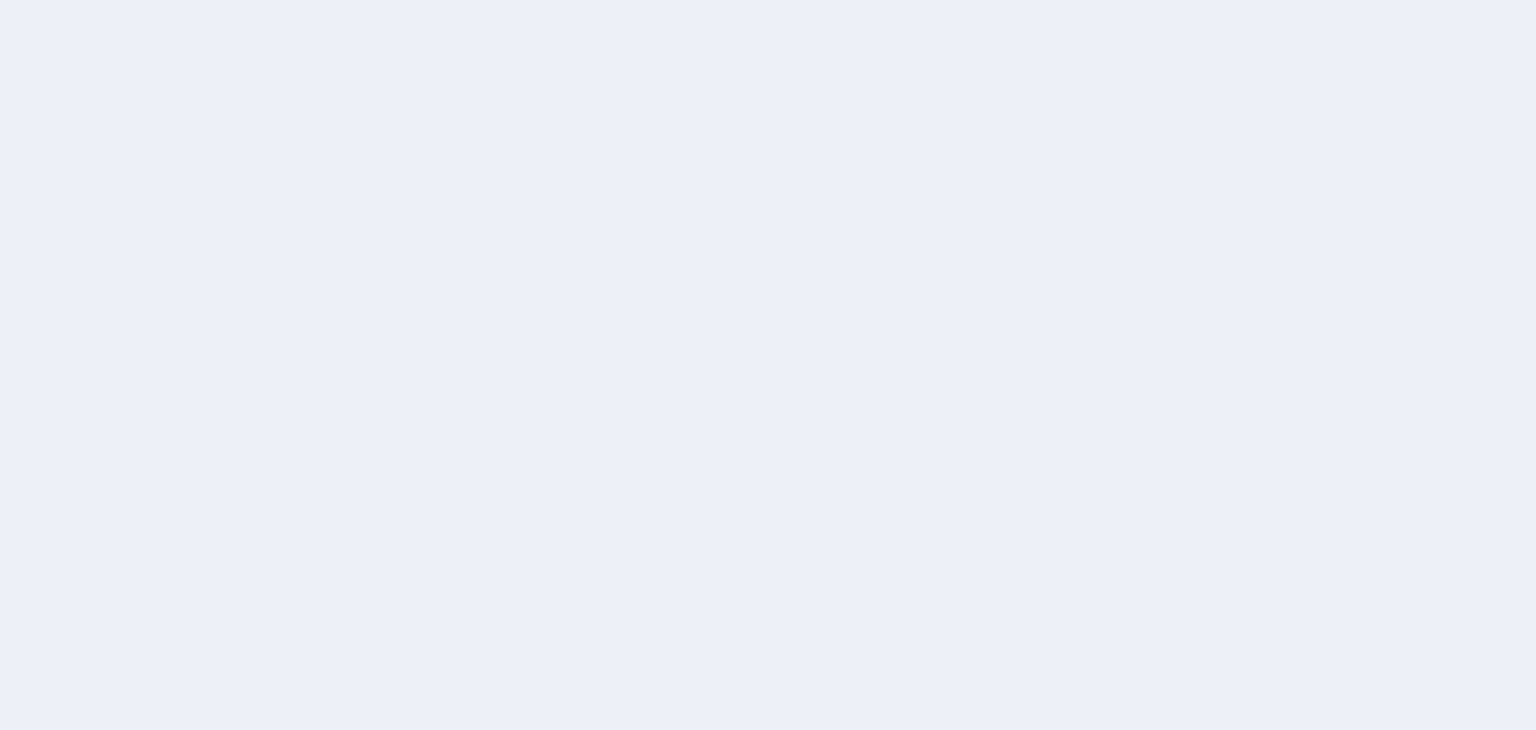 scroll, scrollTop: 0, scrollLeft: 0, axis: both 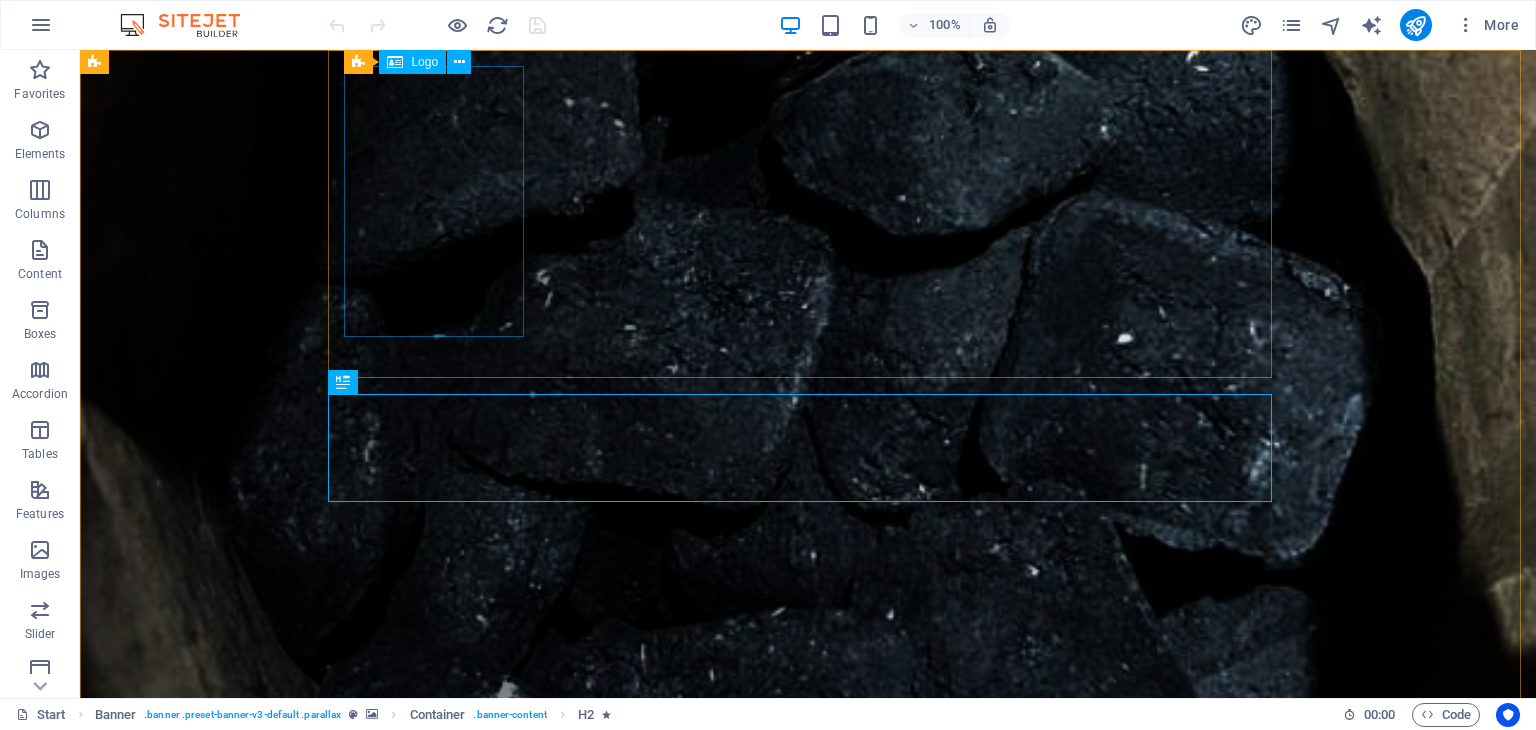 click on "Logo" at bounding box center [424, 62] 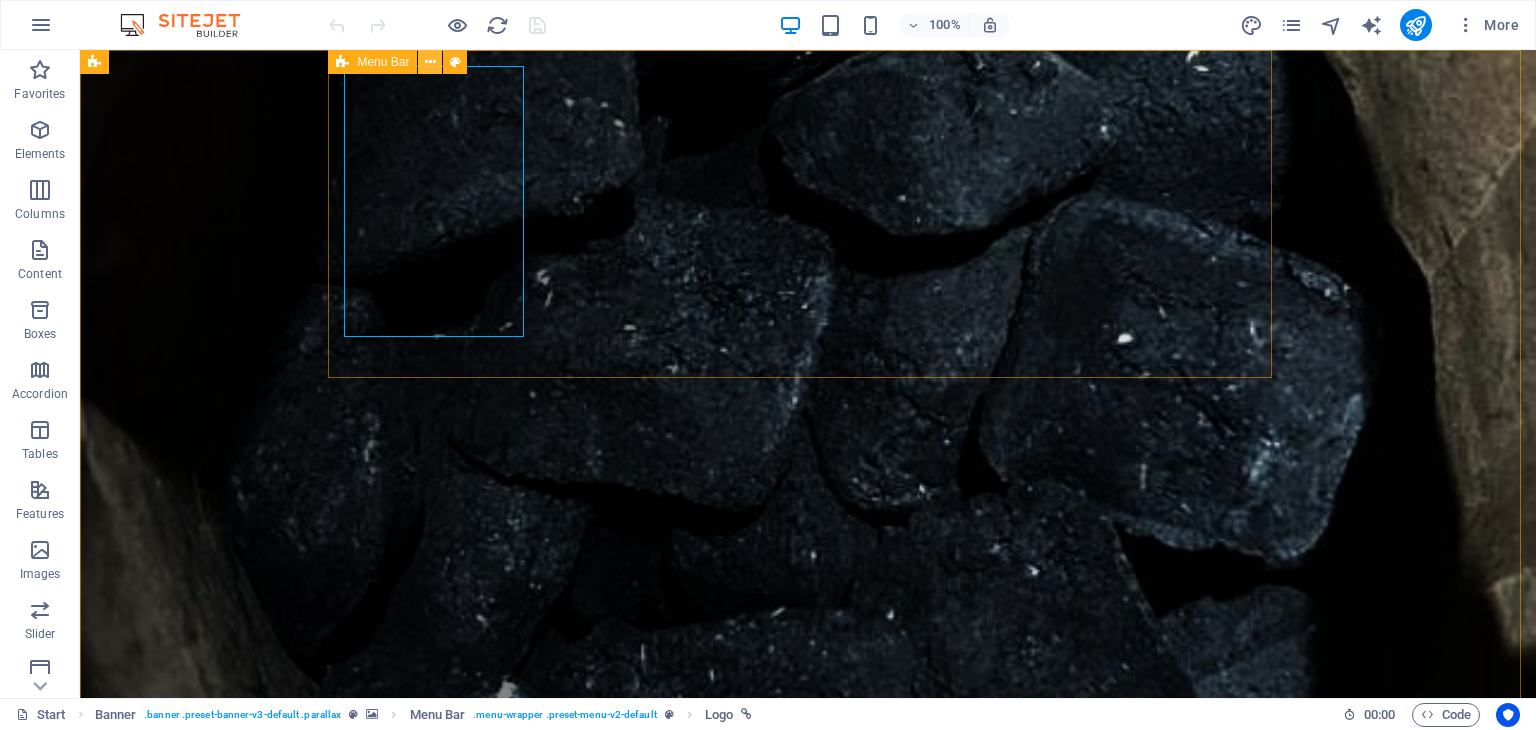 click at bounding box center [430, 62] 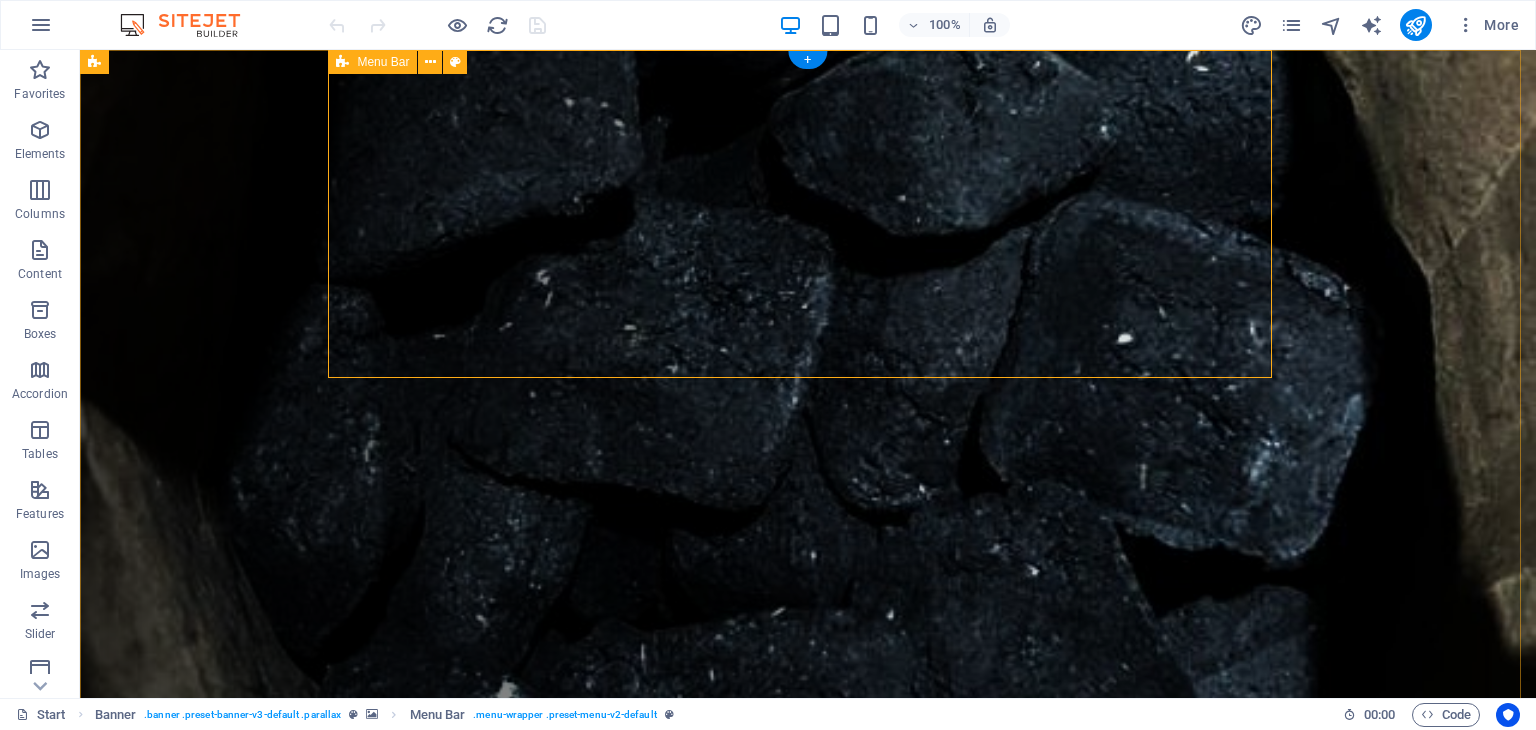 click on "Inicio ¿Quiénes somos? Productos Recetas Contacto New text element" at bounding box center [808, 898] 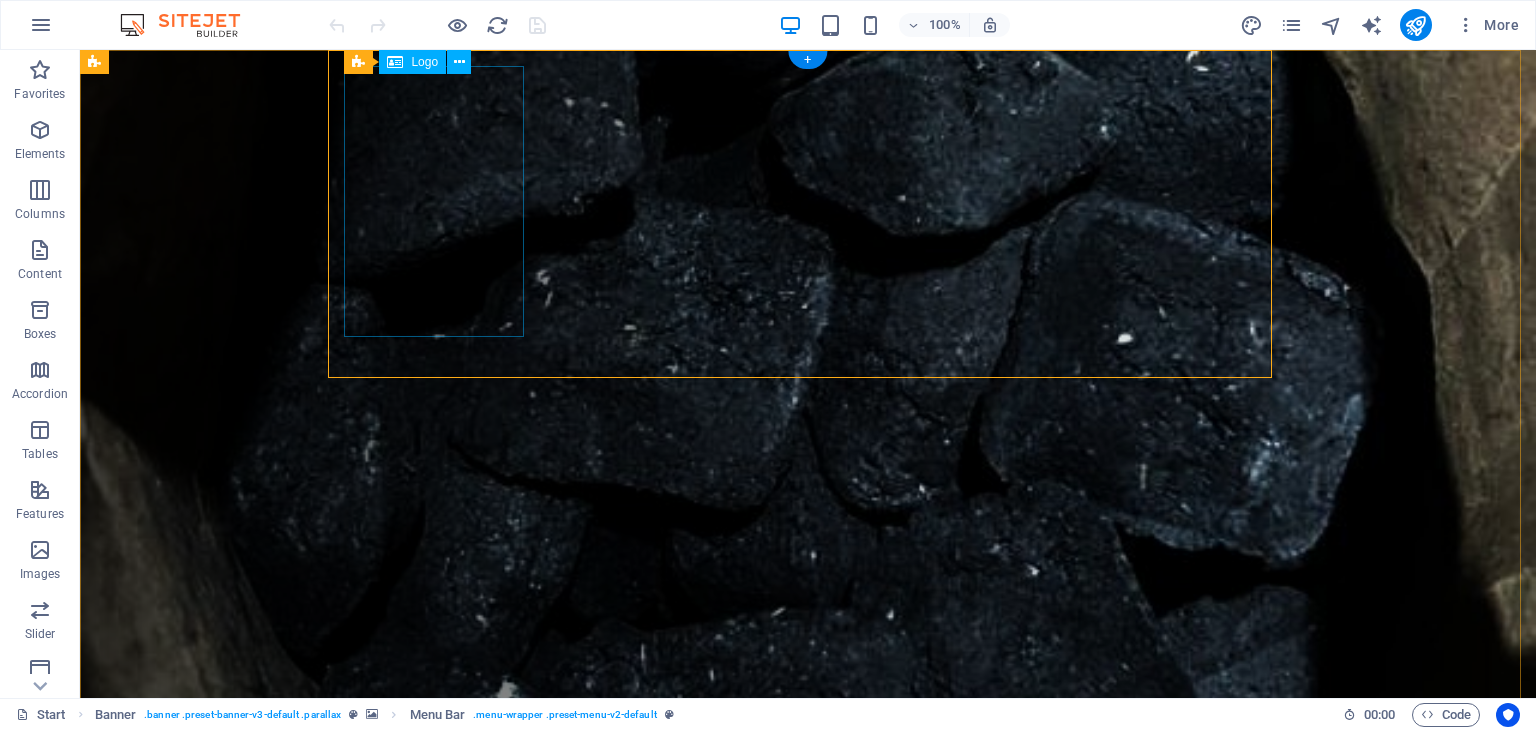 click at bounding box center [816, 871] 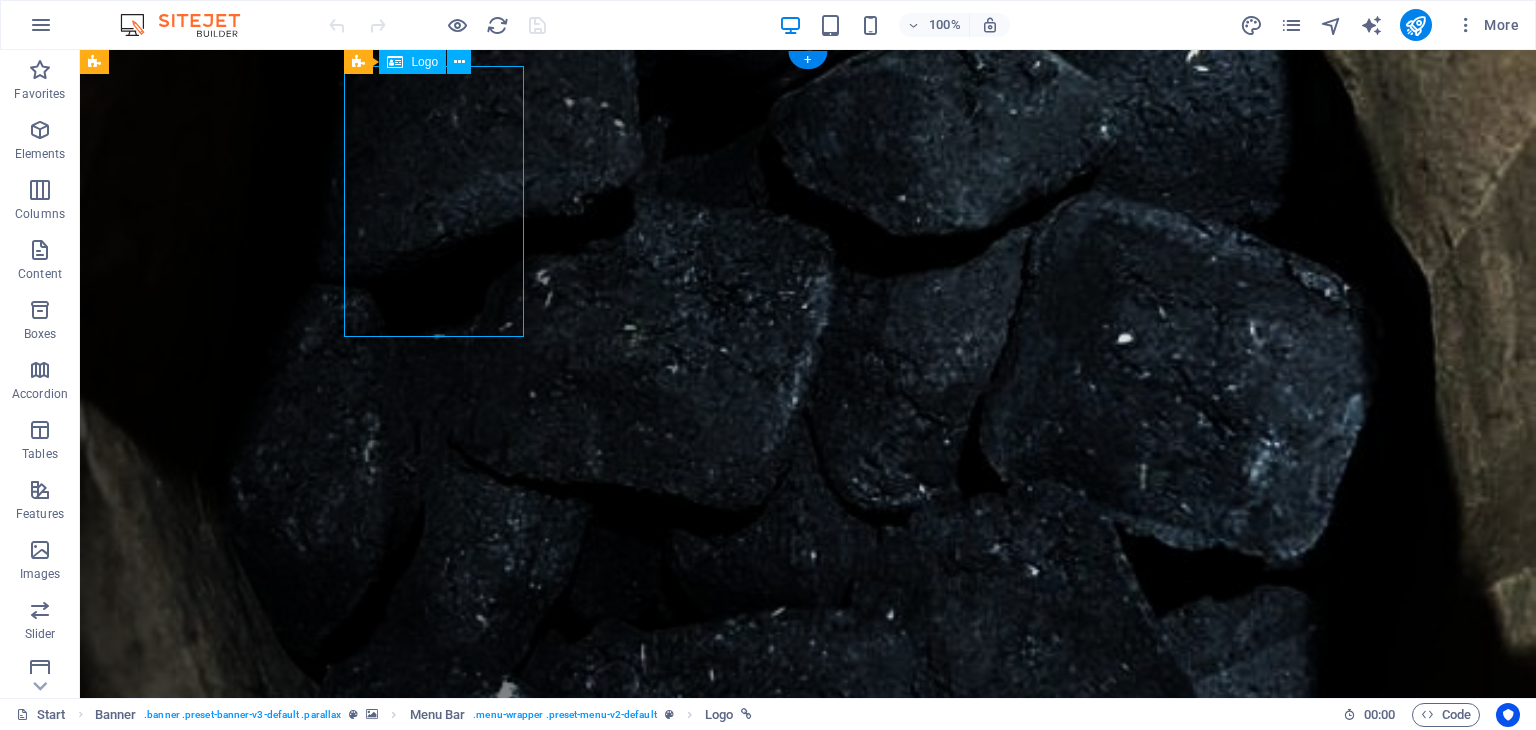 click at bounding box center [816, 871] 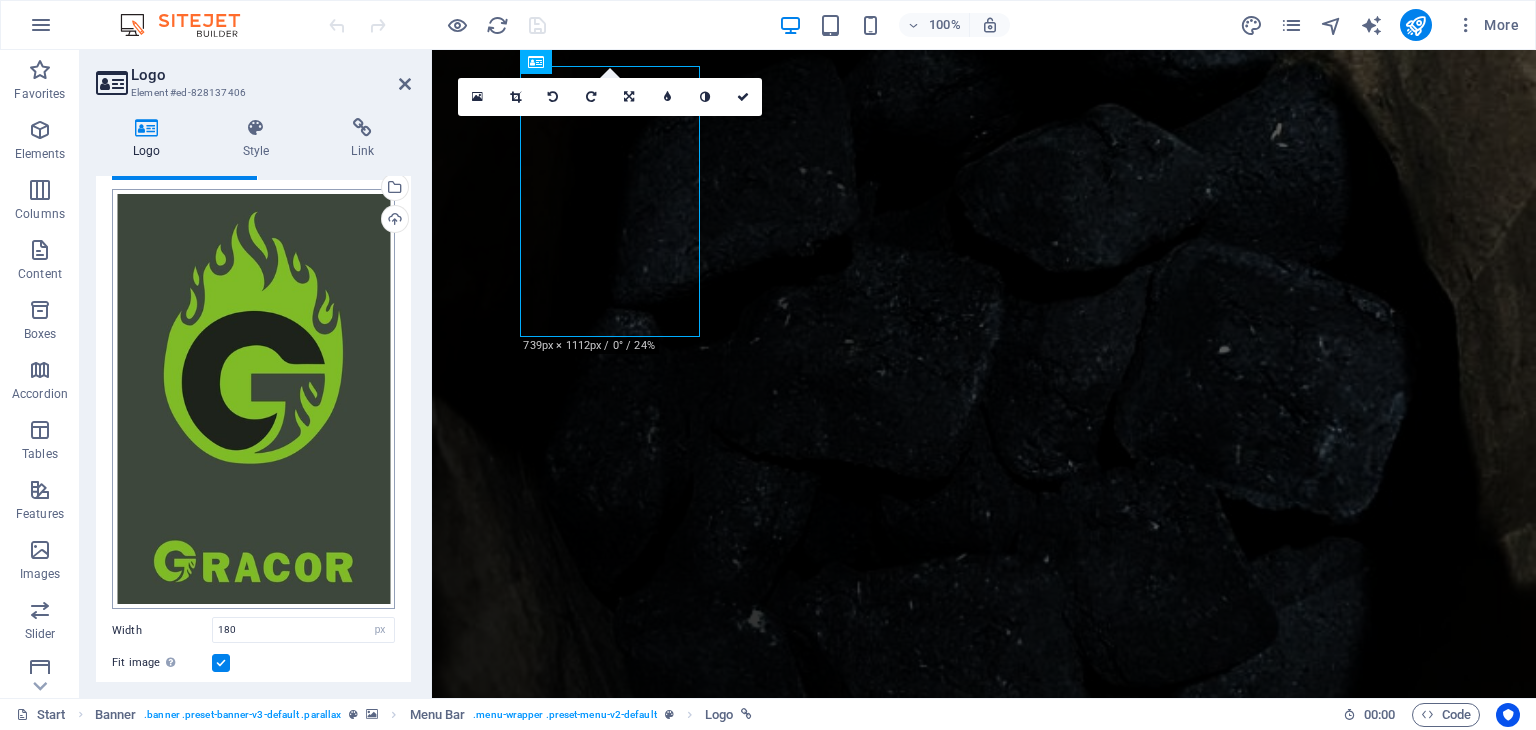 scroll, scrollTop: 100, scrollLeft: 0, axis: vertical 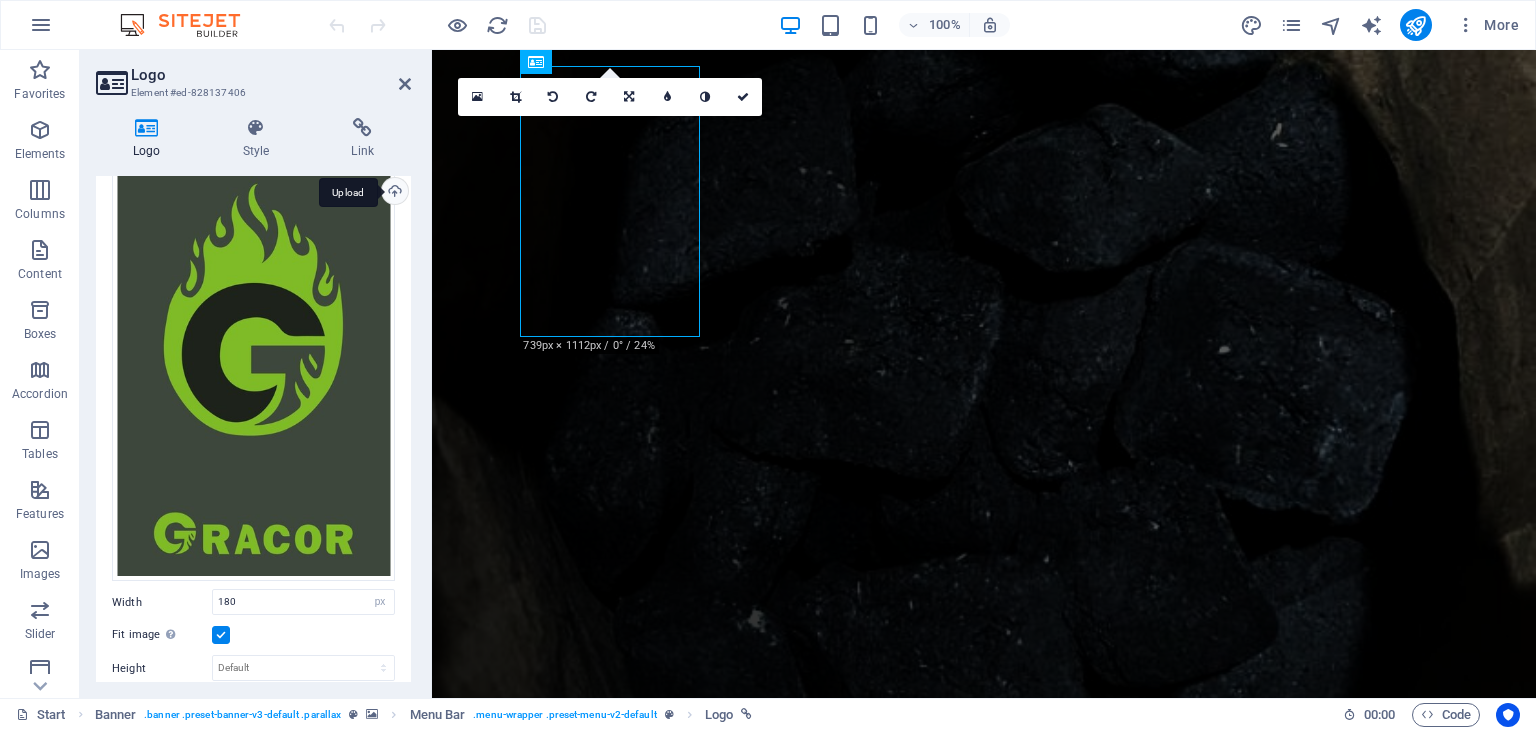 click on "Upload" at bounding box center [393, 193] 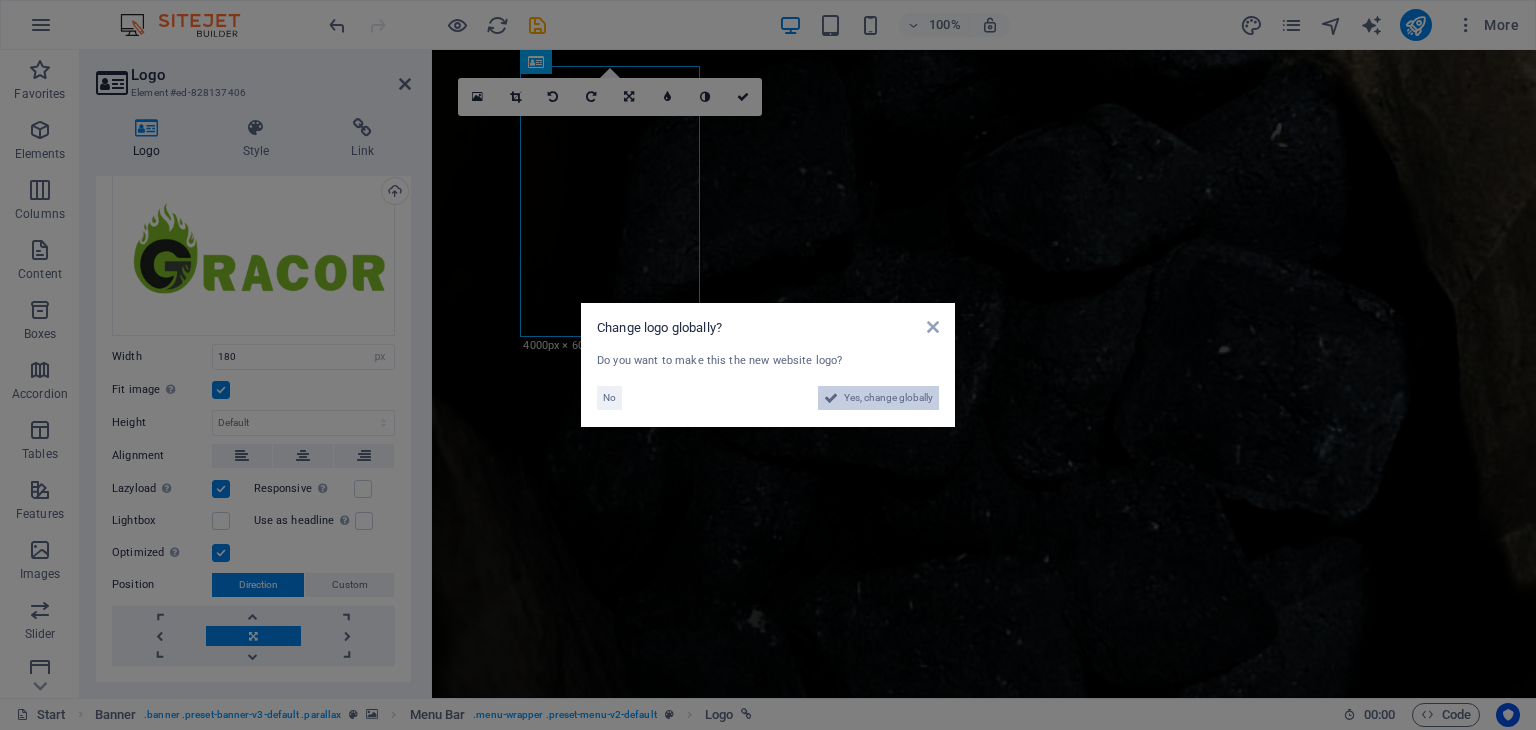 click on "Yes, change globally" at bounding box center [888, 398] 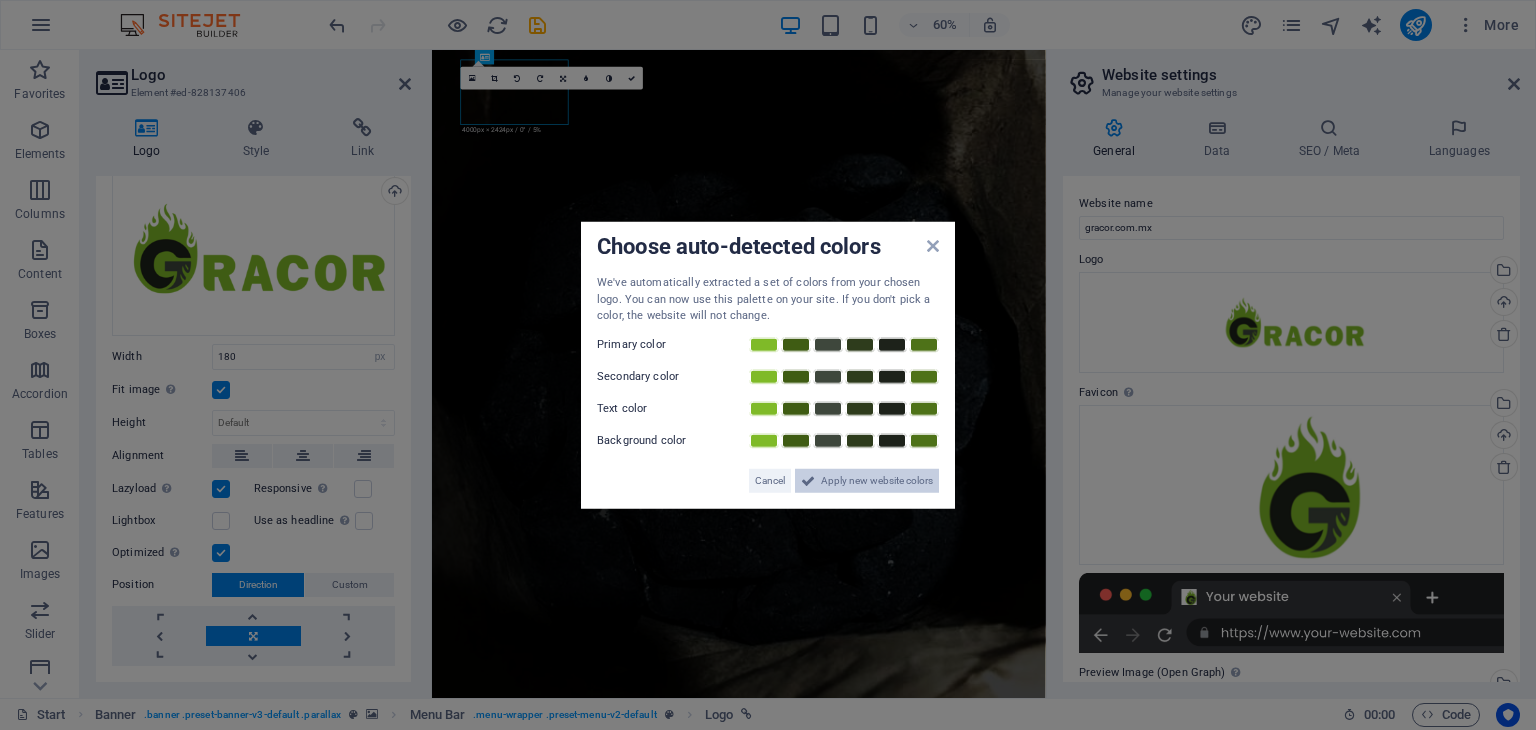 click on "Apply new website colors" at bounding box center (877, 480) 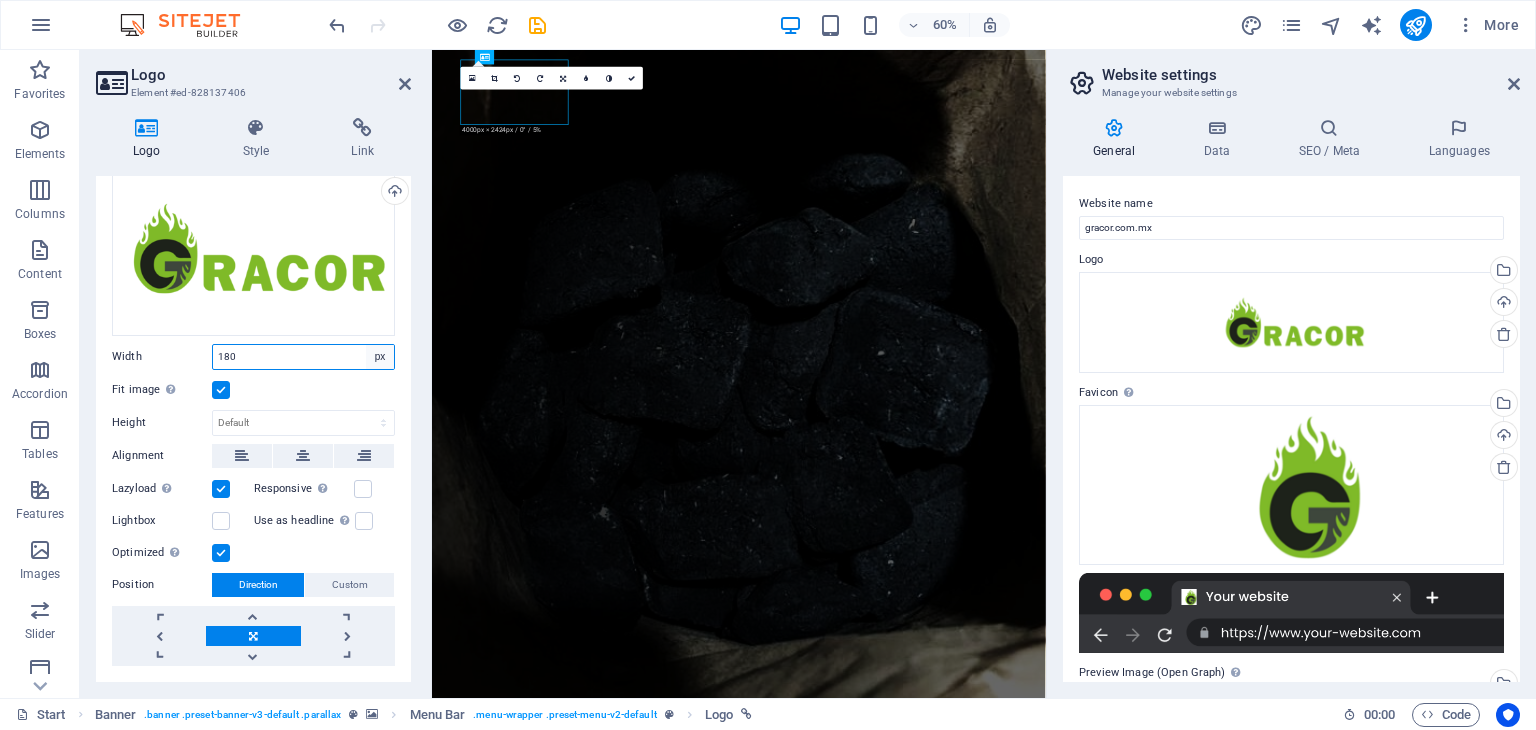 click on "Default auto px rem % em vh vw" at bounding box center (380, 357) 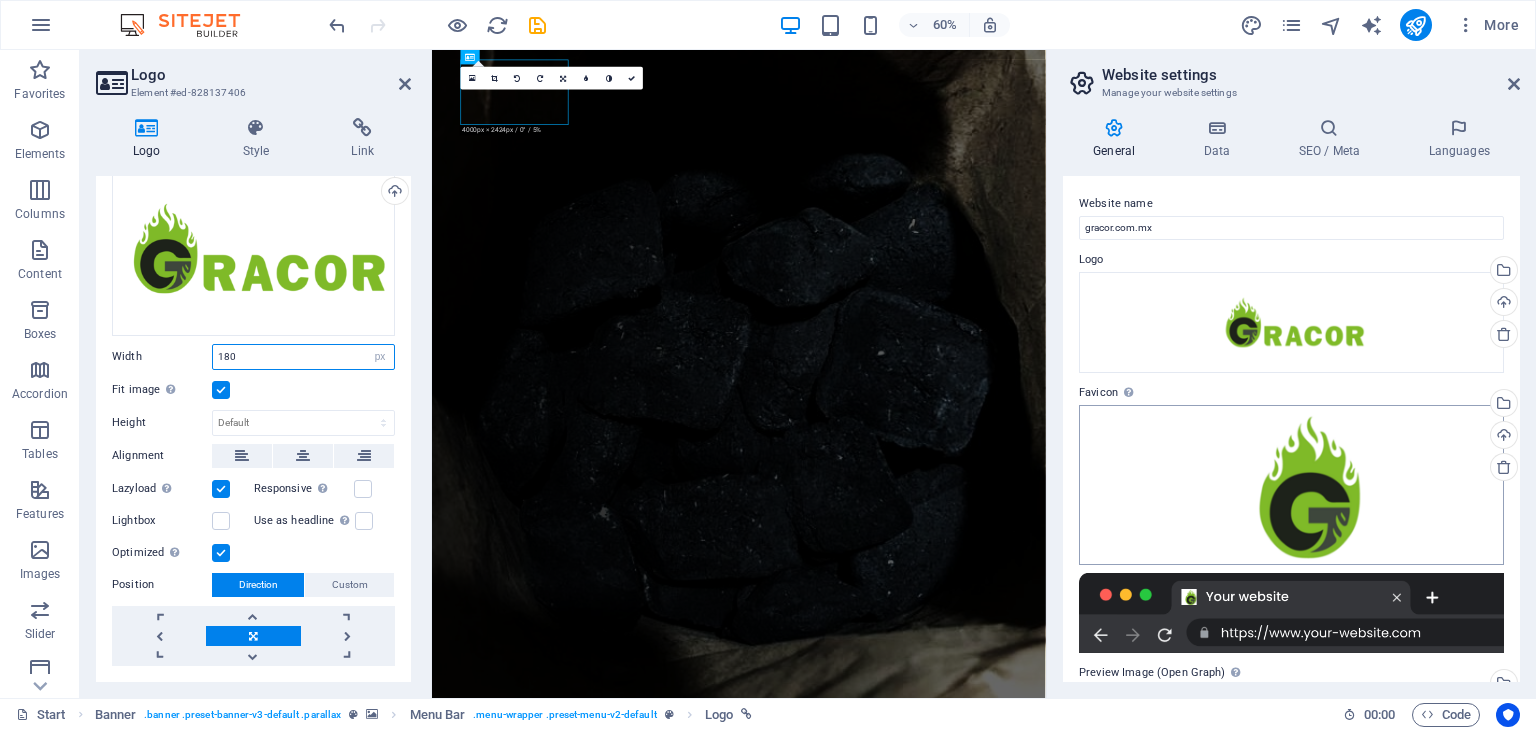 scroll, scrollTop: 100, scrollLeft: 0, axis: vertical 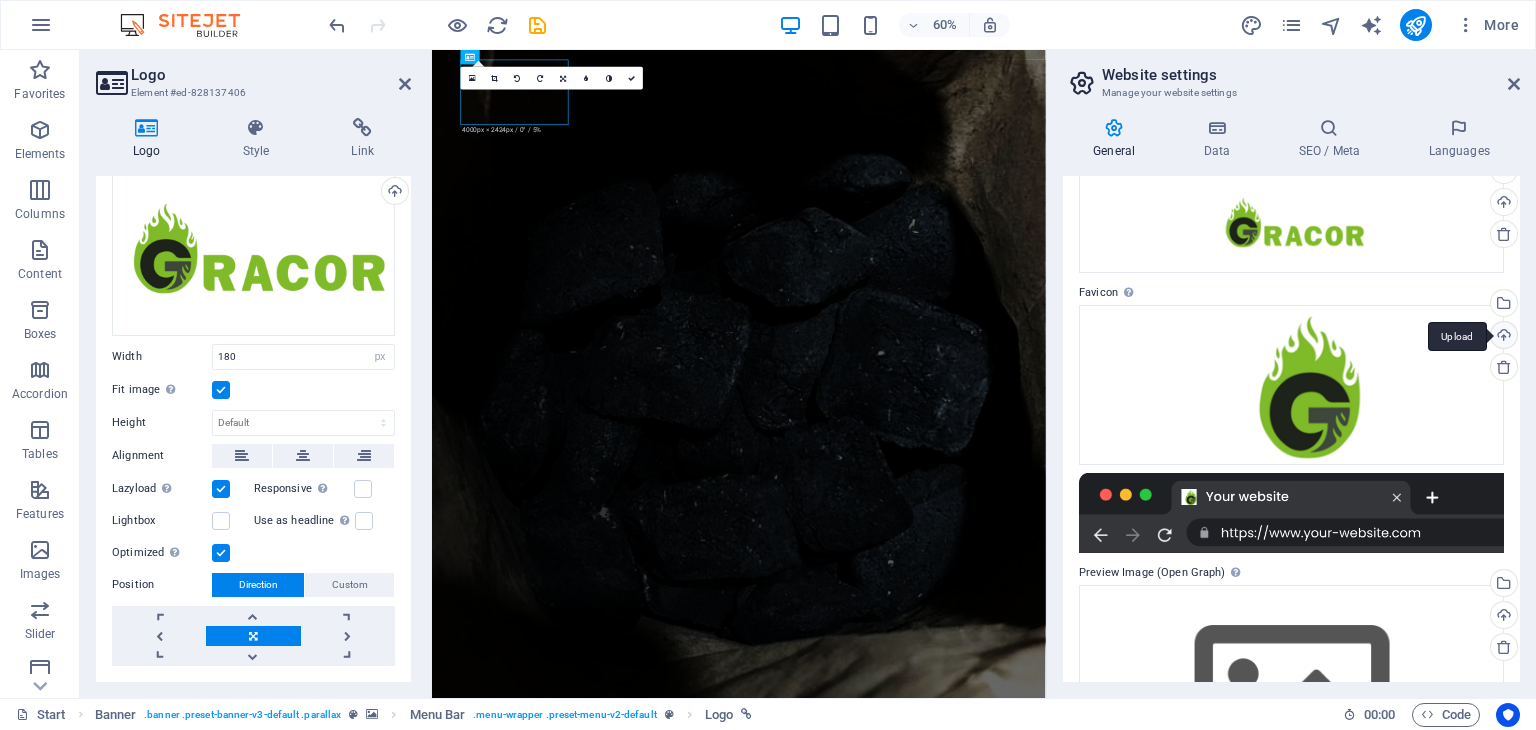 click on "Upload" at bounding box center [1502, 337] 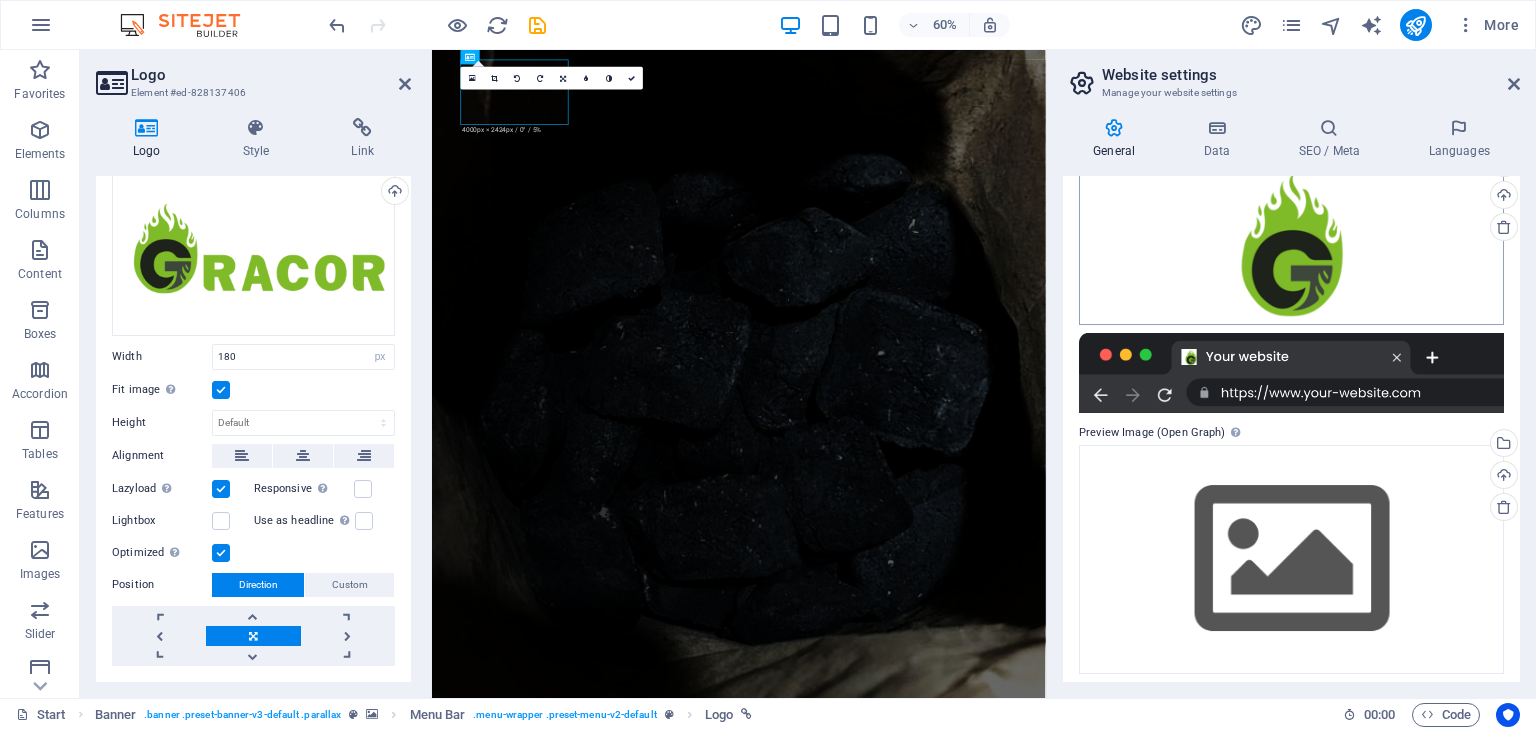 scroll, scrollTop: 248, scrollLeft: 0, axis: vertical 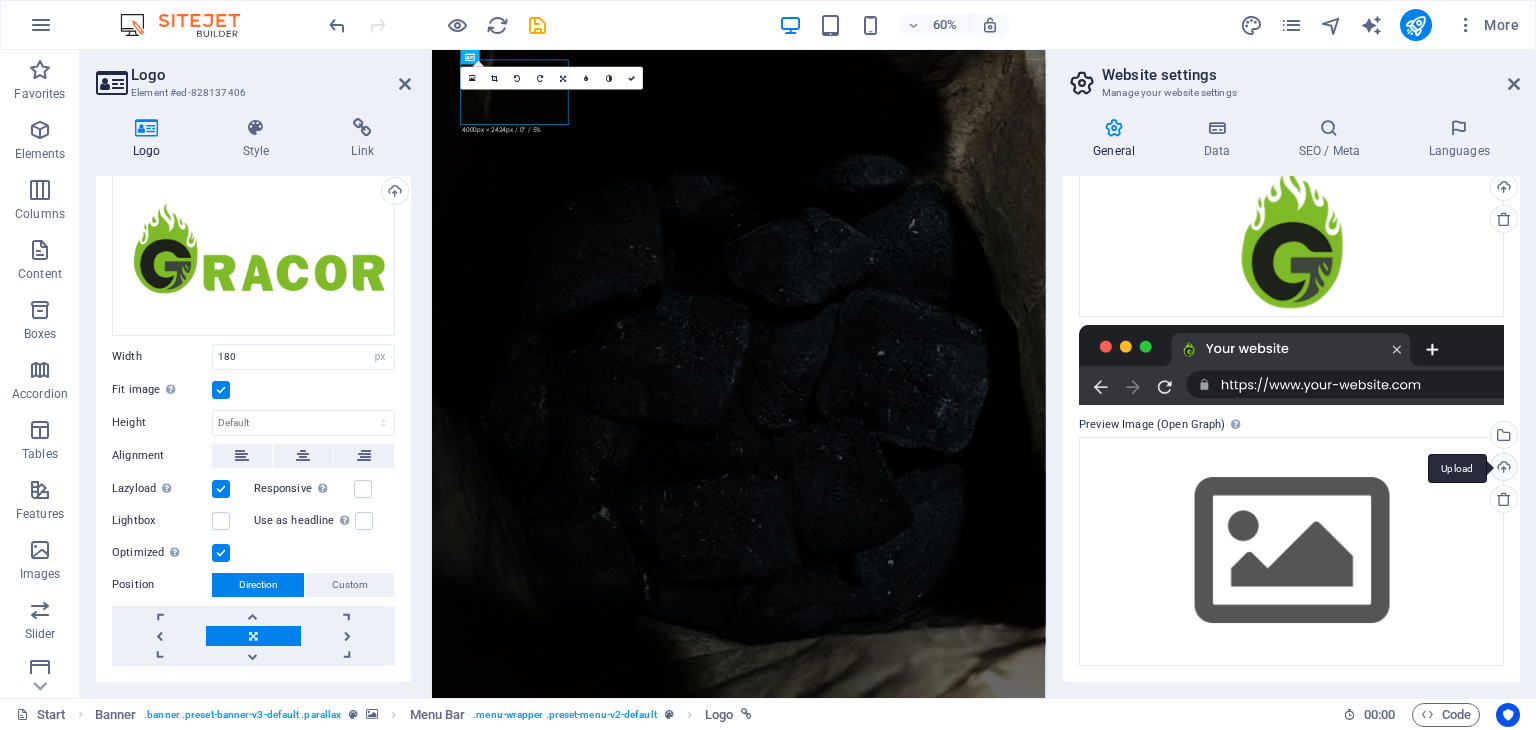 click on "Upload" at bounding box center (1502, 469) 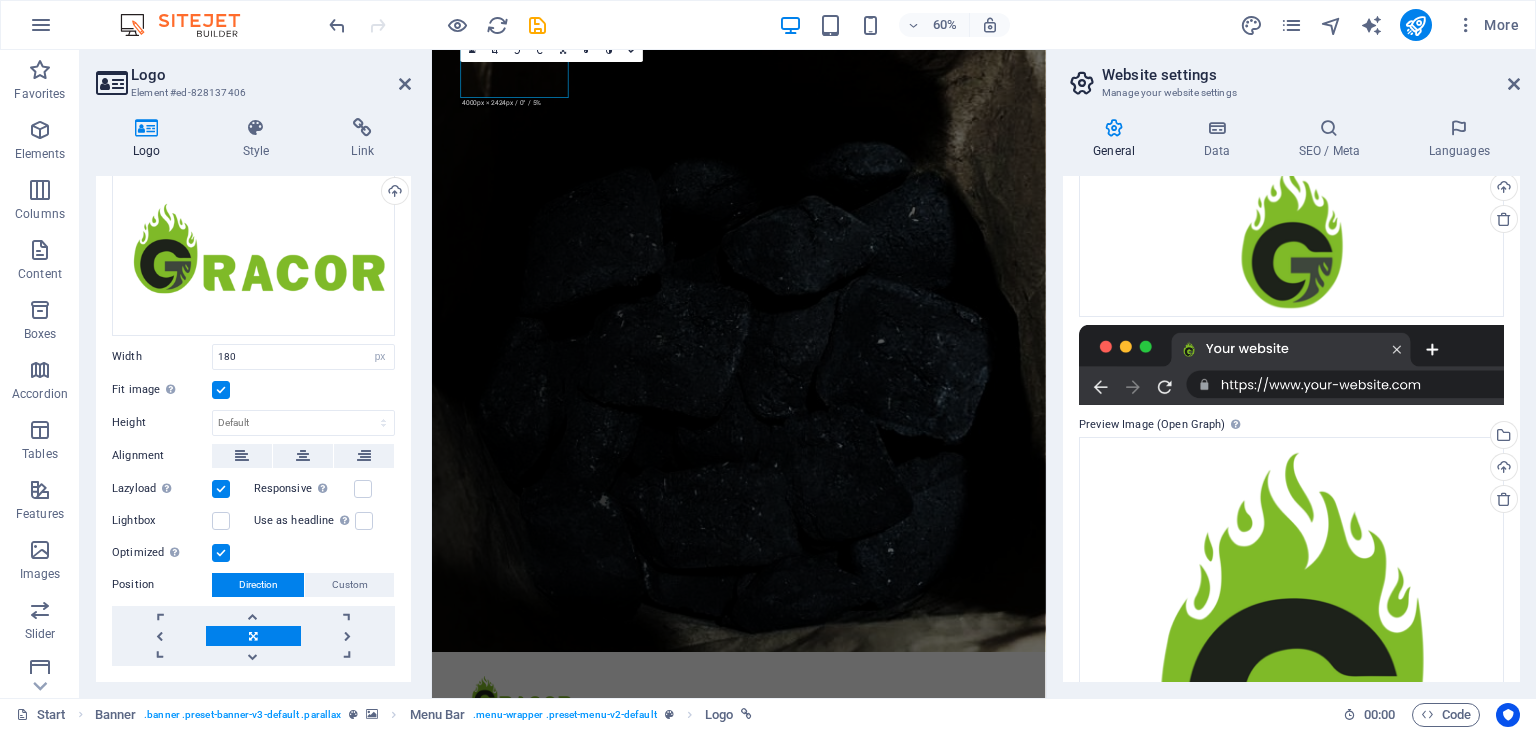 scroll, scrollTop: 100, scrollLeft: 0, axis: vertical 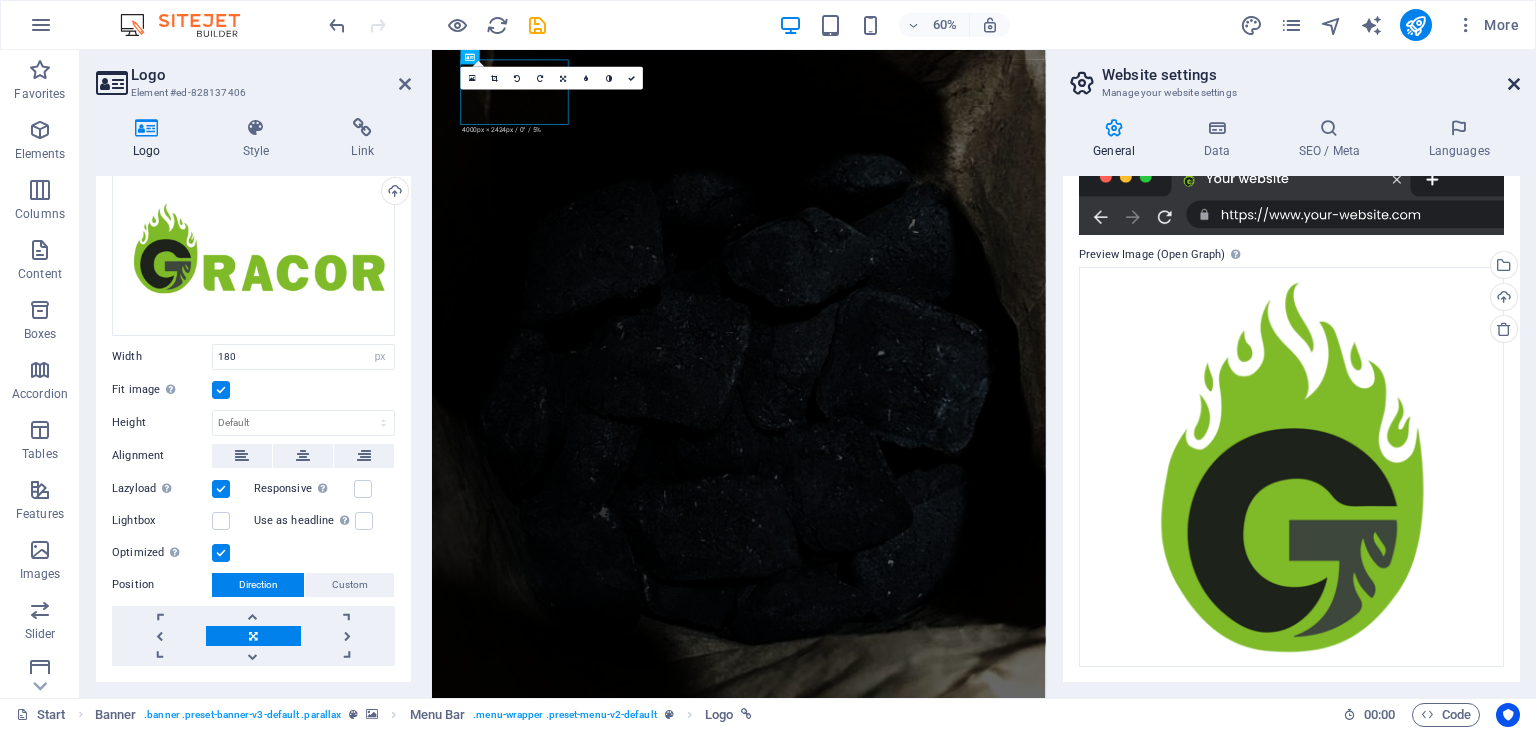 click at bounding box center [1514, 84] 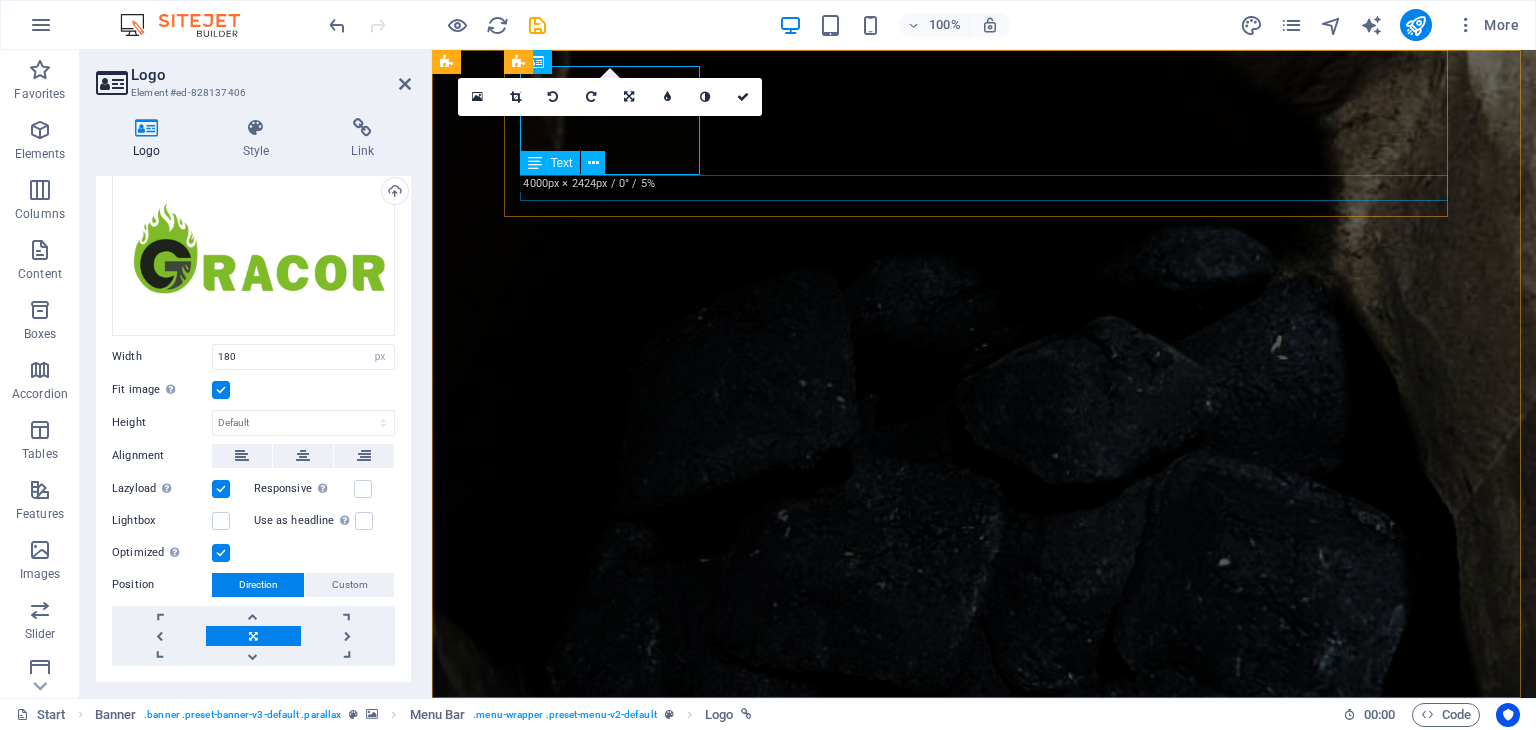 click on "New text element" at bounding box center (992, 1296) 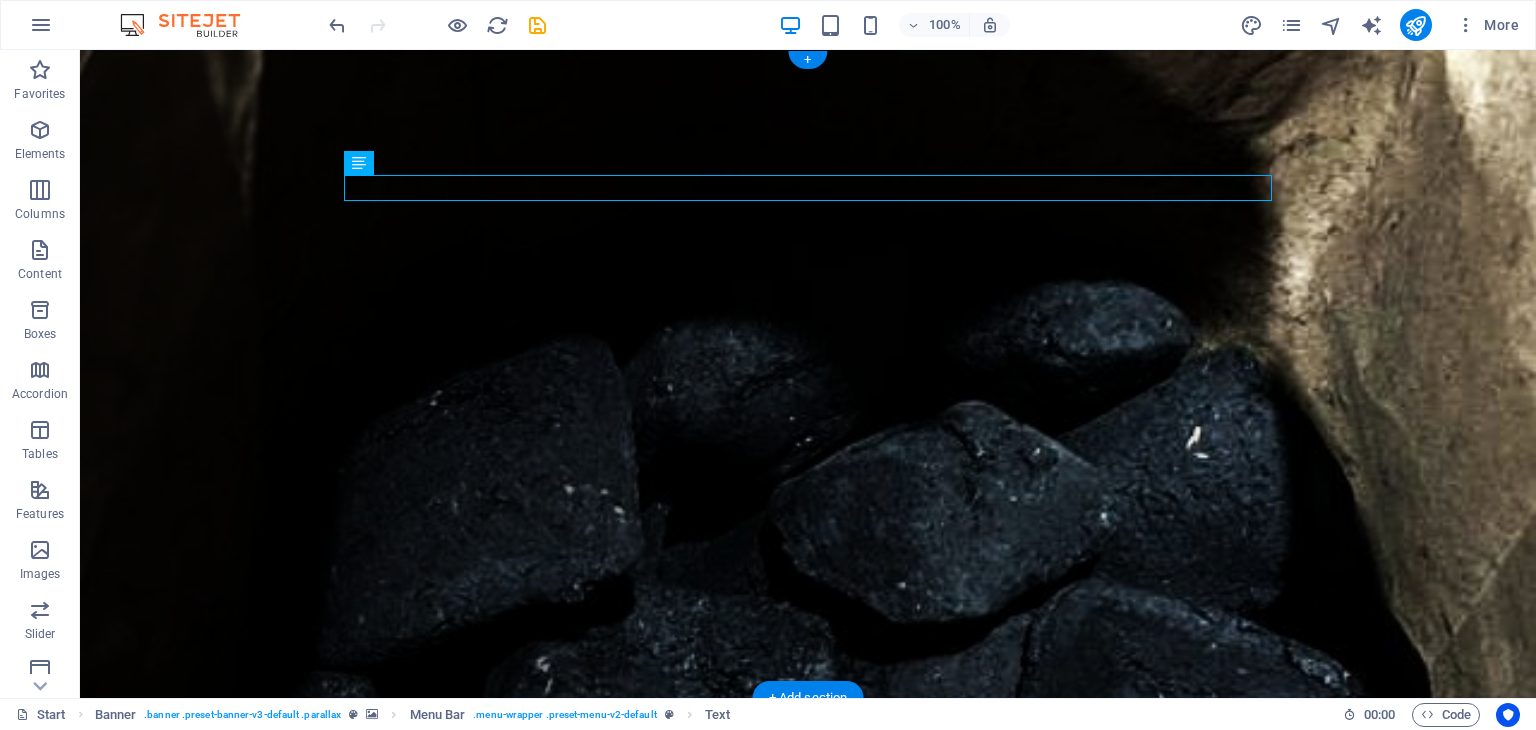 click at bounding box center (808, 374) 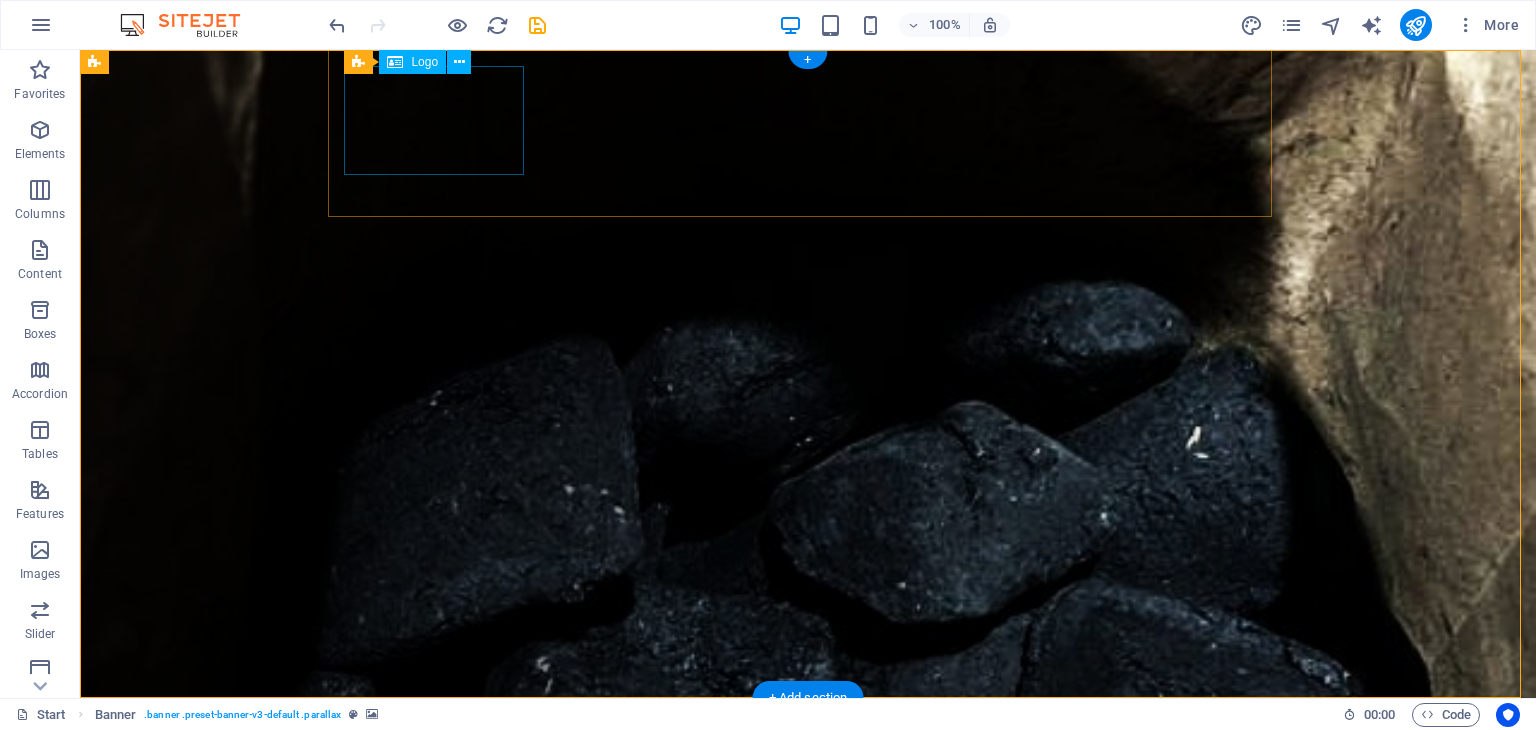 click at bounding box center (816, 1199) 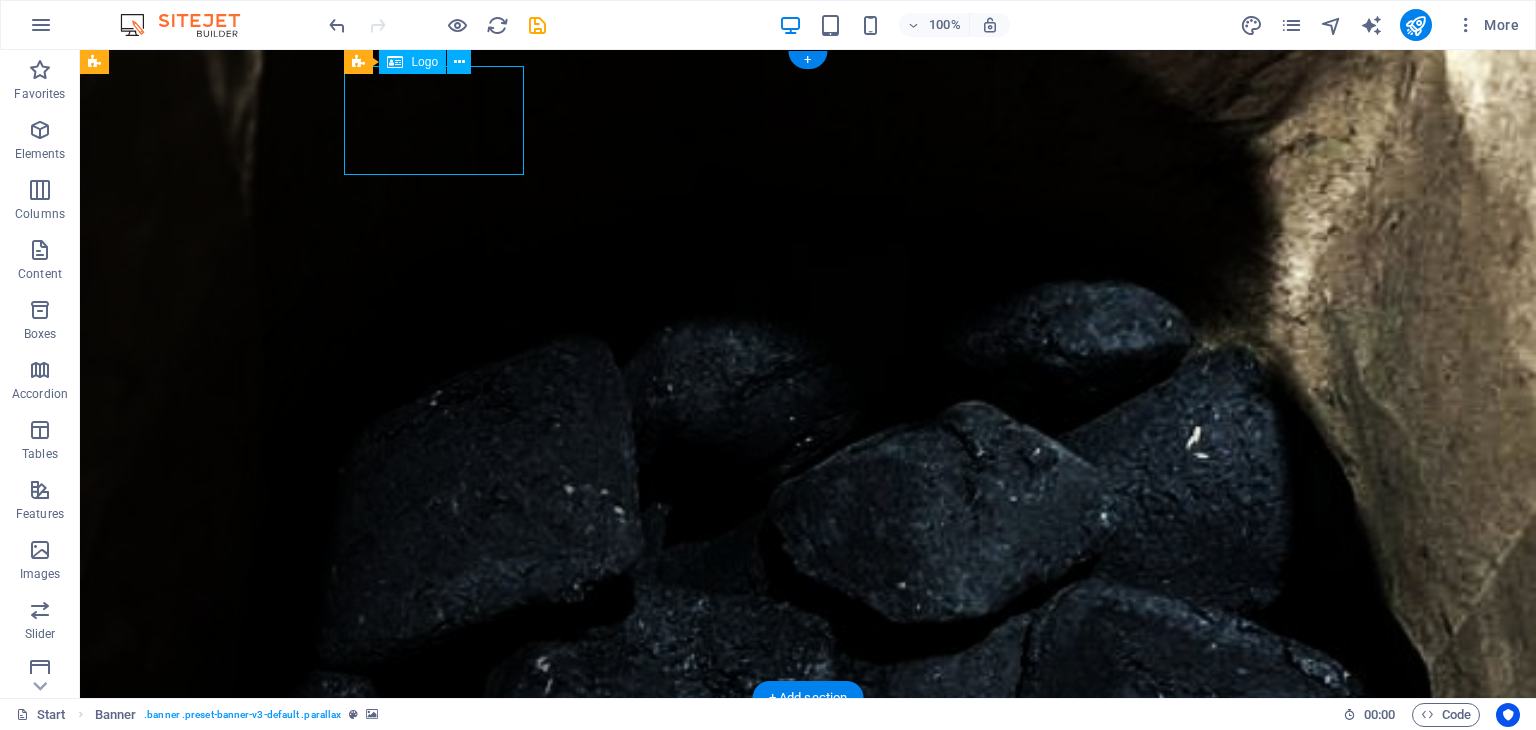 click at bounding box center [816, 1199] 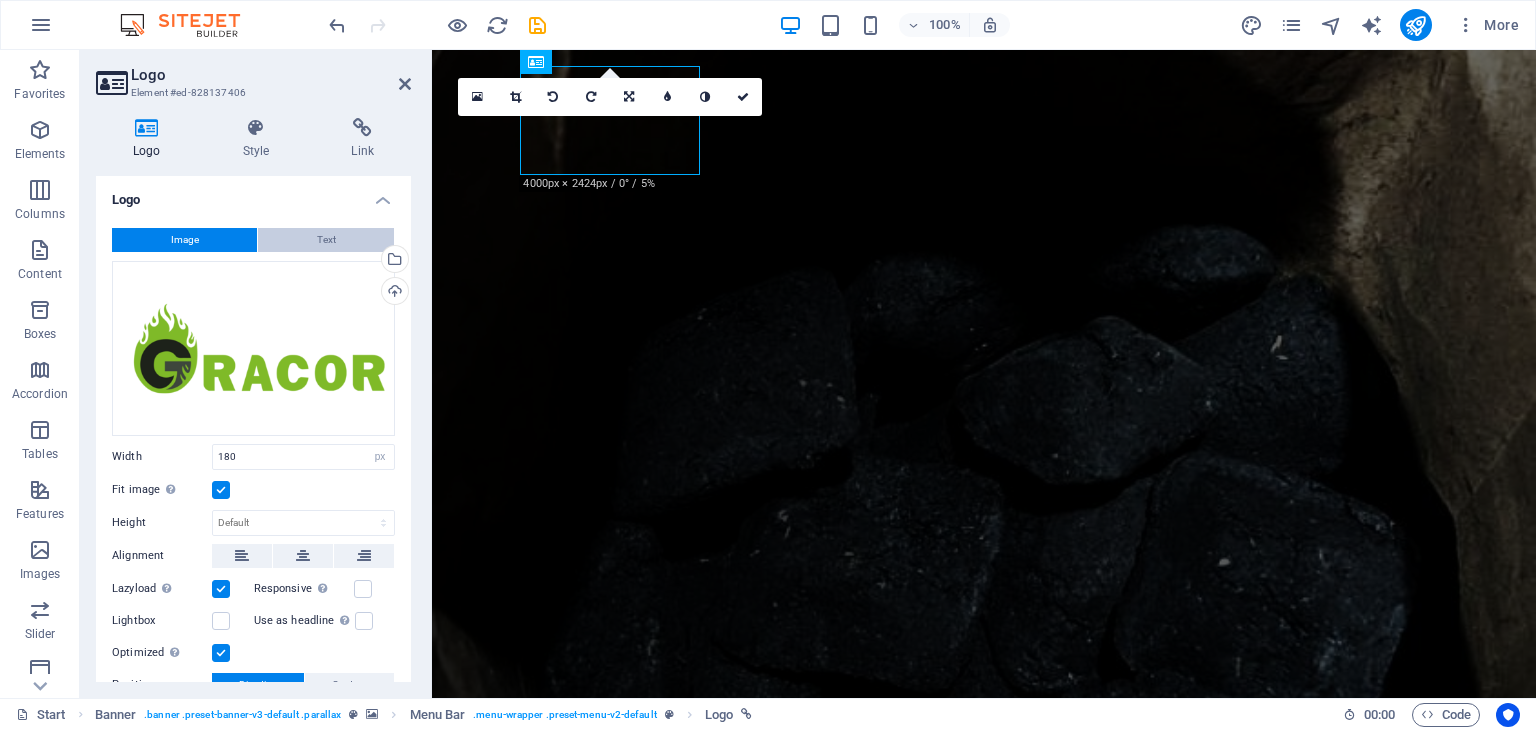 click on "Text" at bounding box center [326, 240] 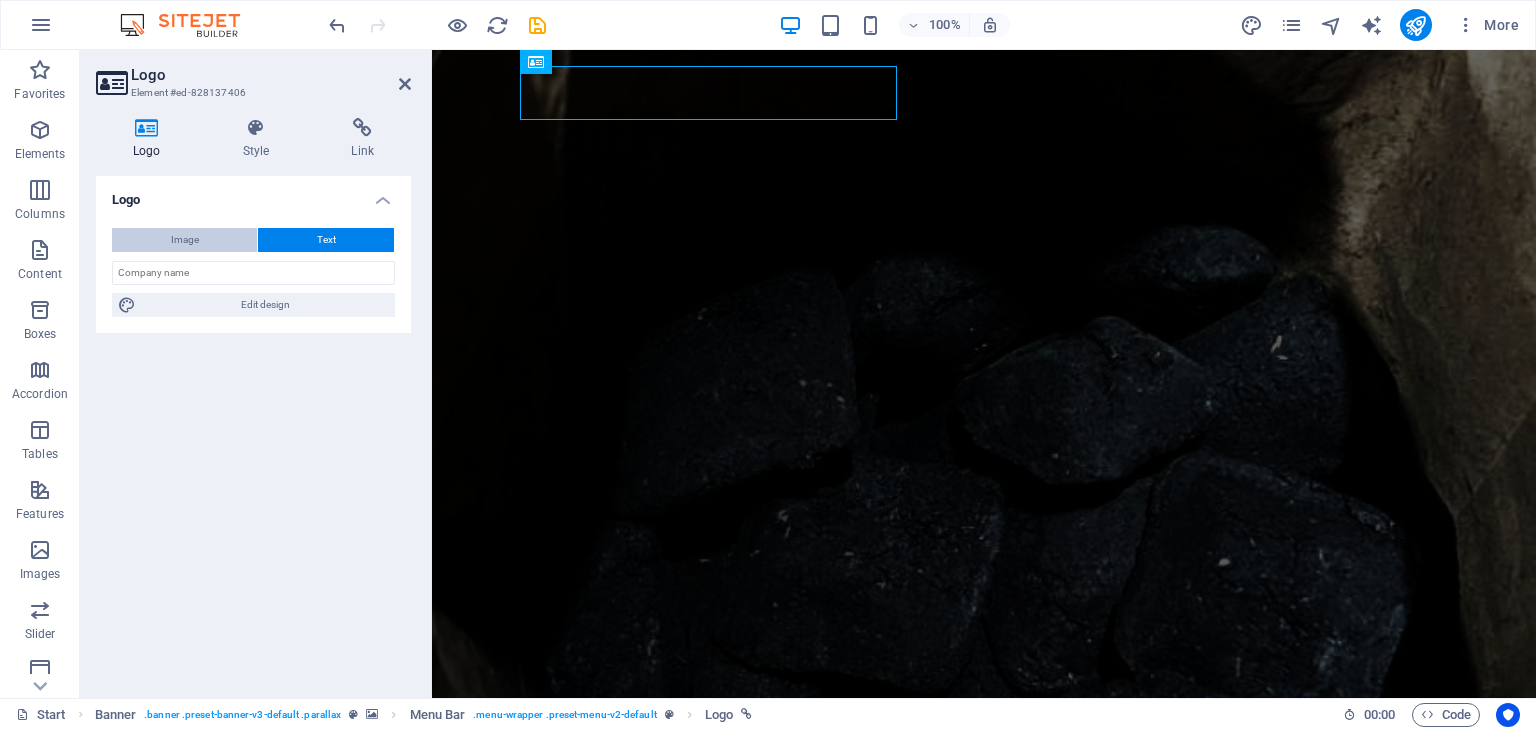 click on "Image" at bounding box center [185, 240] 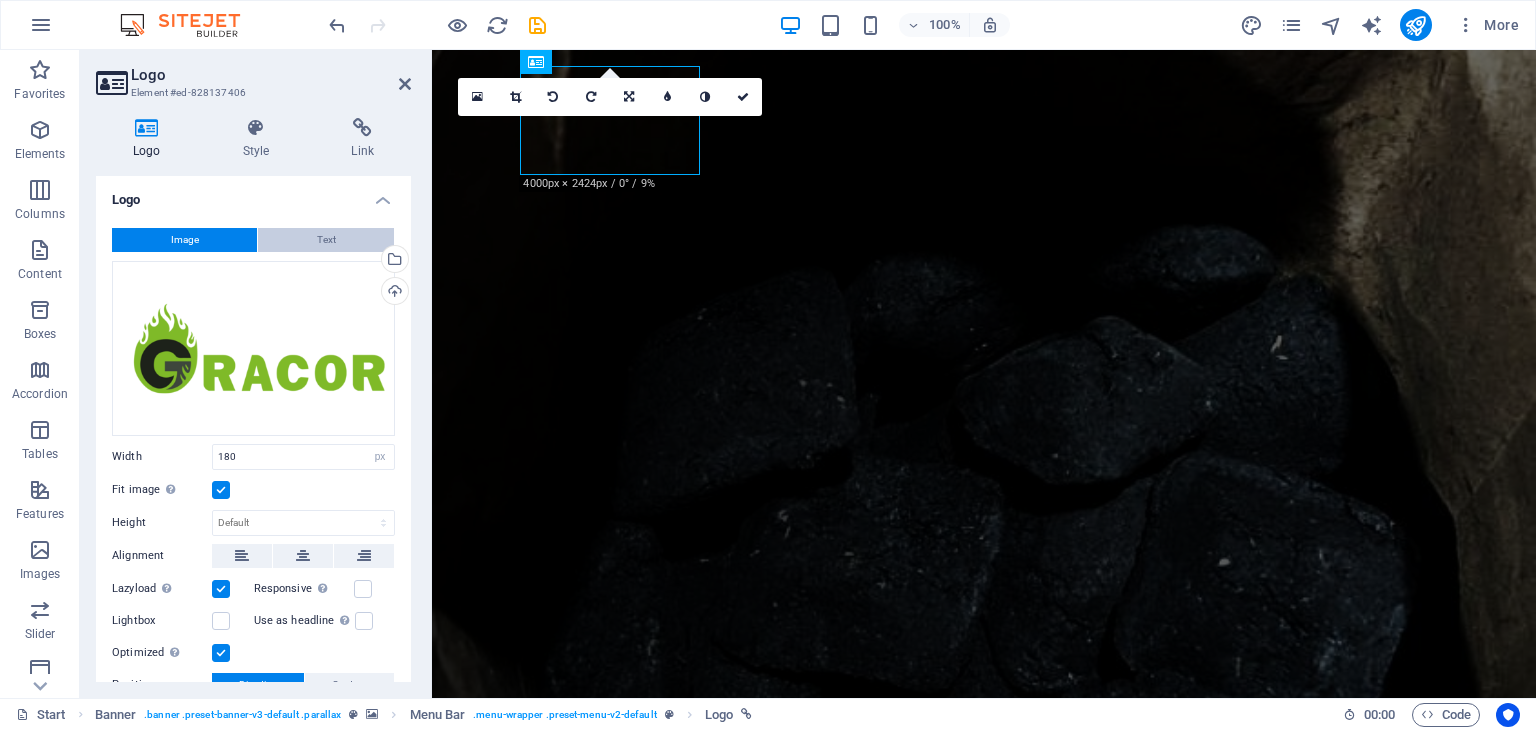 click on "Text" at bounding box center [326, 240] 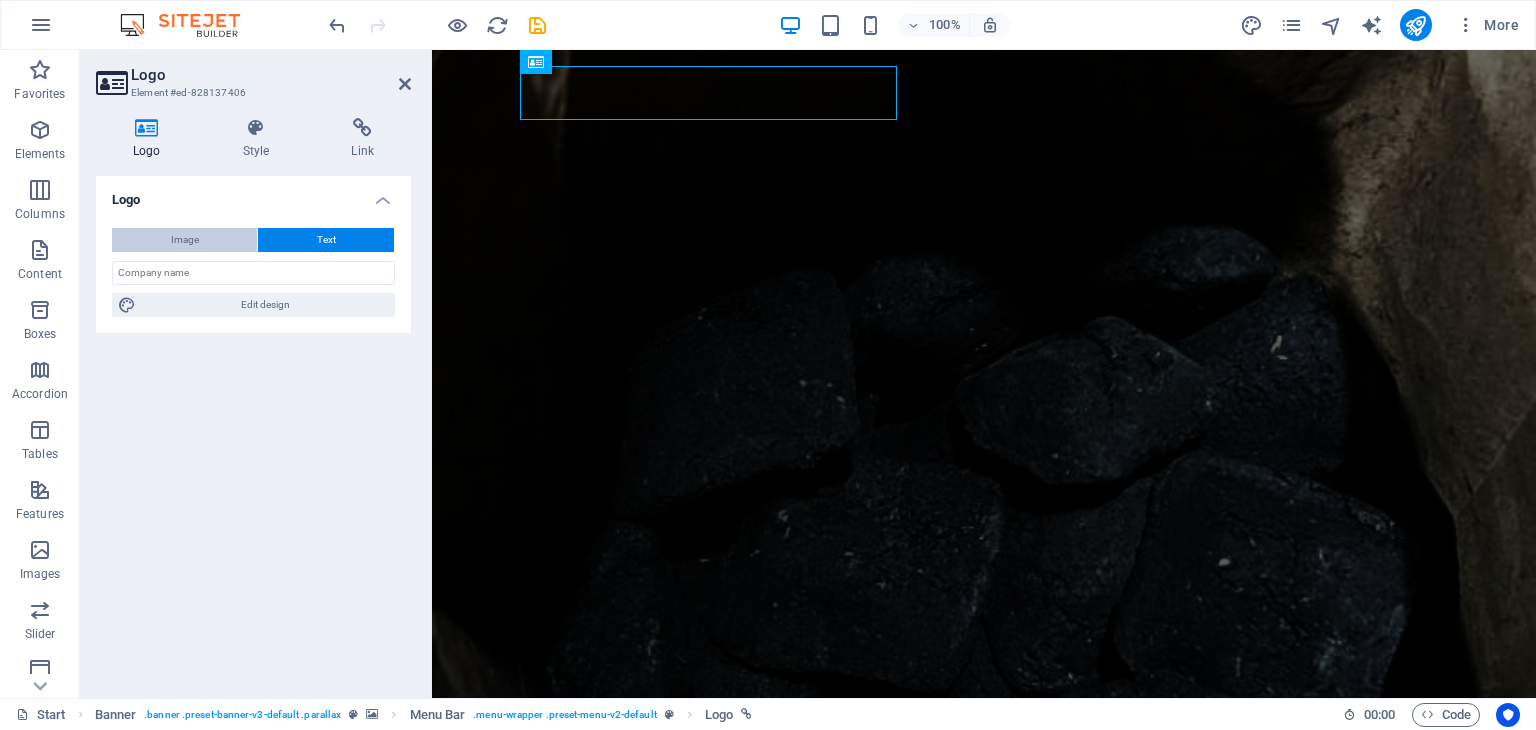 click on "Image" at bounding box center (184, 240) 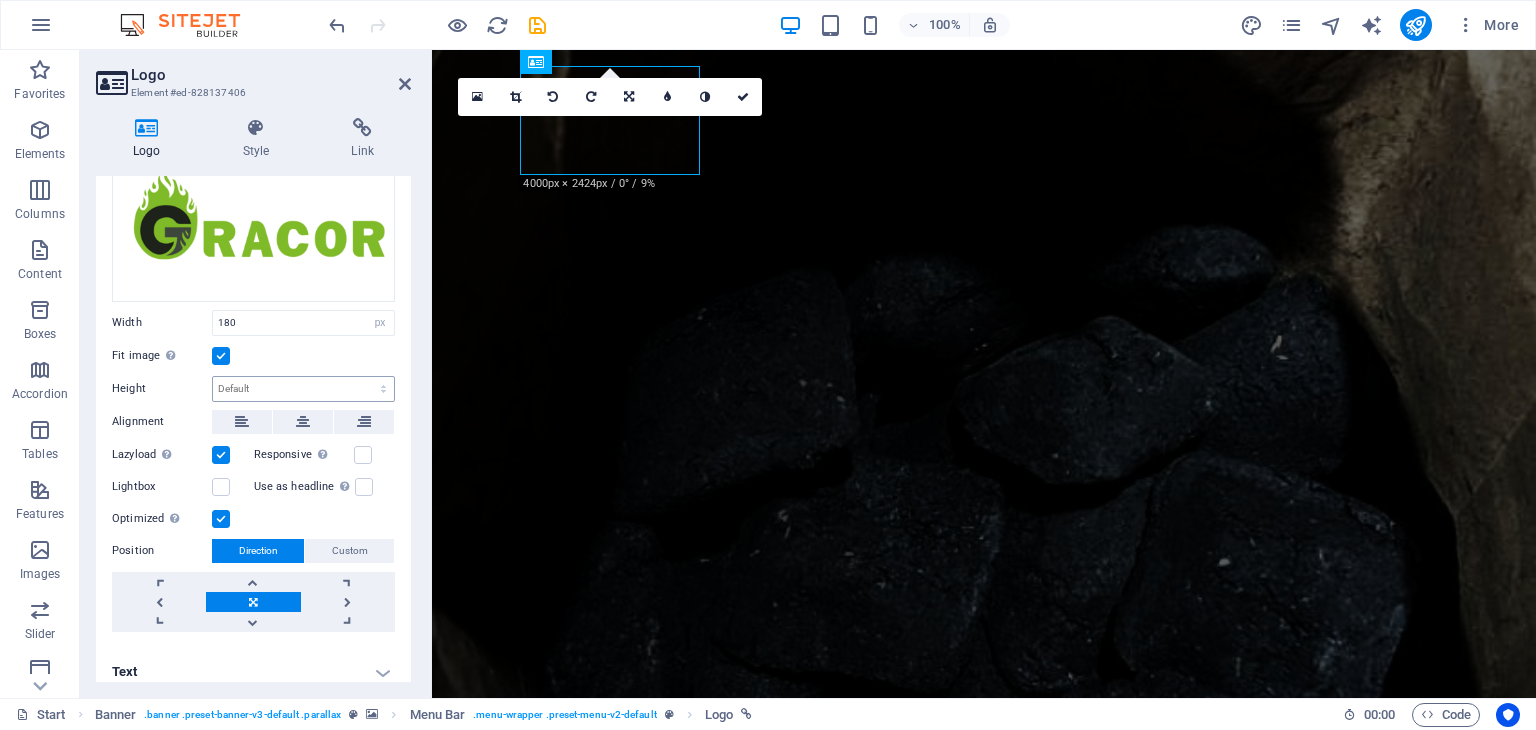 scroll, scrollTop: 144, scrollLeft: 0, axis: vertical 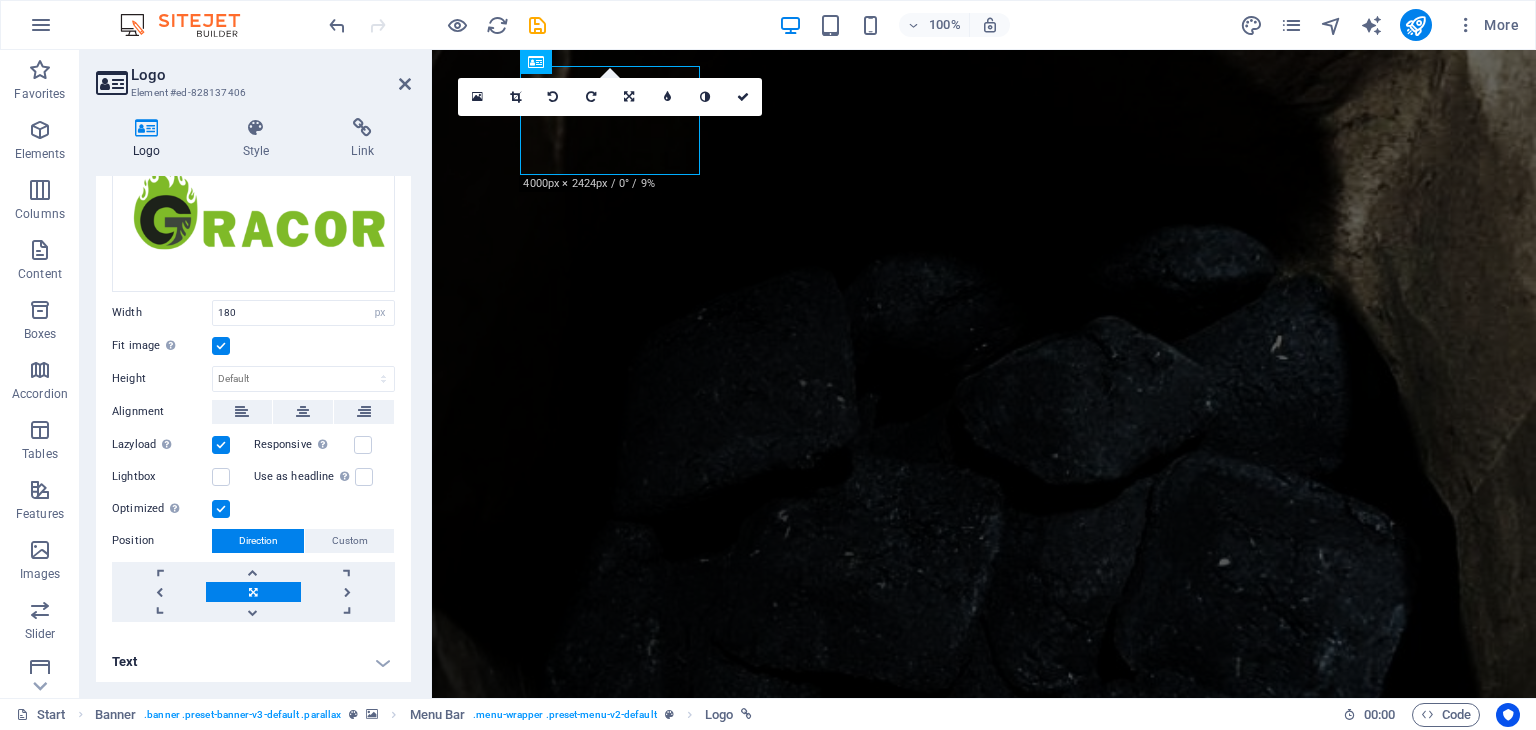 click at bounding box center [221, 346] 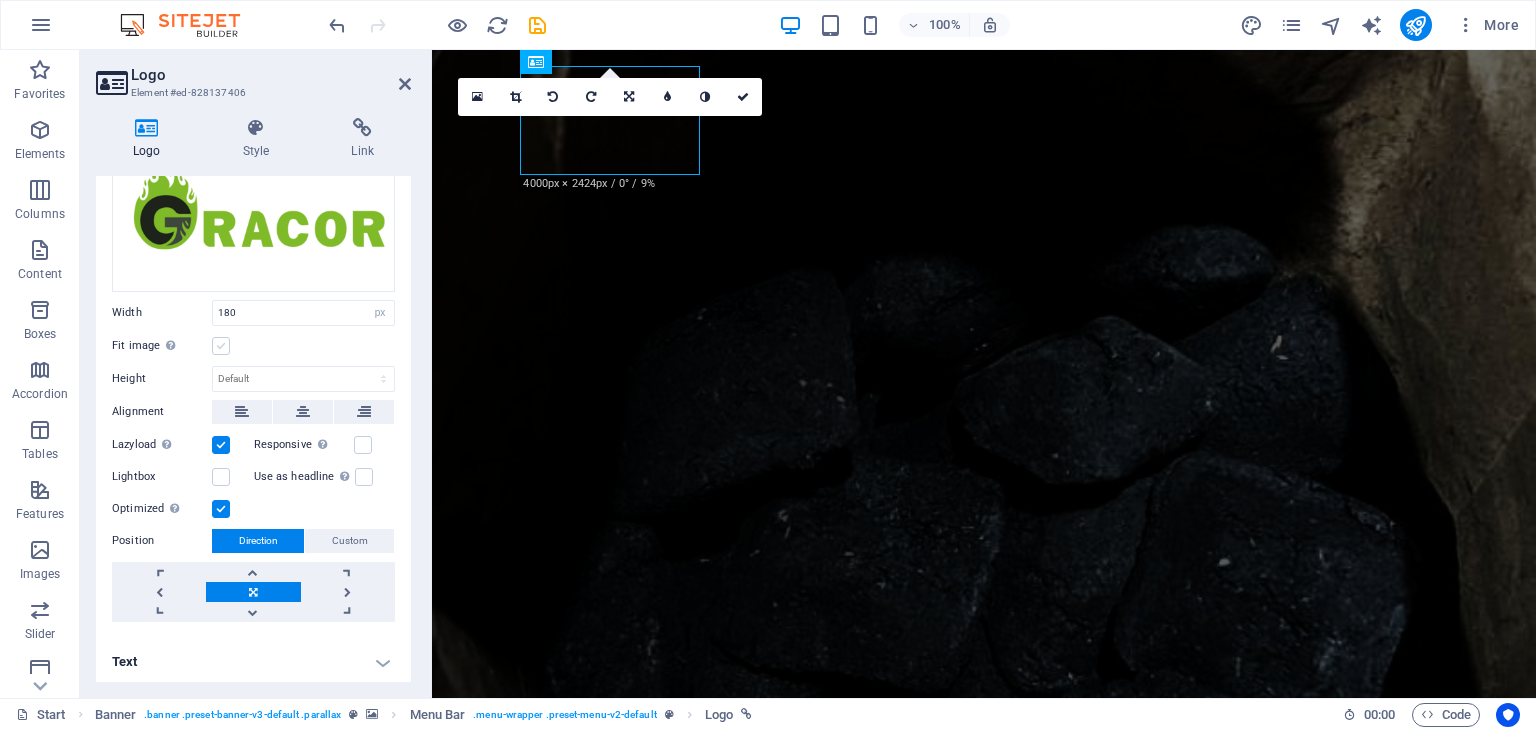 scroll, scrollTop: 10, scrollLeft: 0, axis: vertical 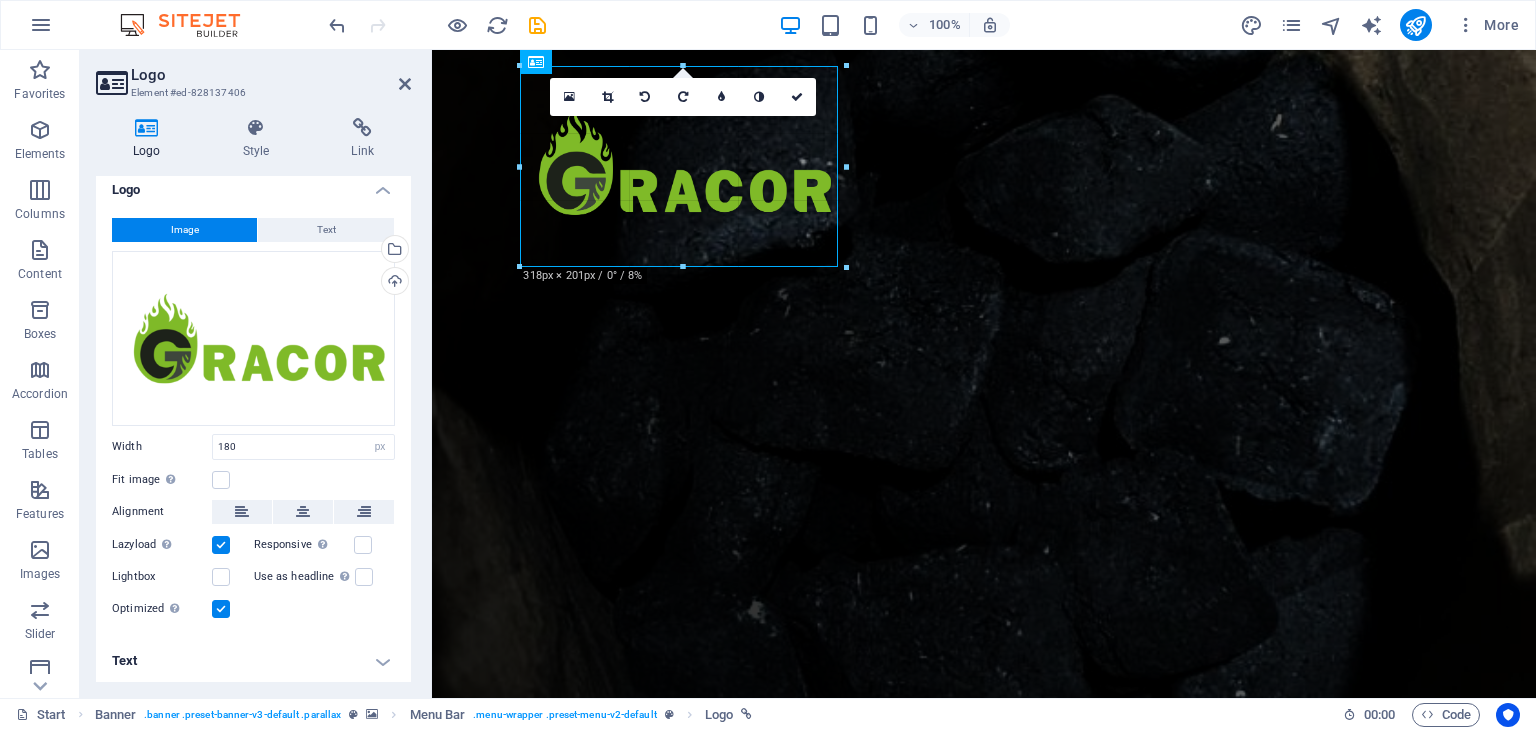 drag, startPoint x: 698, startPoint y: 176, endPoint x: 756, endPoint y: 273, distance: 113.0177 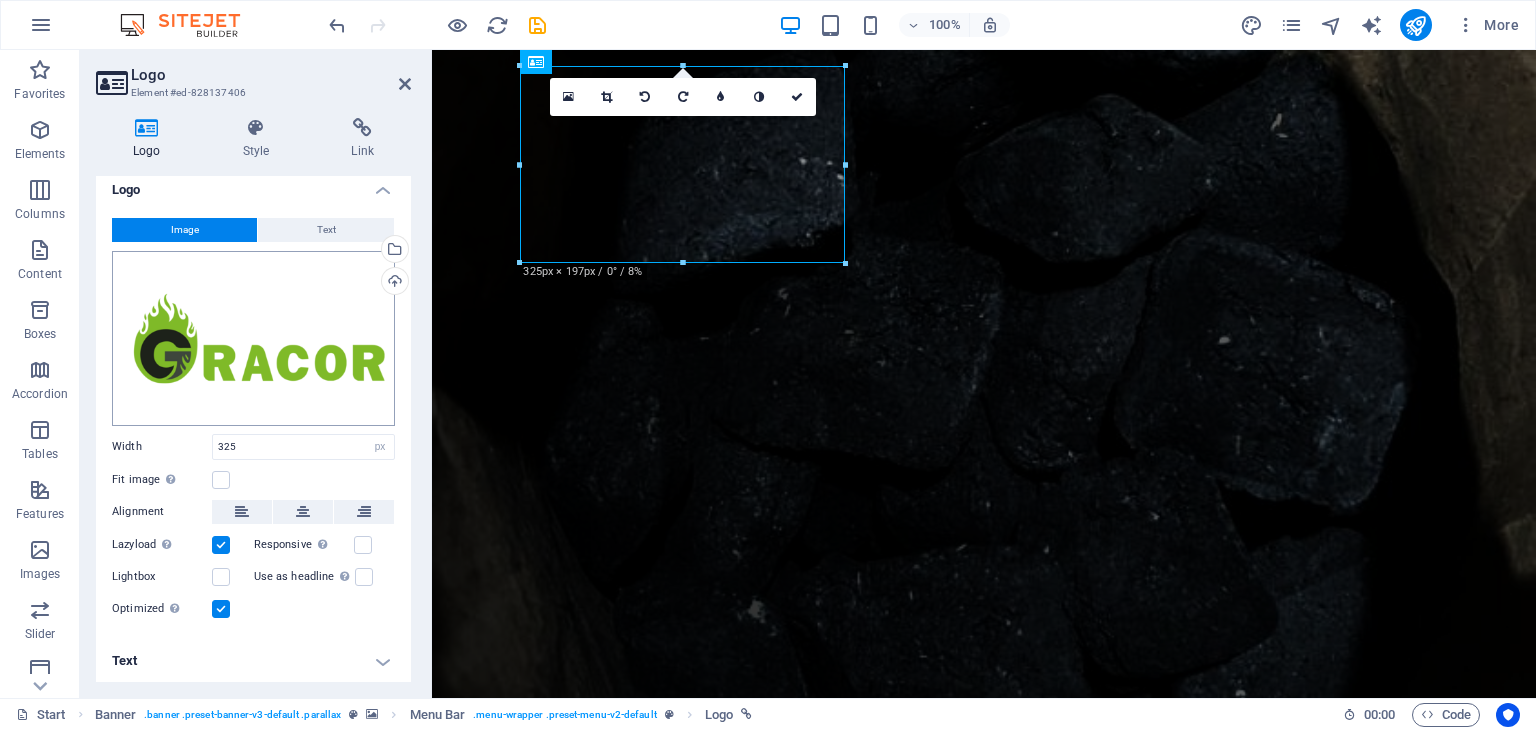 type on "180" 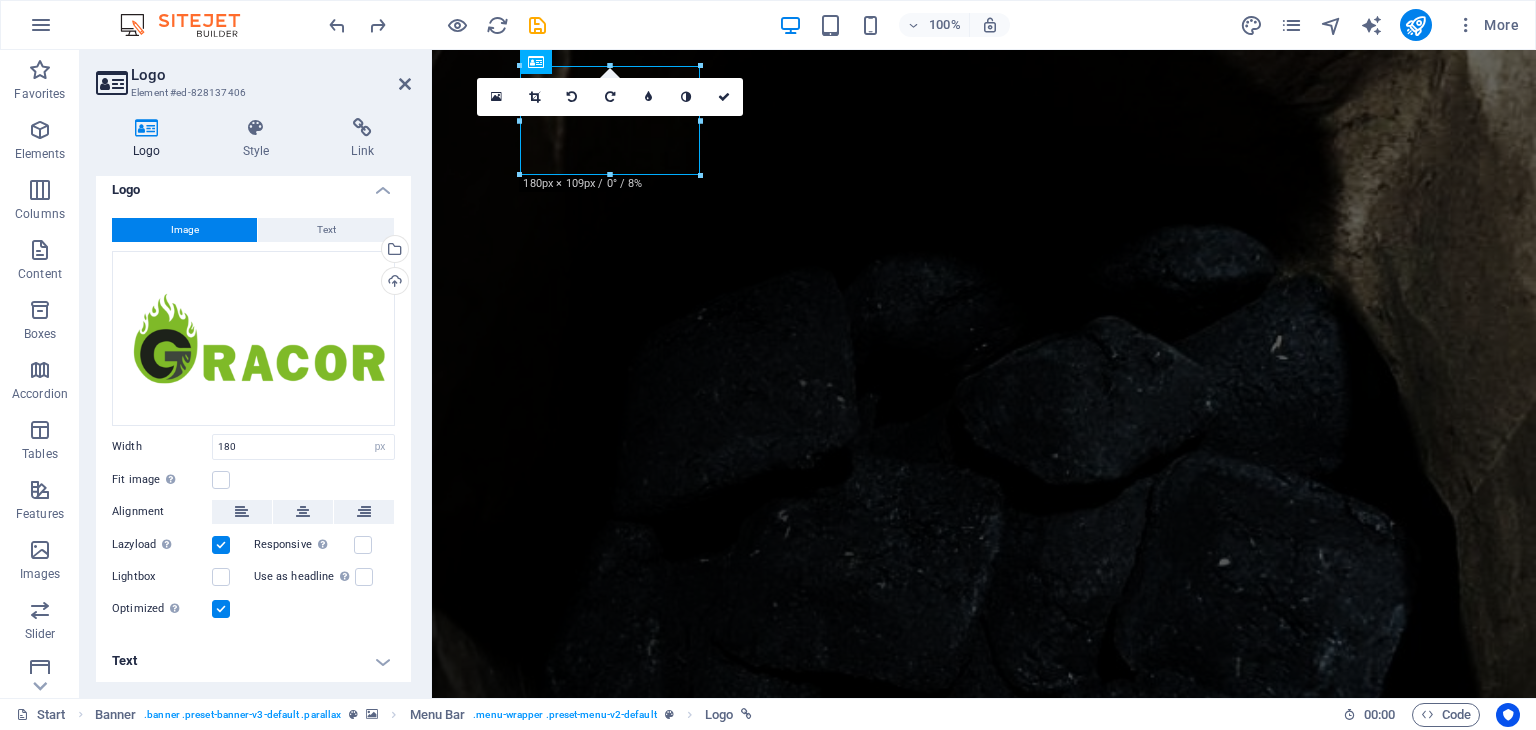 click at bounding box center (984, 374) 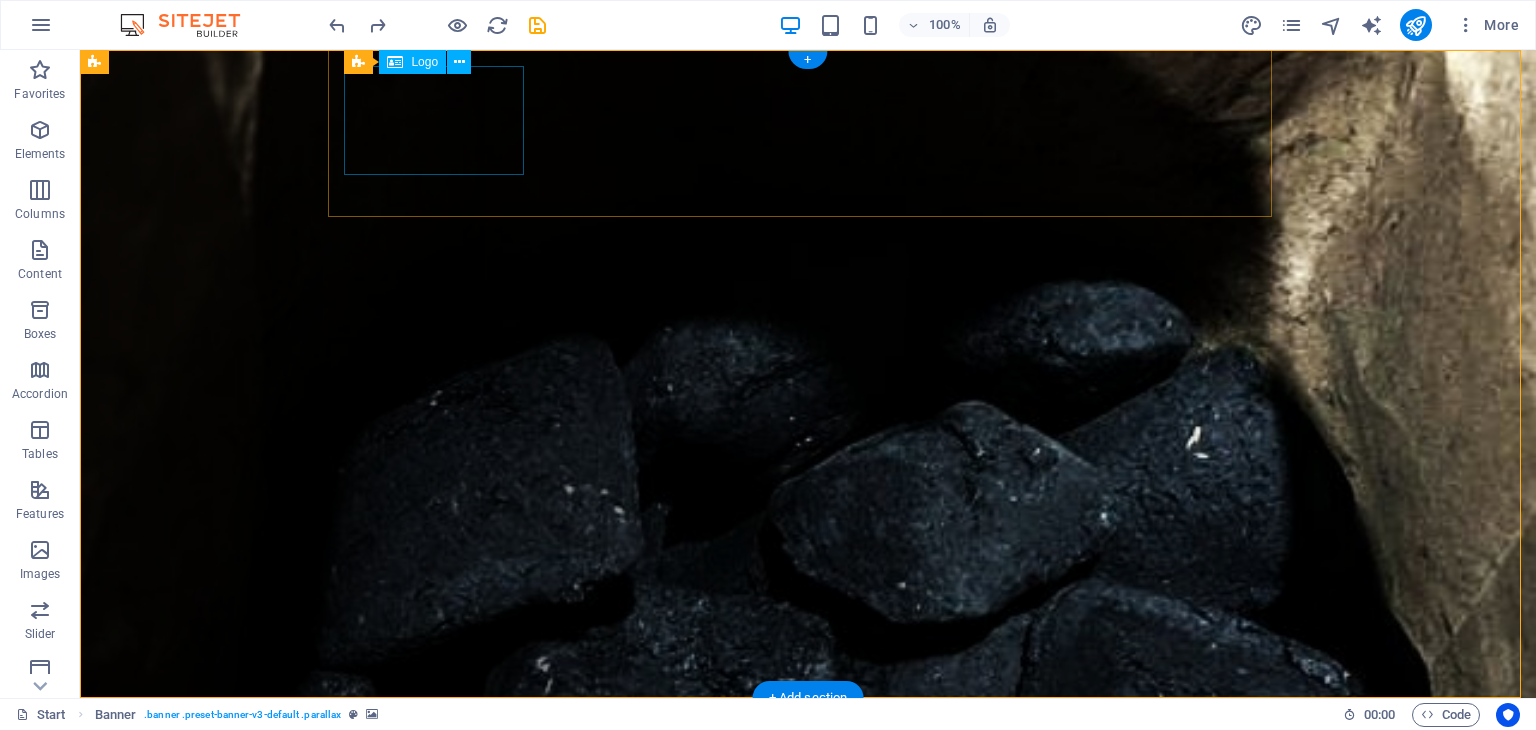 click at bounding box center [816, 768] 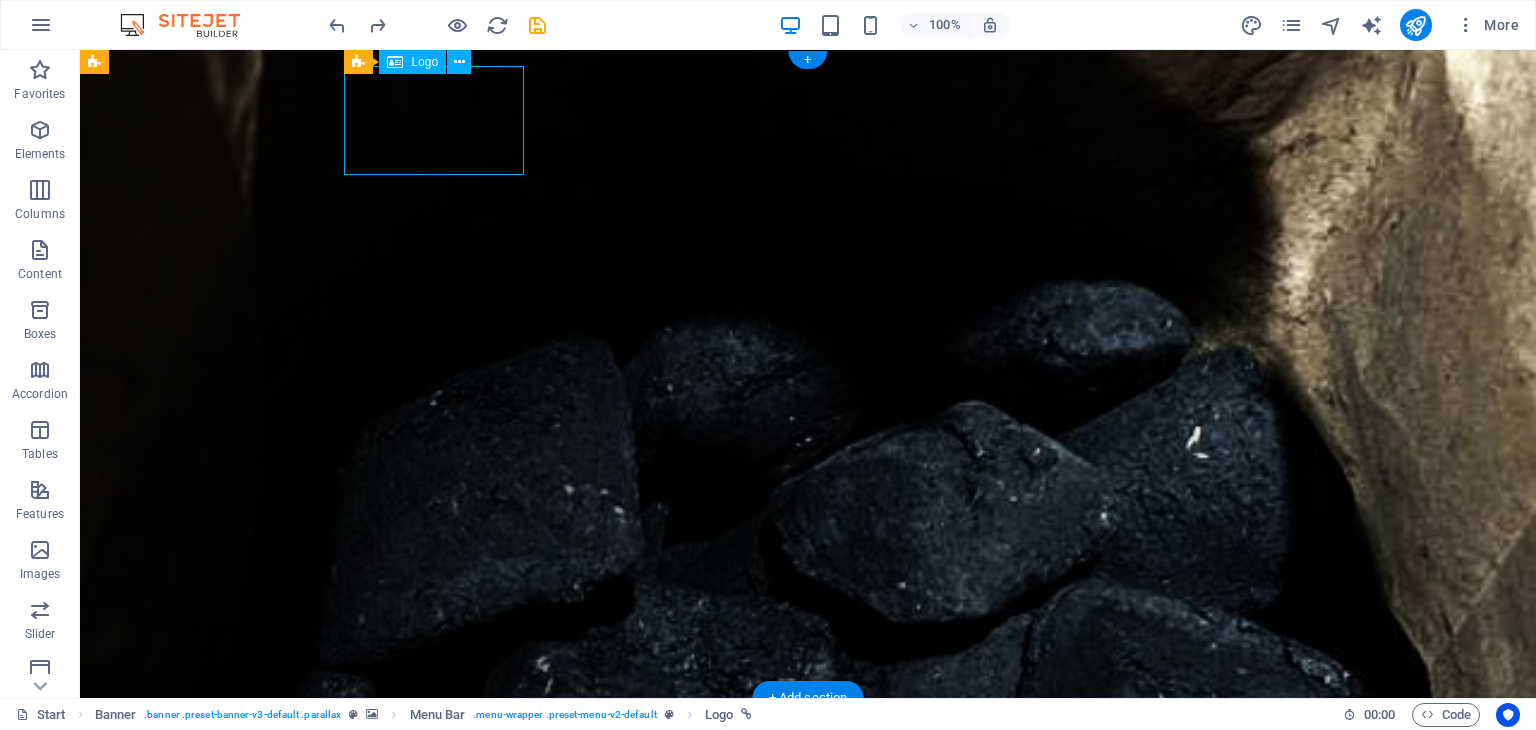 click at bounding box center [816, 768] 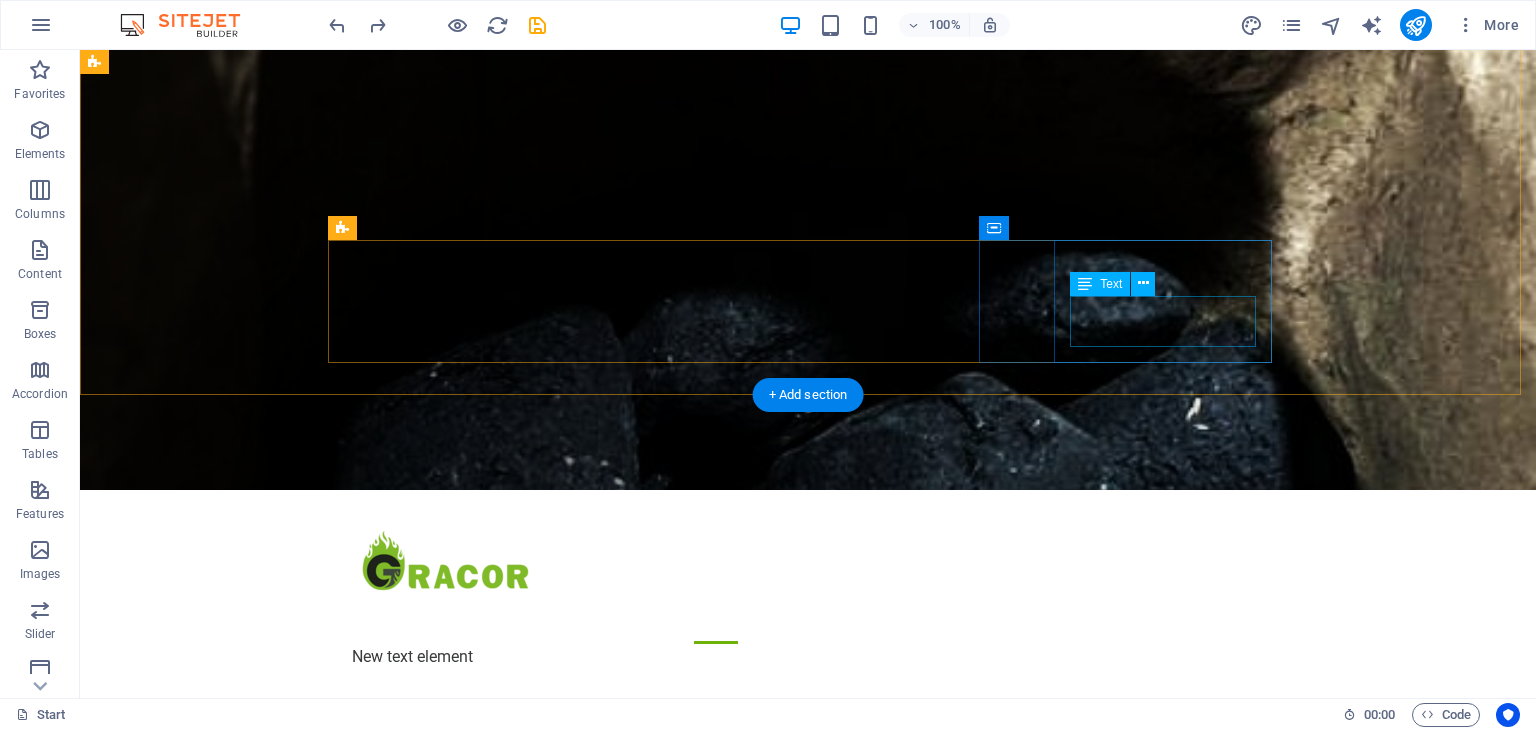 scroll, scrollTop: 0, scrollLeft: 0, axis: both 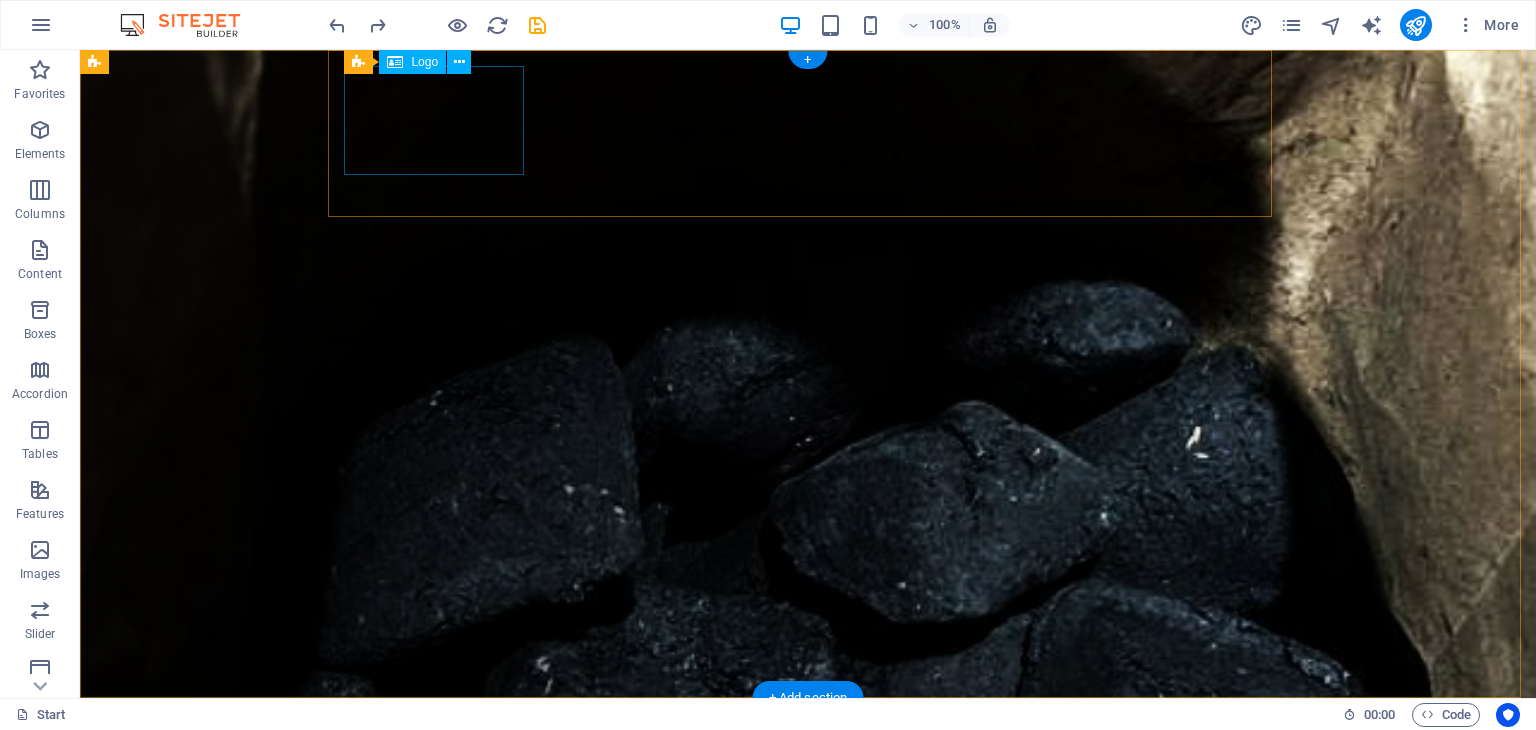 click at bounding box center [816, 768] 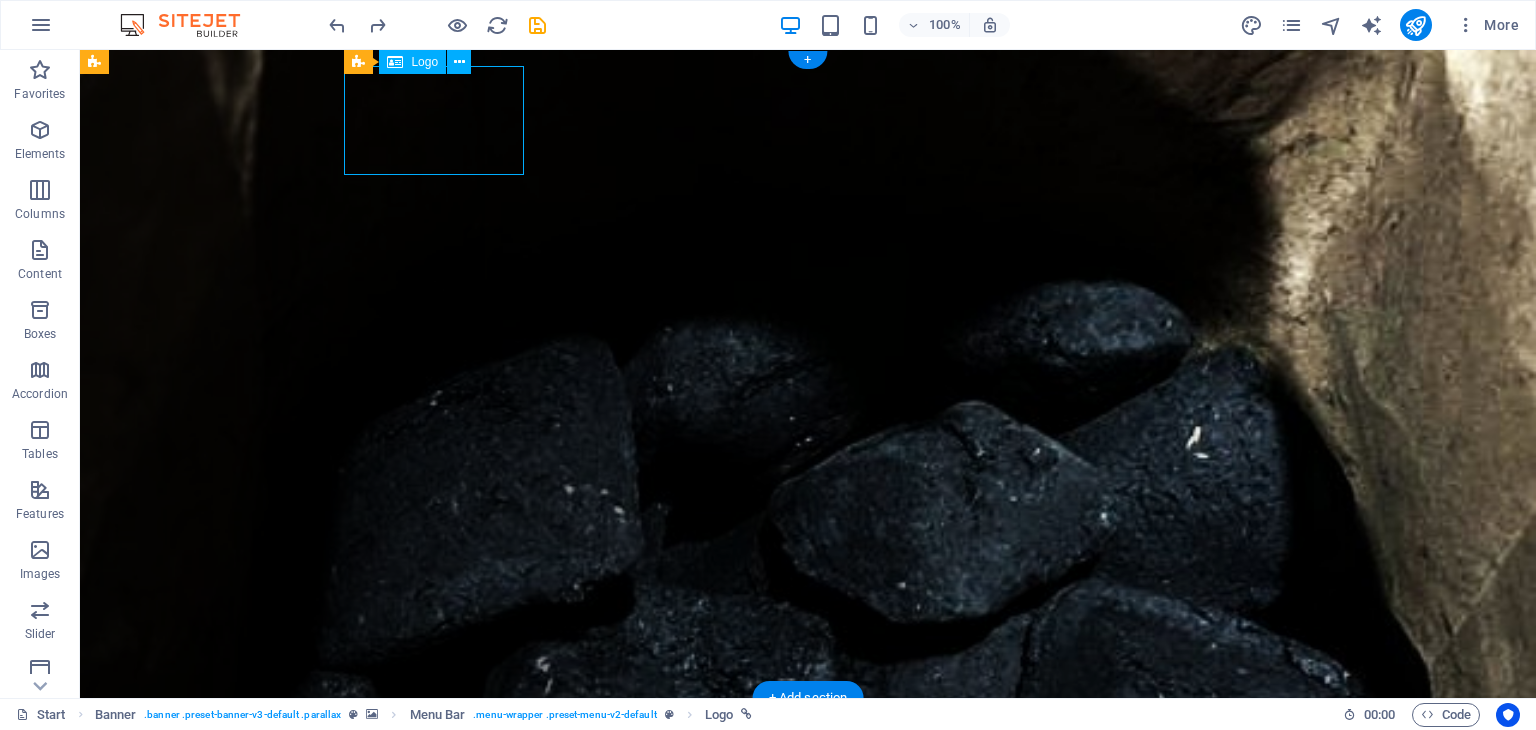 click at bounding box center [816, 768] 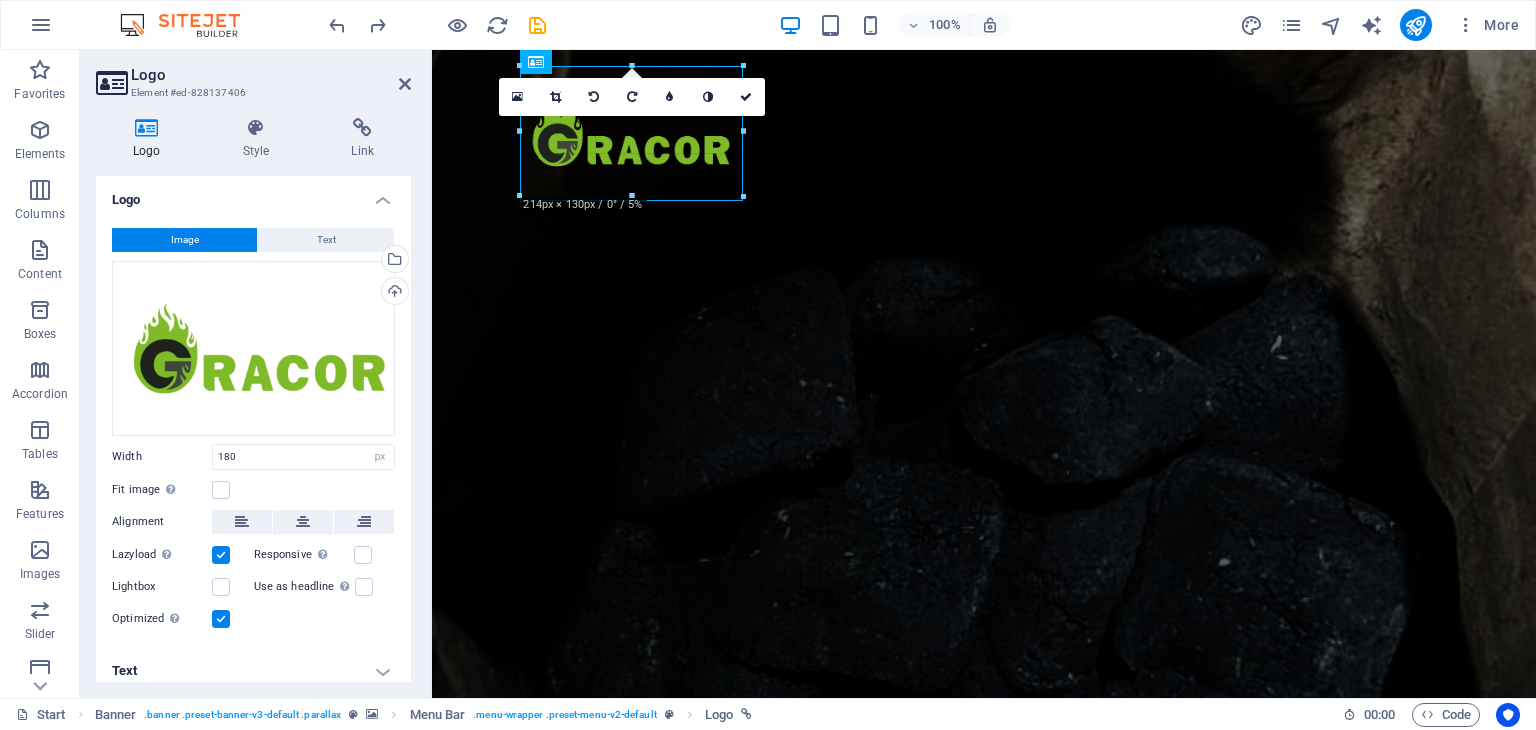 drag, startPoint x: 703, startPoint y: 175, endPoint x: 732, endPoint y: 201, distance: 38.948685 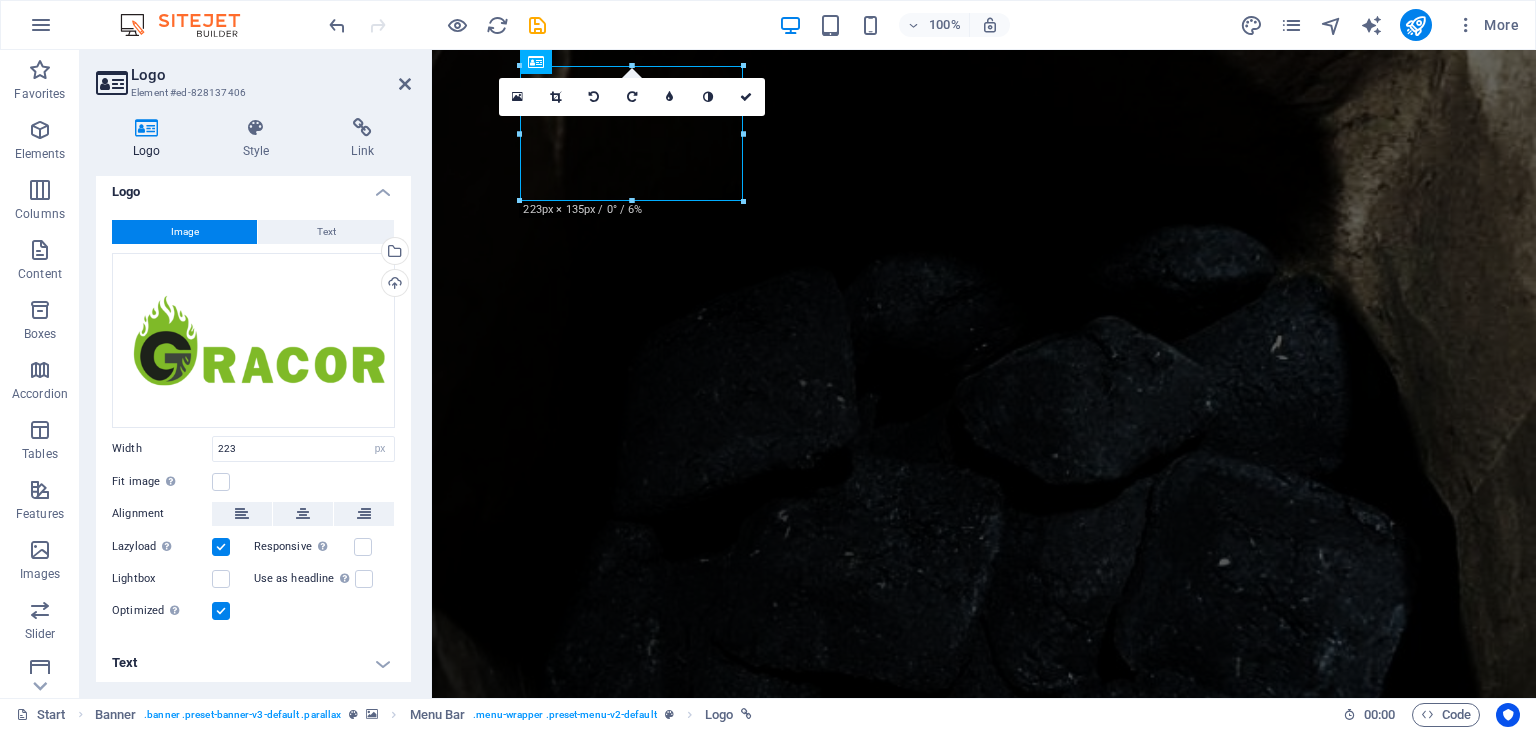 scroll, scrollTop: 10, scrollLeft: 0, axis: vertical 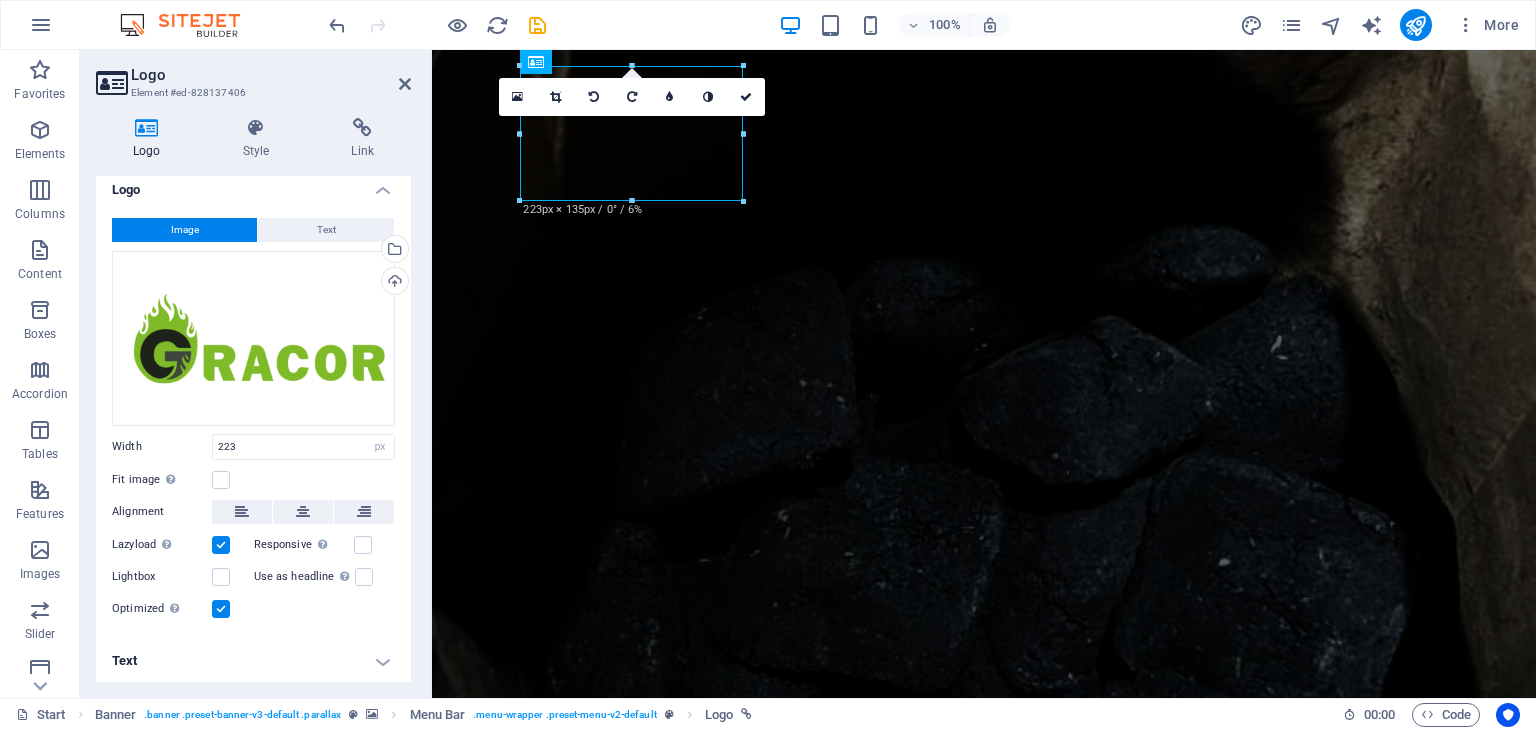 click on "Fit image Automatically fit image to a fixed width and height" at bounding box center (253, 480) 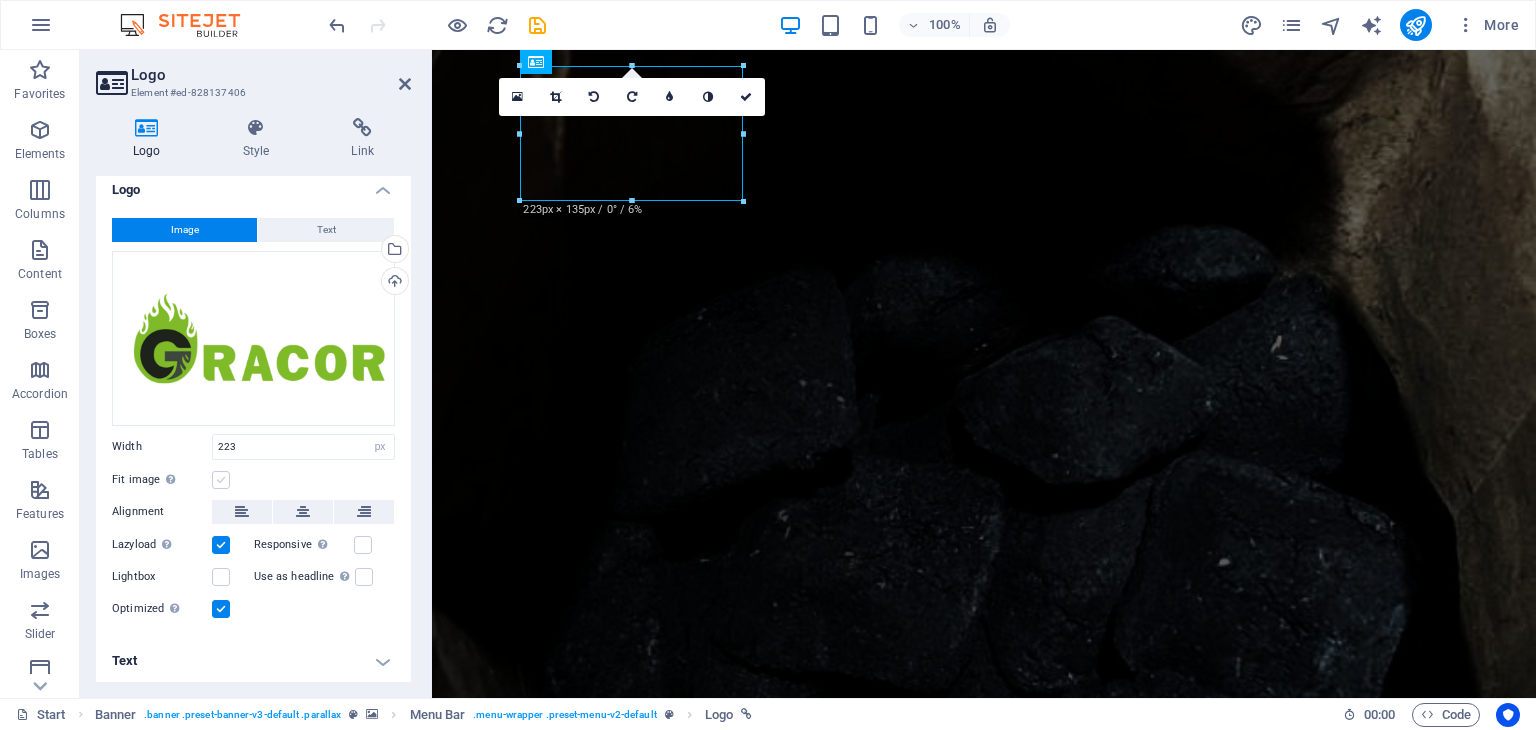 click at bounding box center [221, 480] 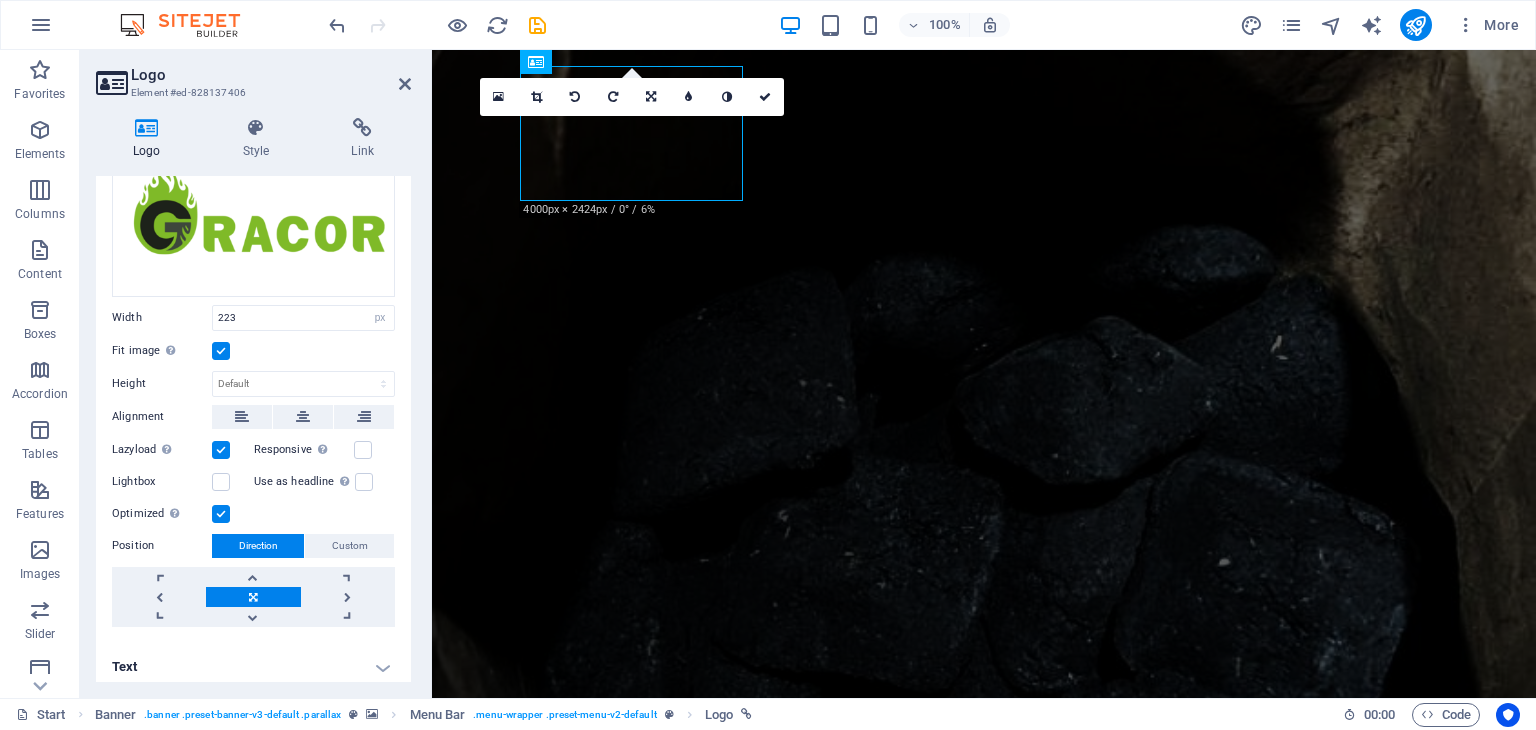 scroll, scrollTop: 144, scrollLeft: 0, axis: vertical 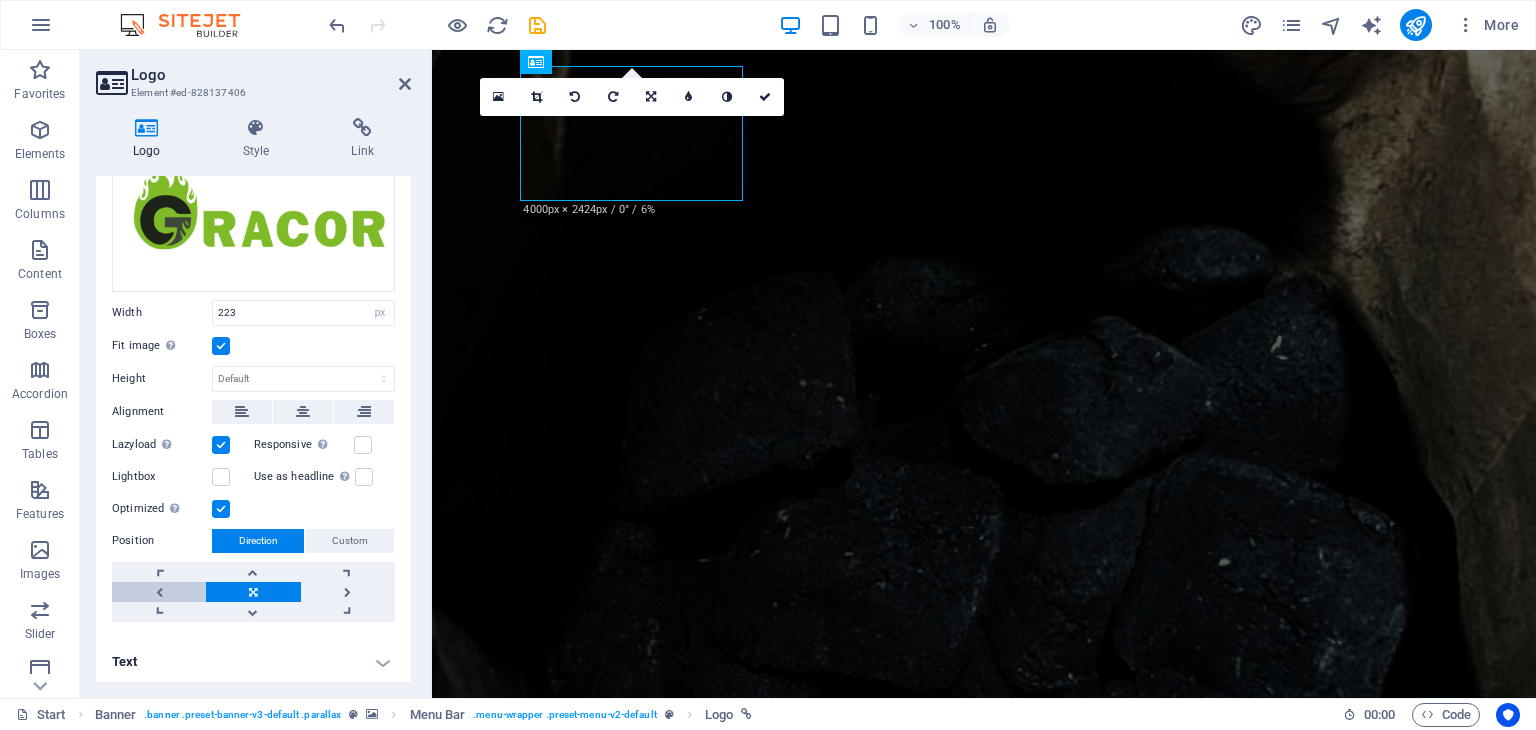 click at bounding box center (159, 592) 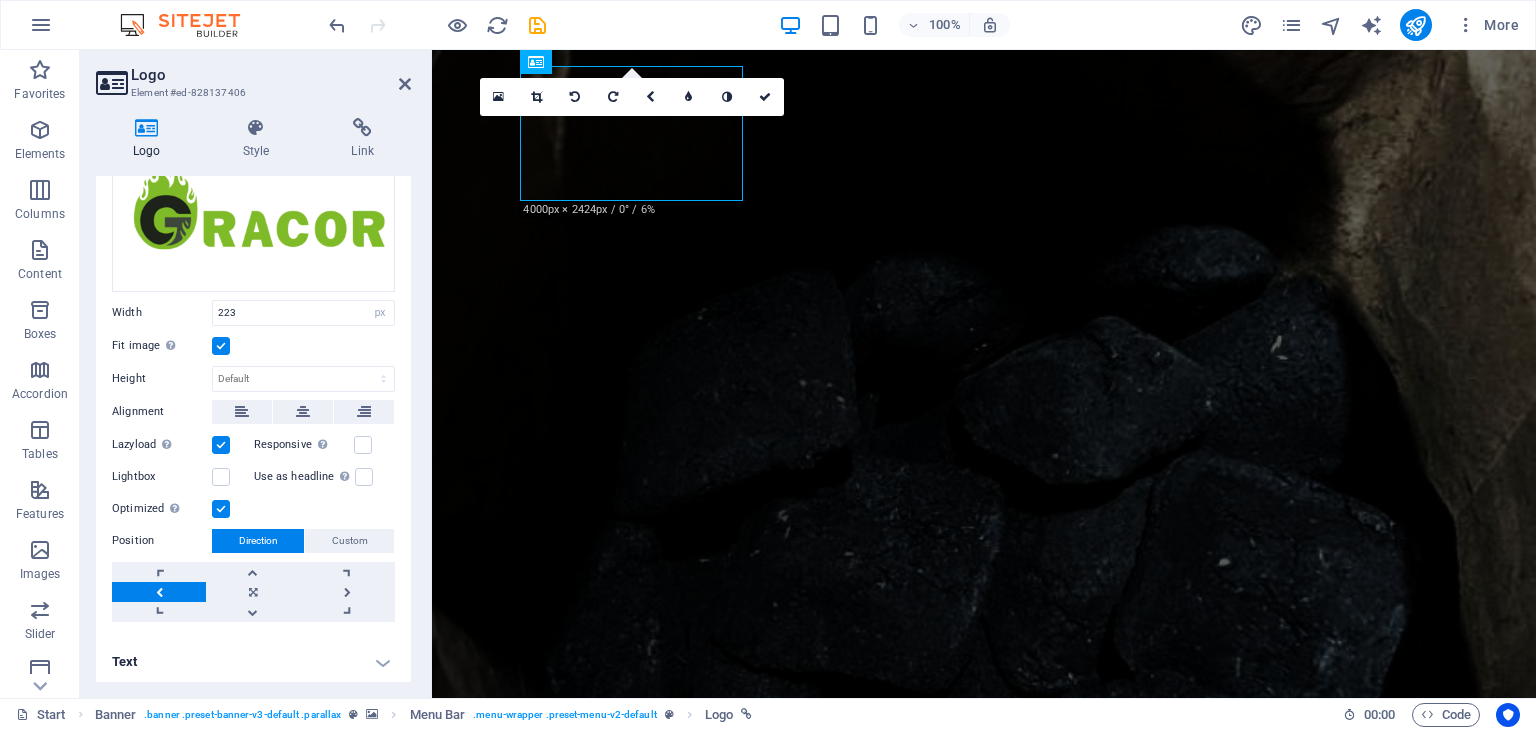 click at bounding box center (159, 592) 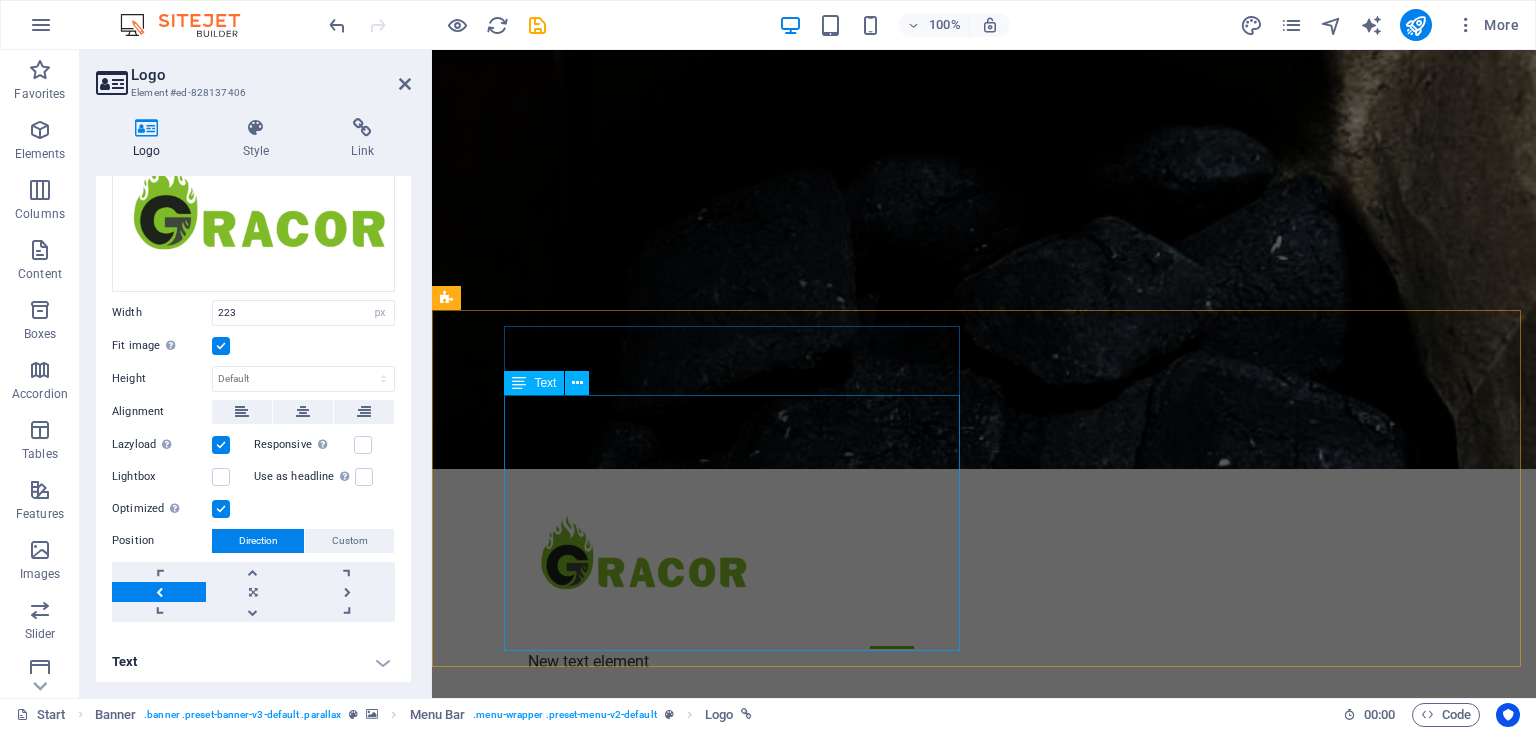 scroll, scrollTop: 400, scrollLeft: 0, axis: vertical 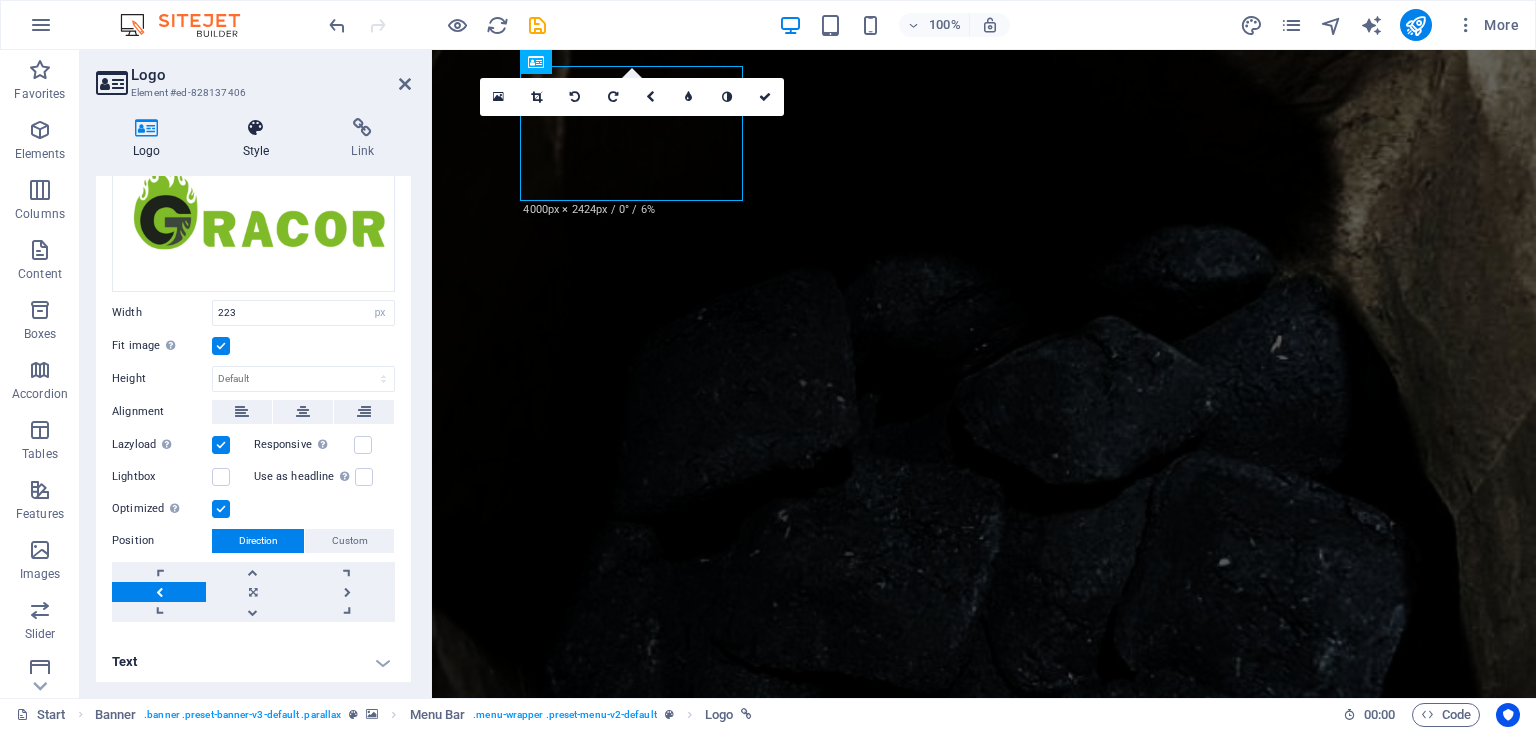 click at bounding box center [256, 128] 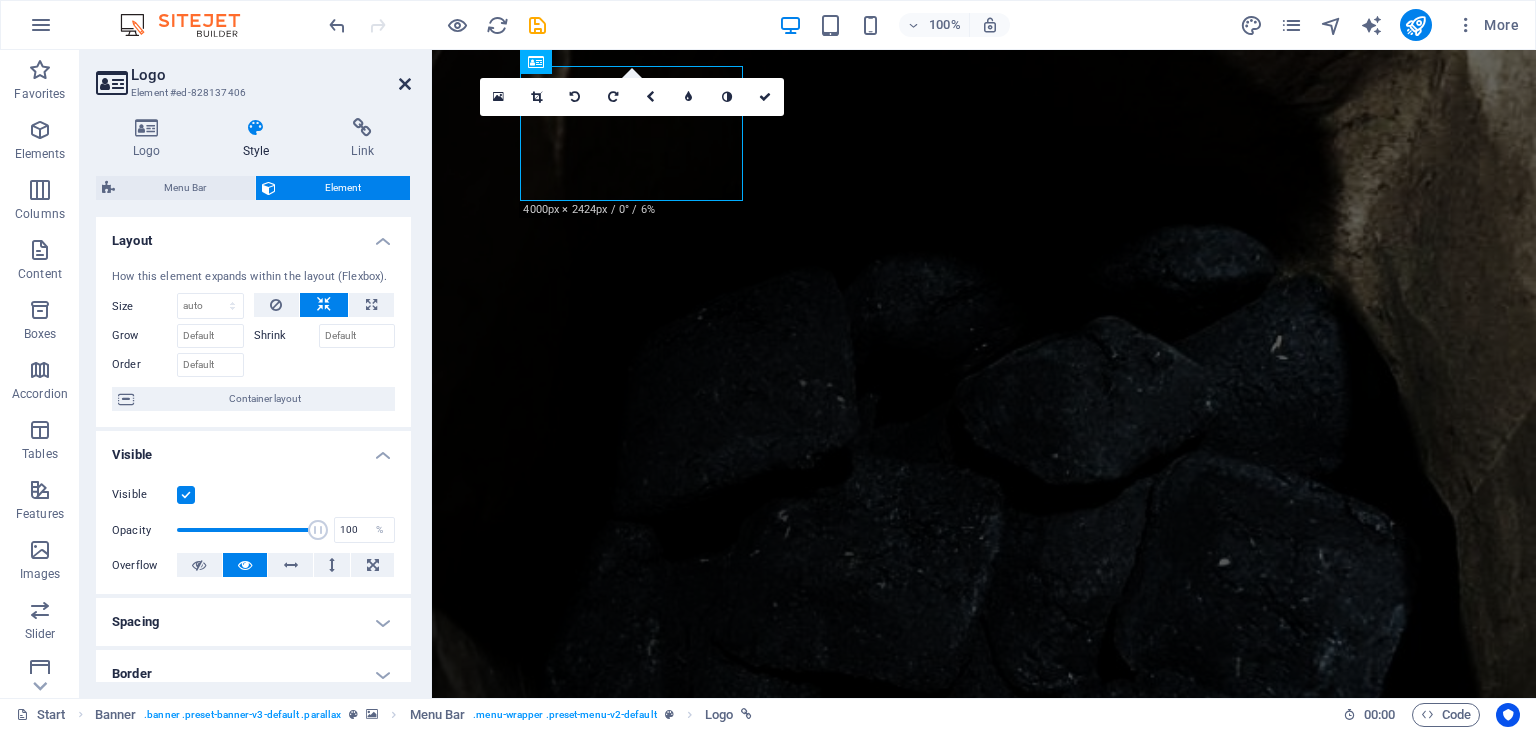 click at bounding box center [405, 84] 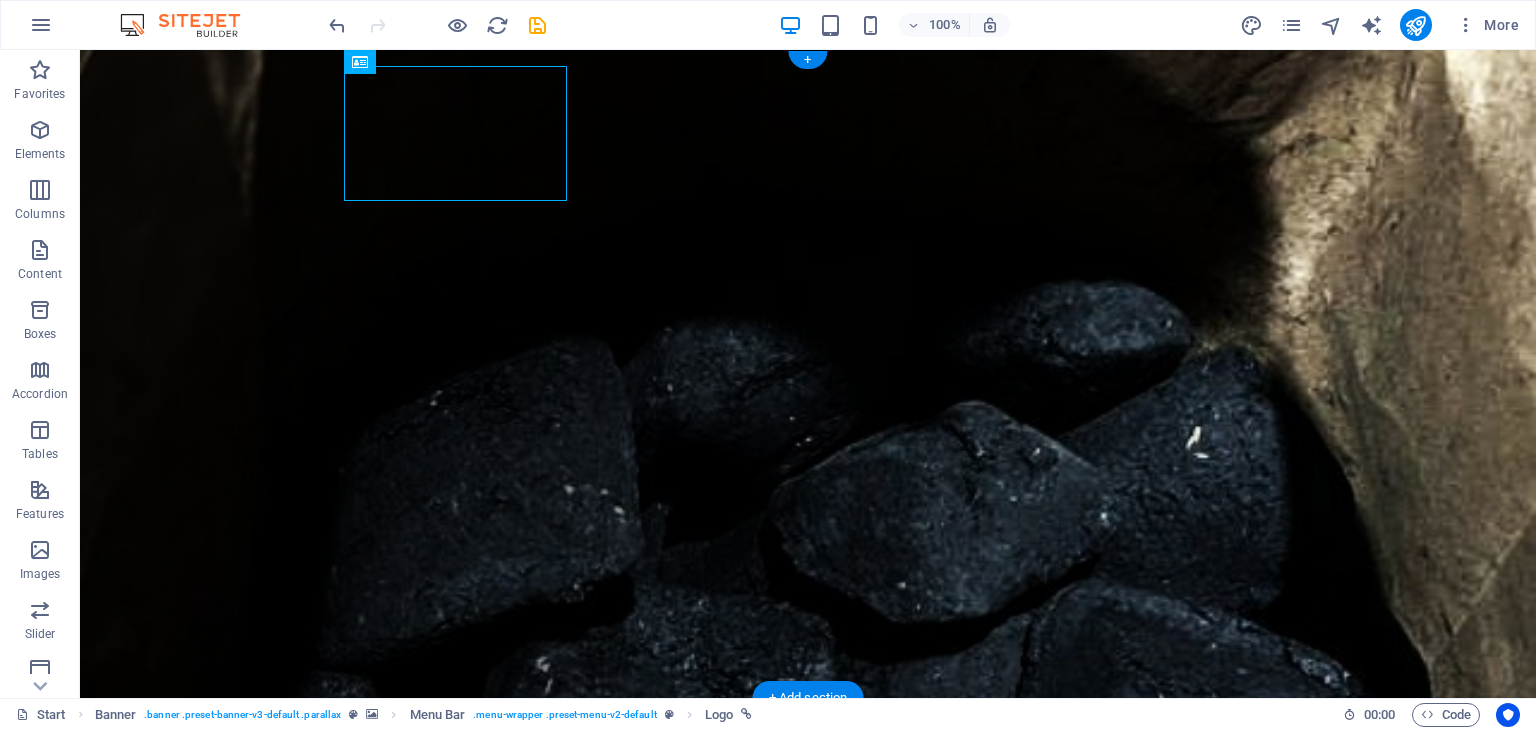 click at bounding box center (808, 374) 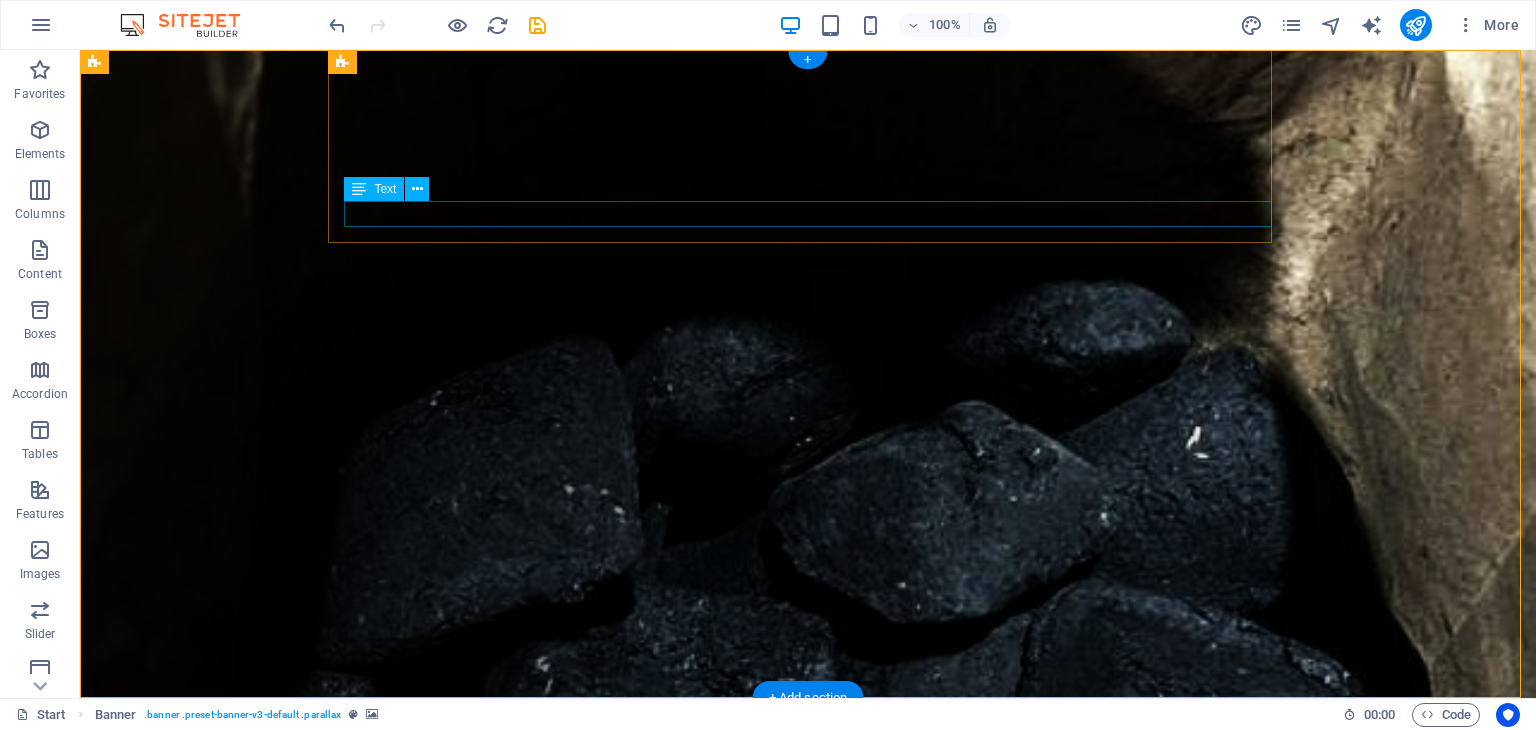 click on "New text element" at bounding box center [816, 891] 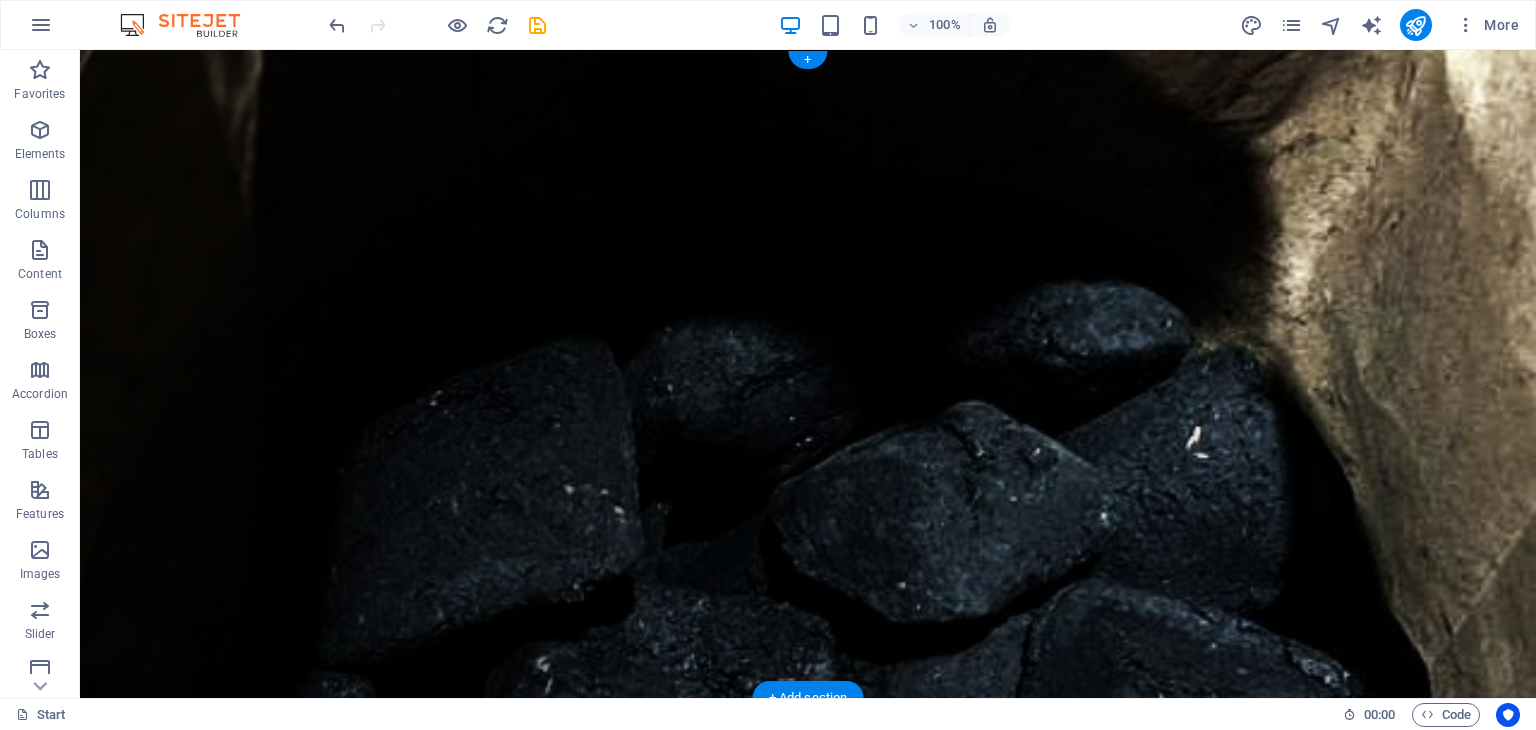 click at bounding box center (808, 374) 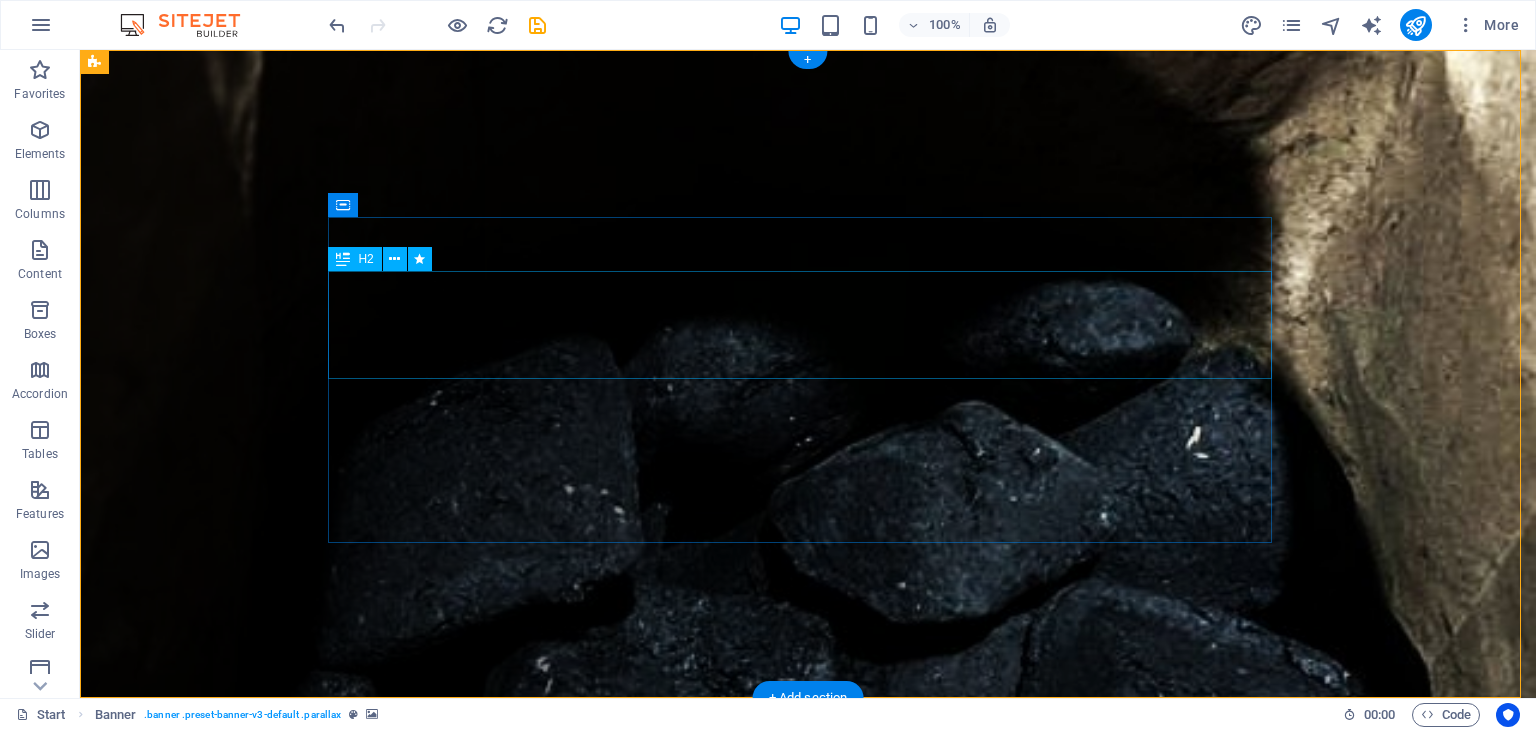 click on "BRIQUETAS ecológicas PREMIUM GRacor" at bounding box center (808, 964) 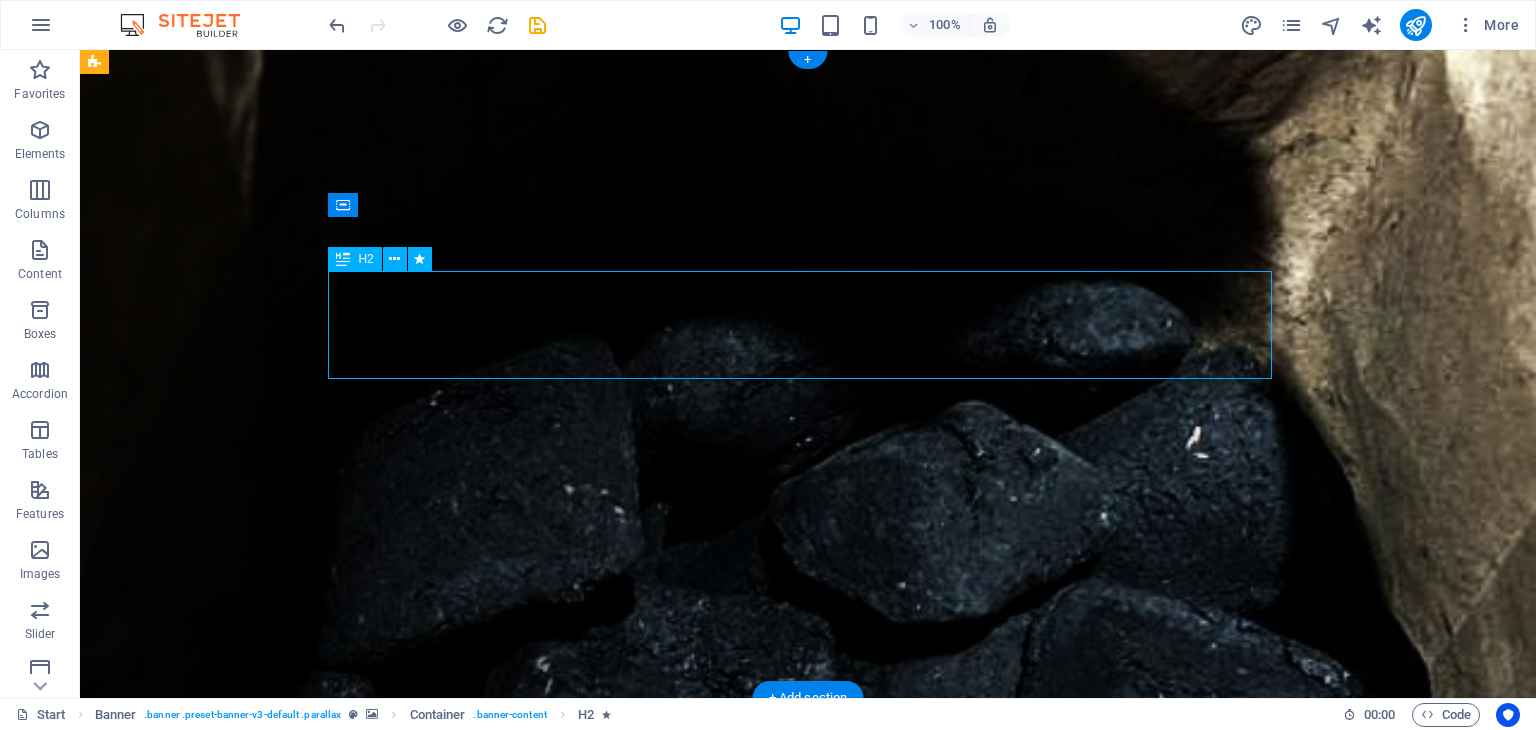 click on "BRIQUETAS ecológicas PREMIUM GRacor" at bounding box center [808, 964] 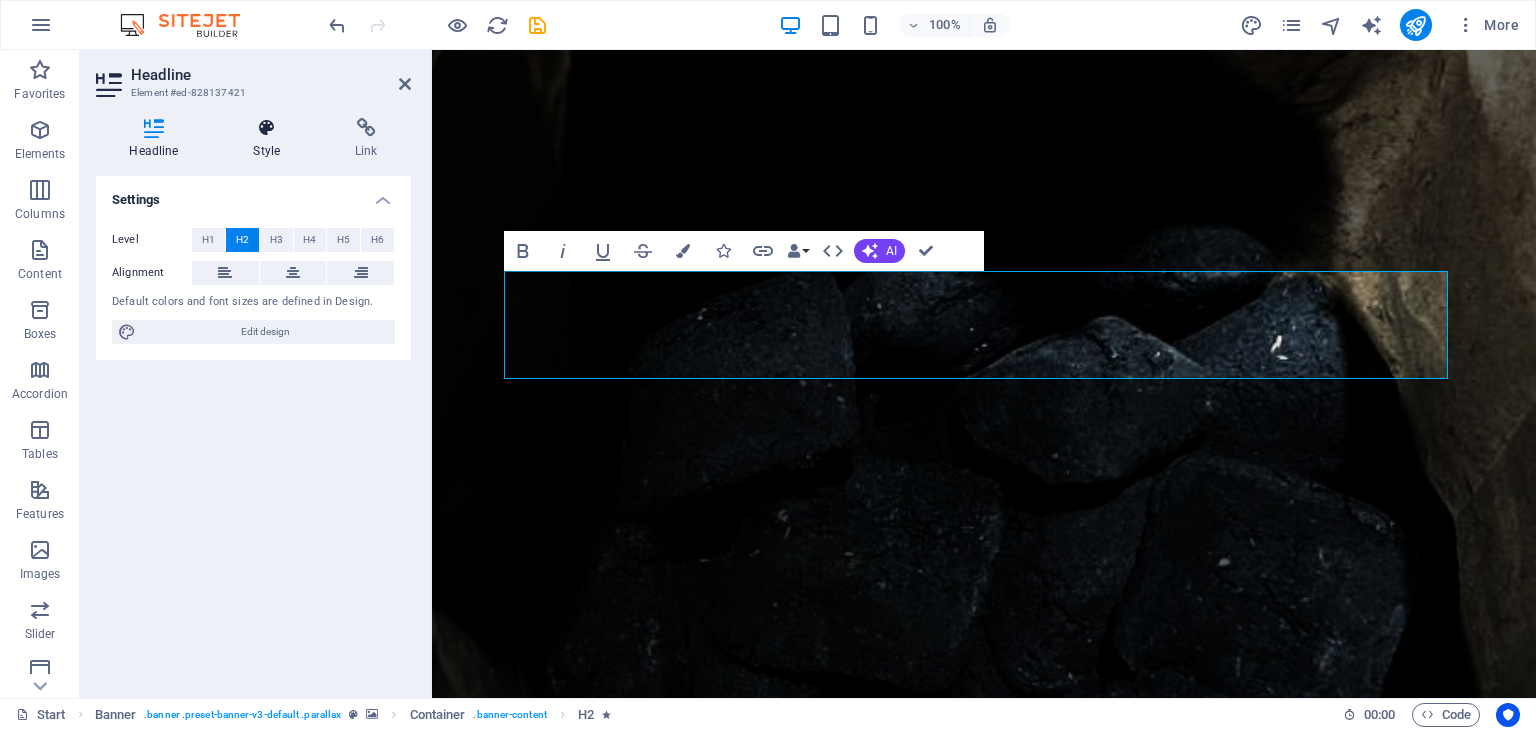 click at bounding box center (267, 128) 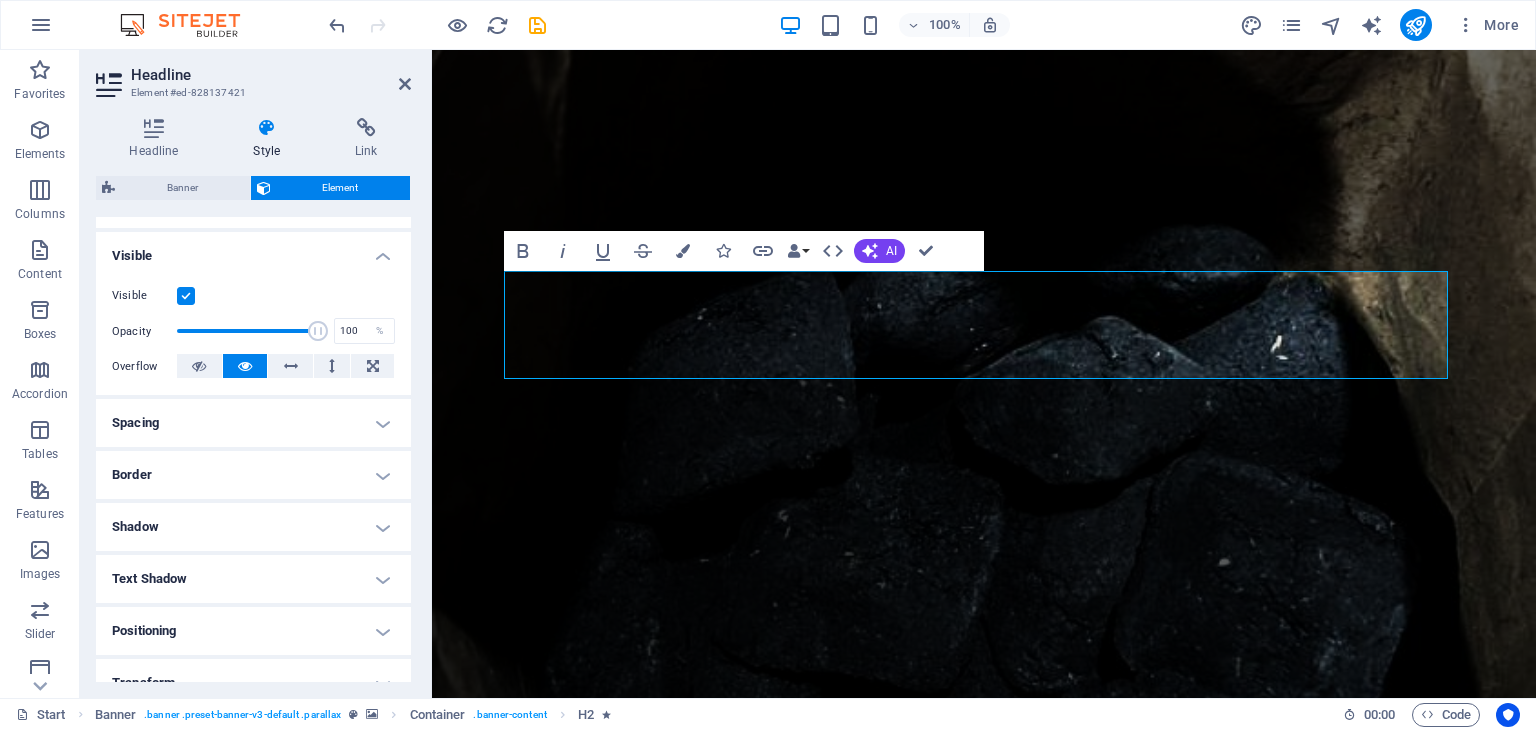 scroll, scrollTop: 200, scrollLeft: 0, axis: vertical 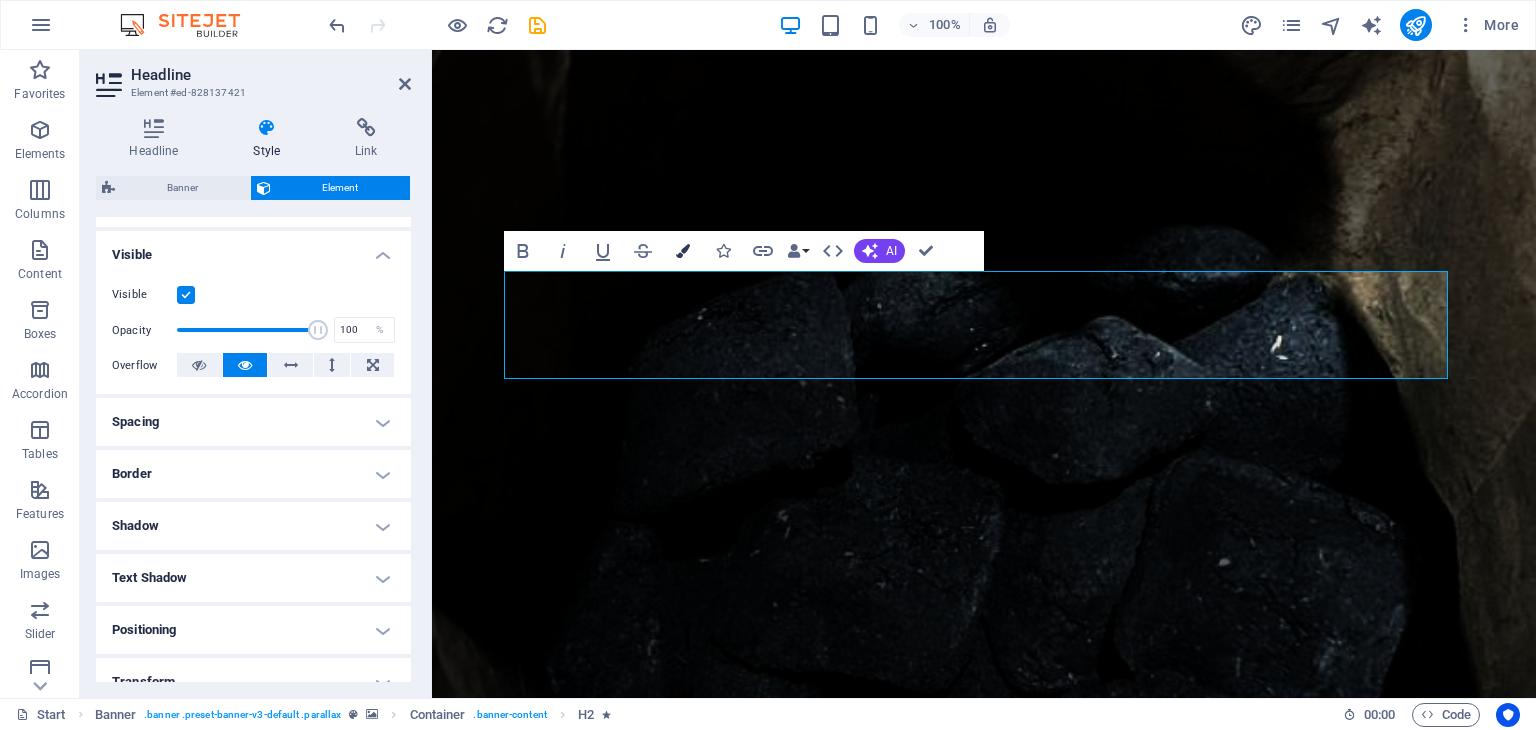 click at bounding box center [683, 251] 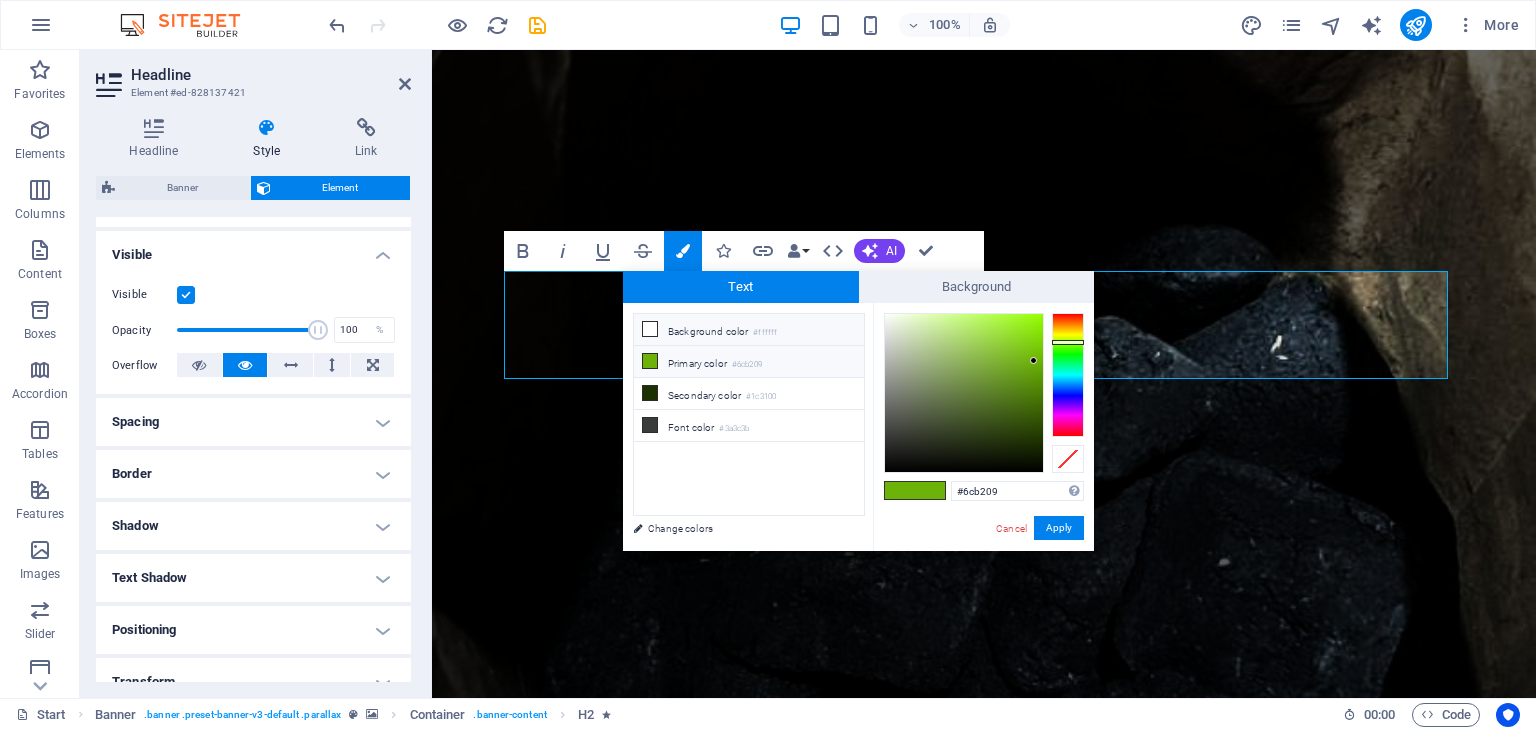click at bounding box center [650, 329] 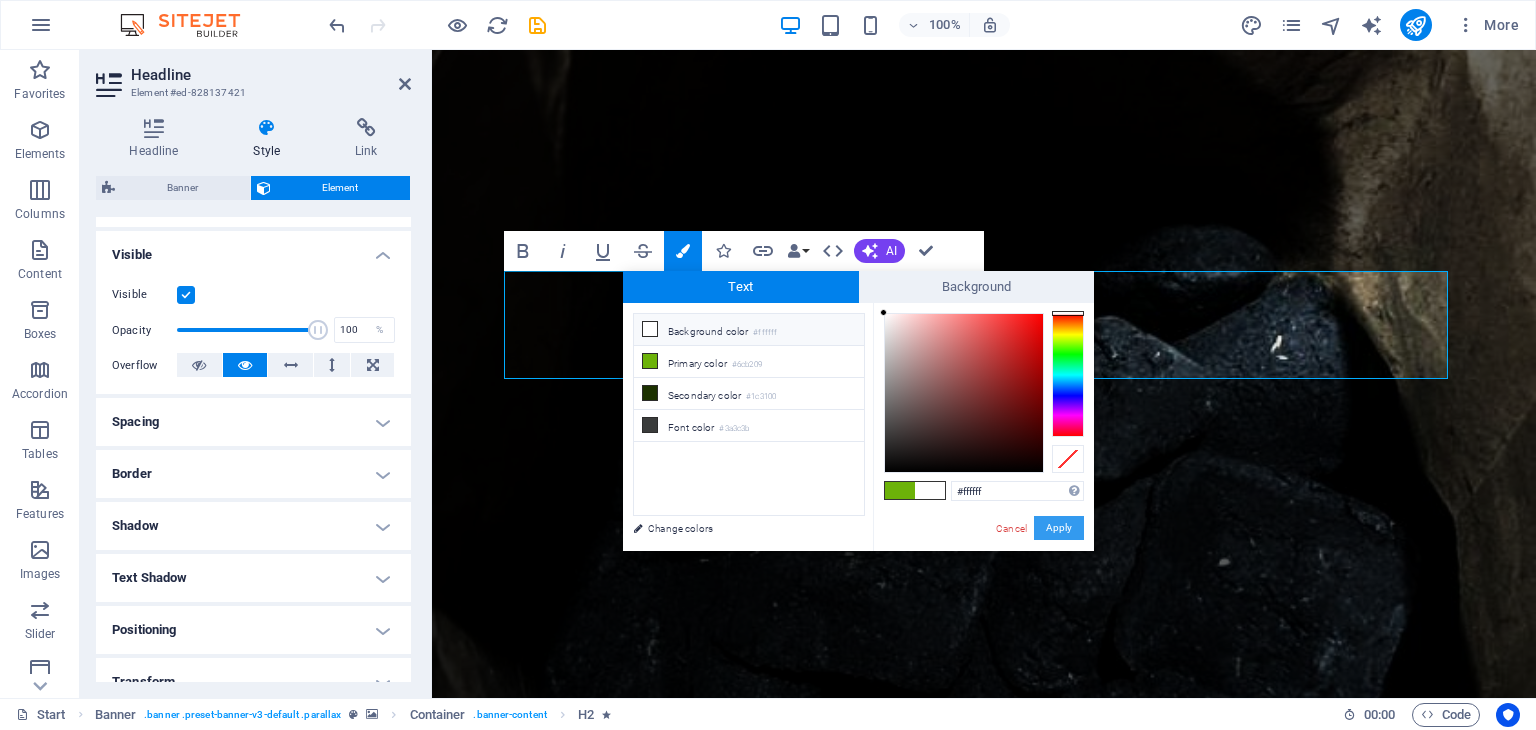 click on "Apply" at bounding box center [1059, 528] 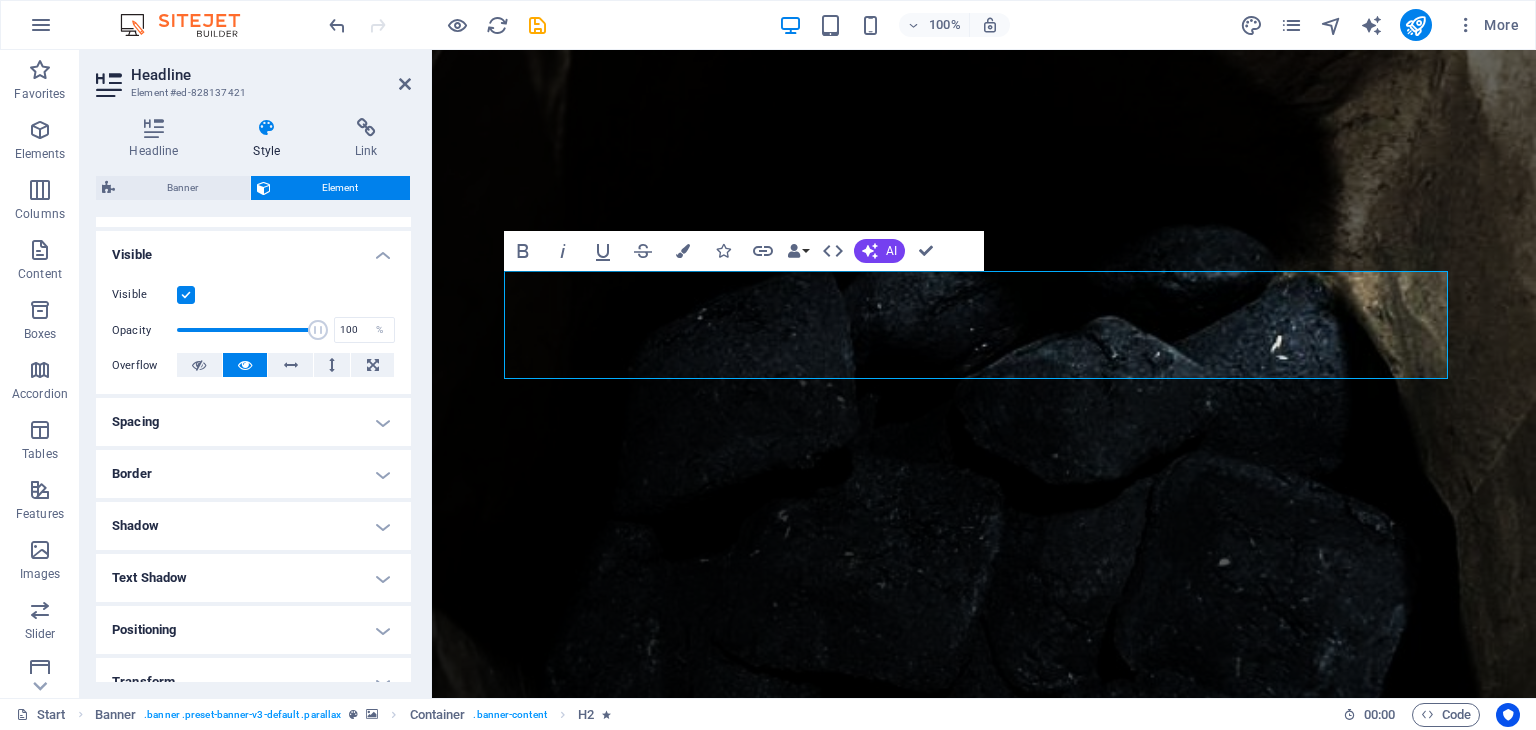 click at bounding box center [984, 374] 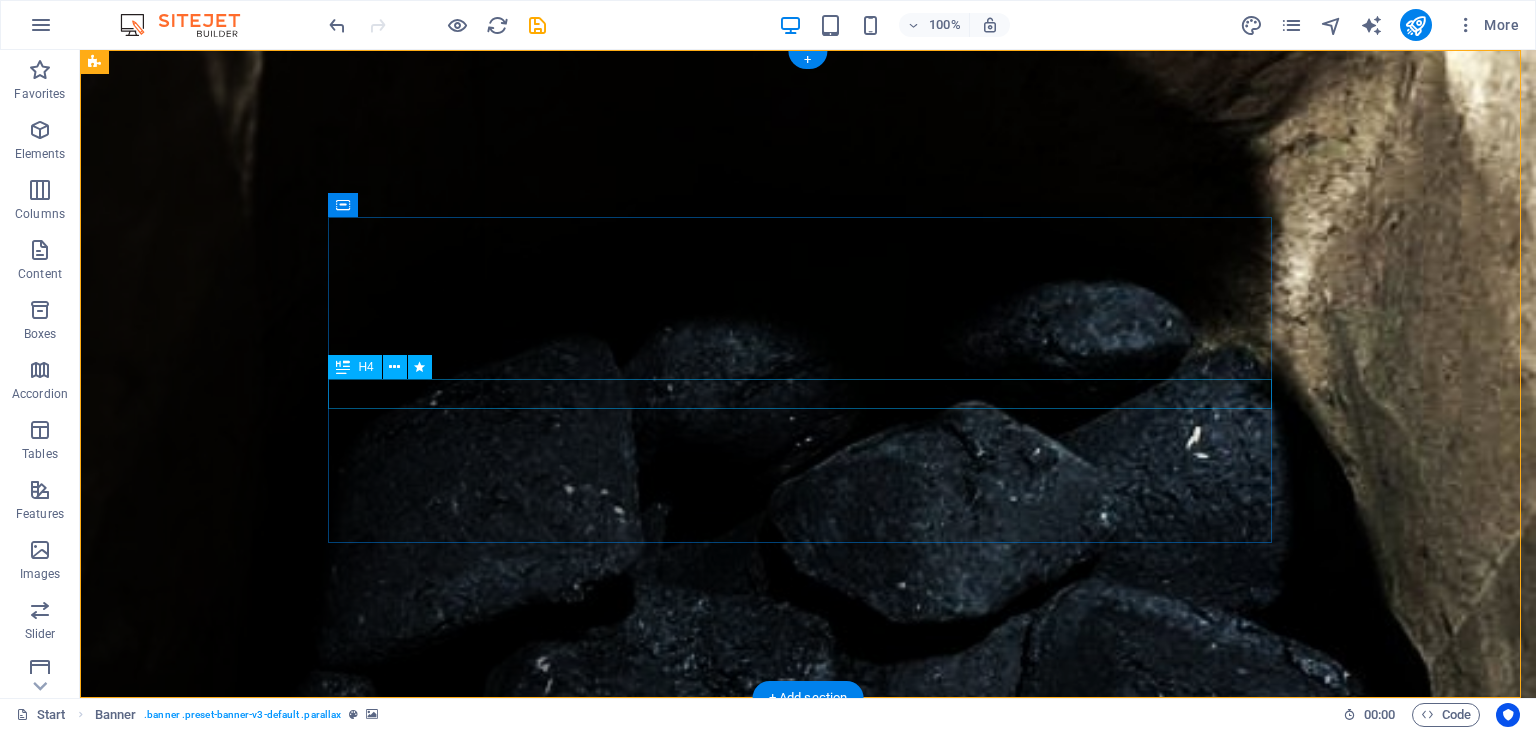 click on "¡TU ECO FLAMA!" at bounding box center [808, 1033] 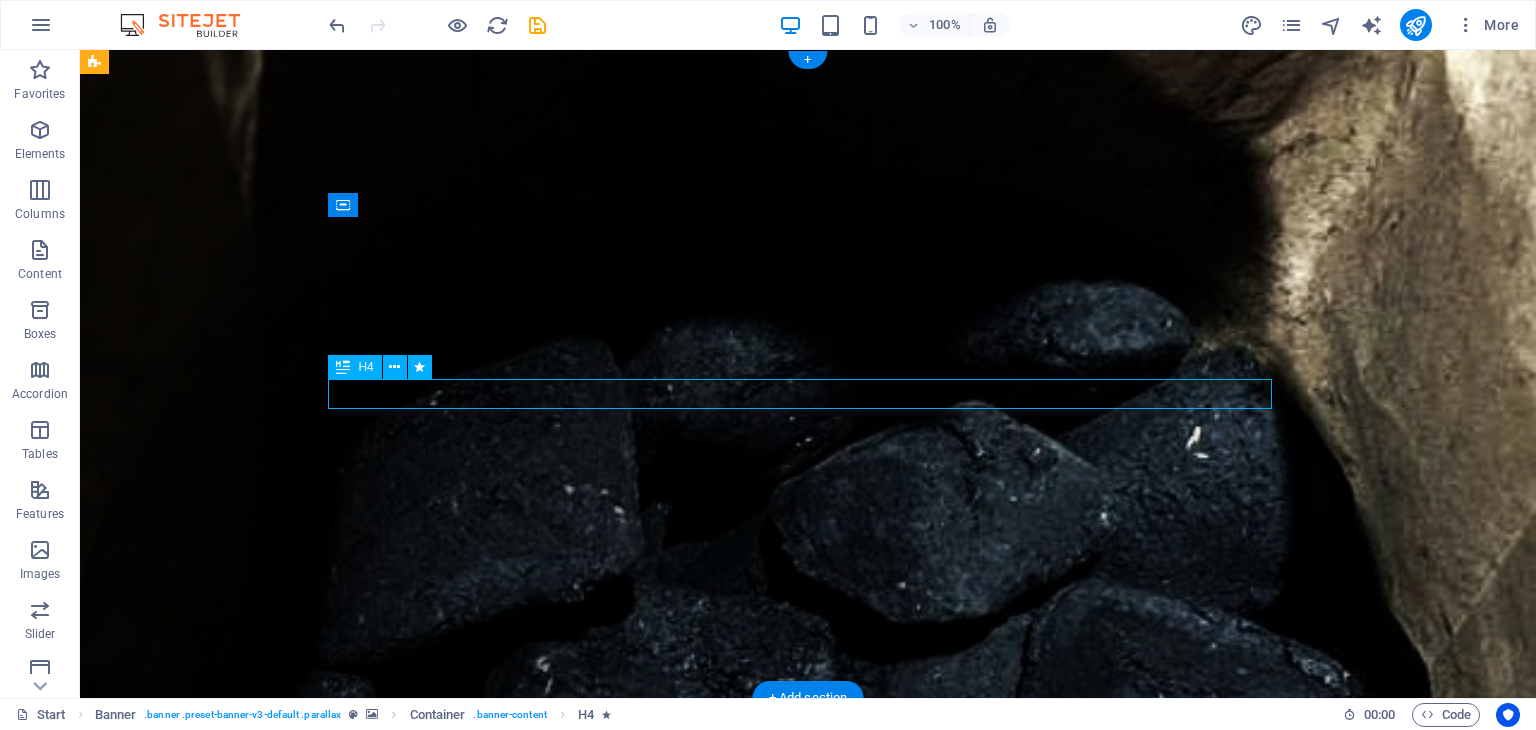 click on "¡TU ECO FLAMA!" at bounding box center [808, 1033] 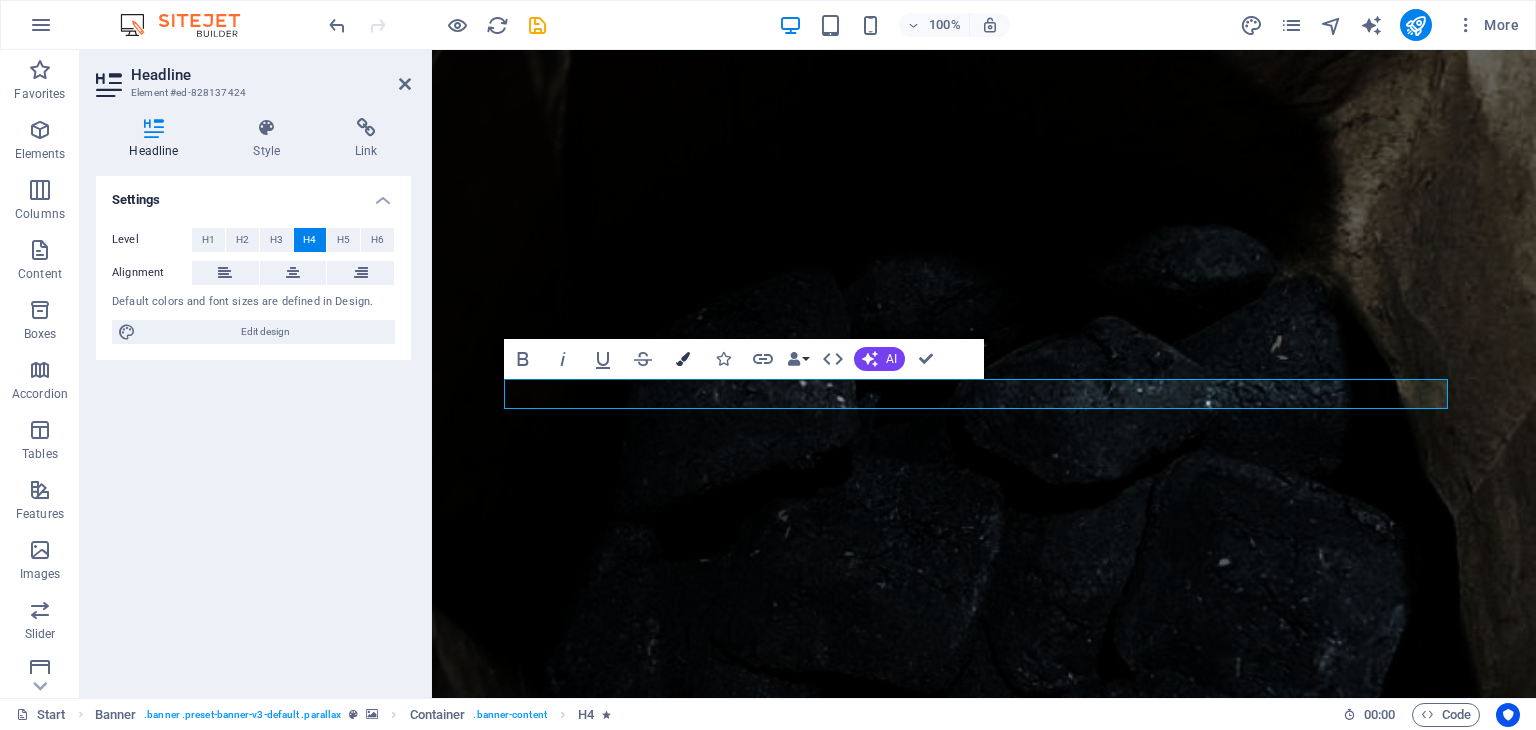 click at bounding box center [683, 359] 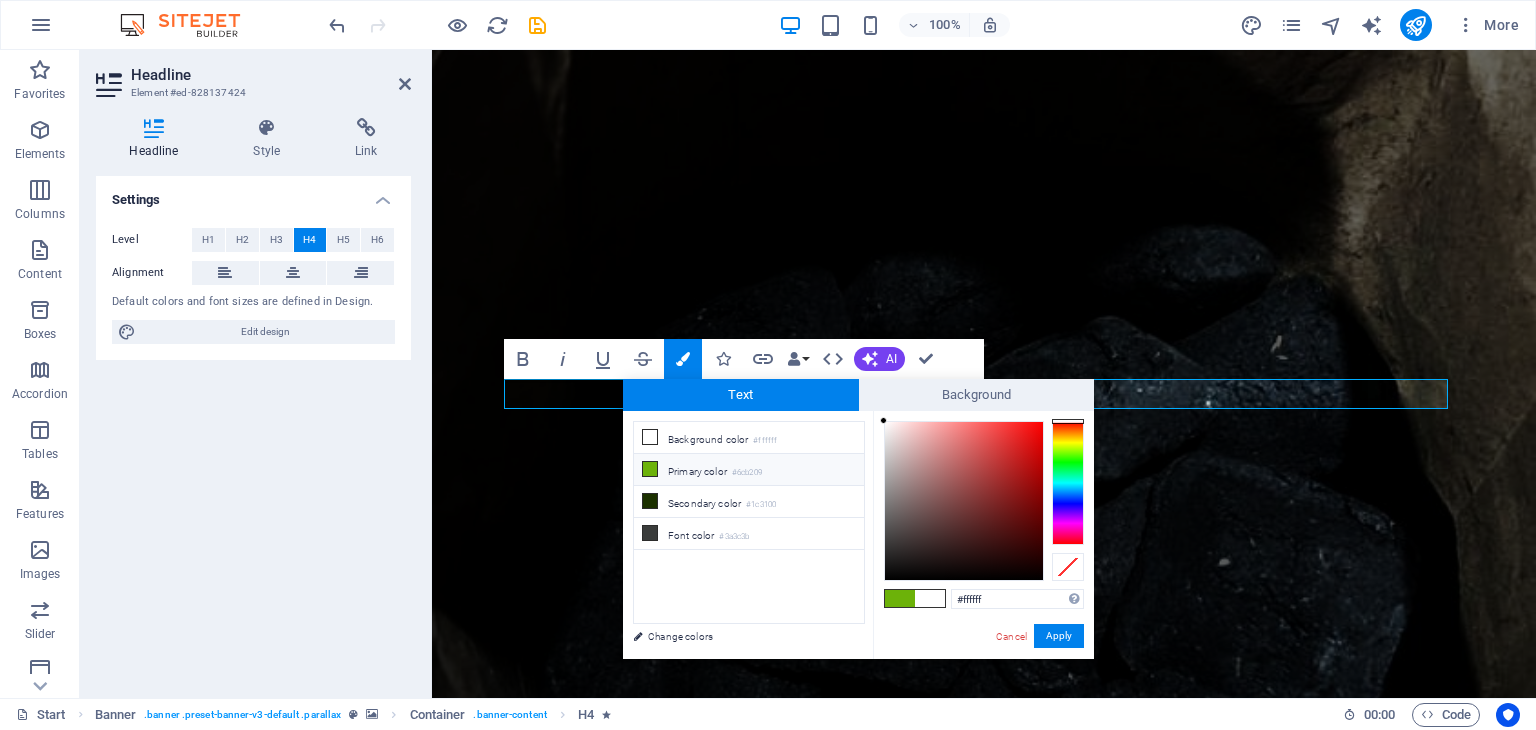 click at bounding box center [650, 469] 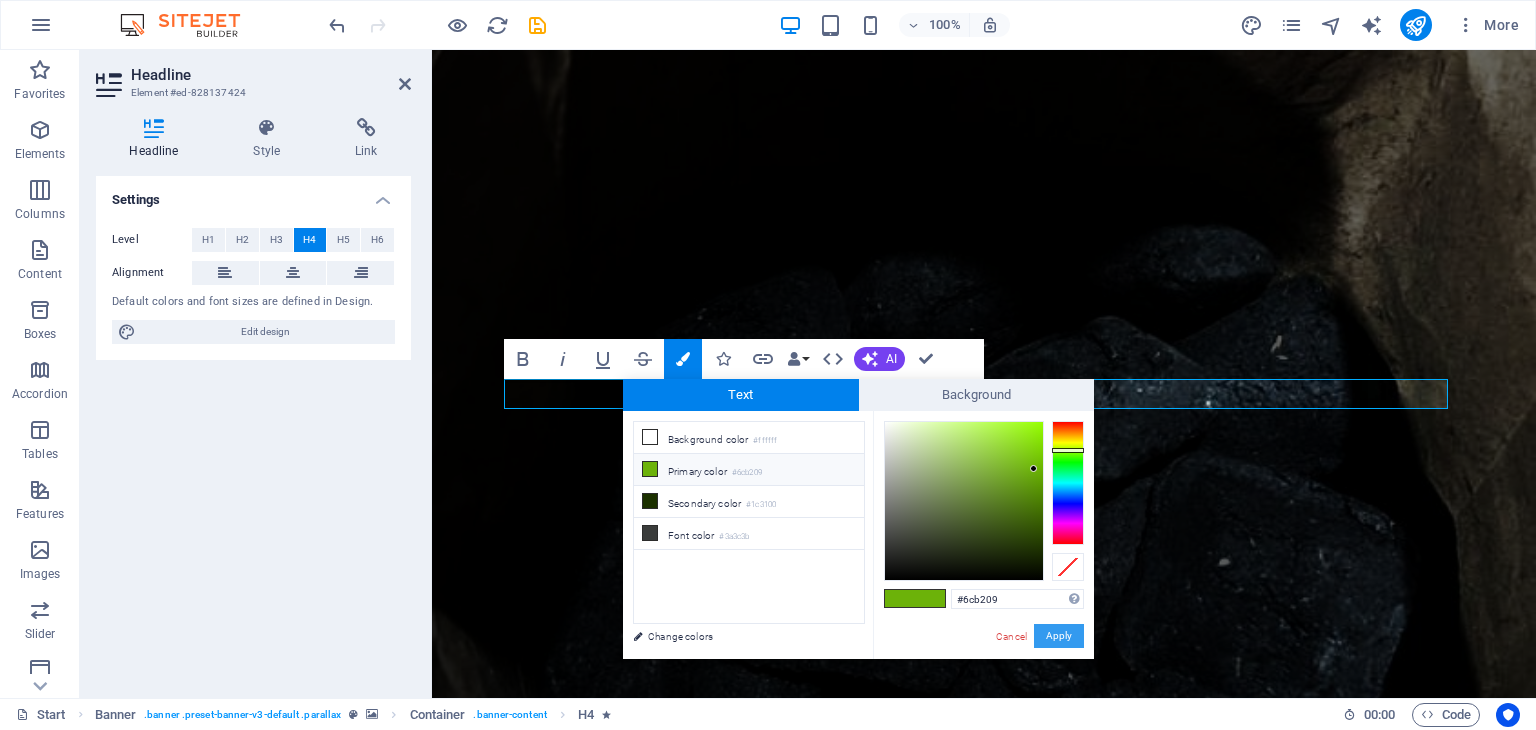 click on "Apply" at bounding box center [1059, 636] 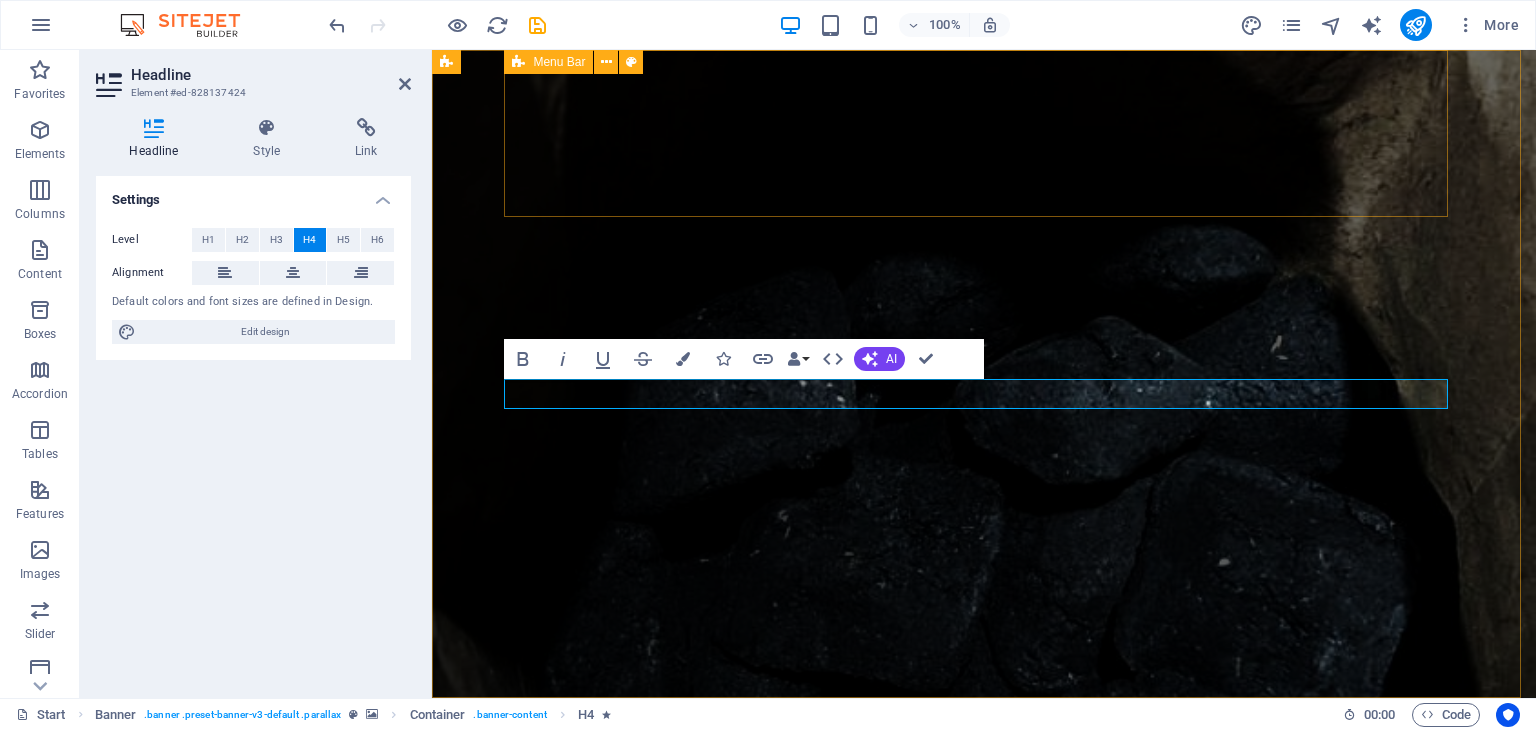 click on "Inicio ¿Quiénes somos? Productos Recetas Contacto" at bounding box center [984, 796] 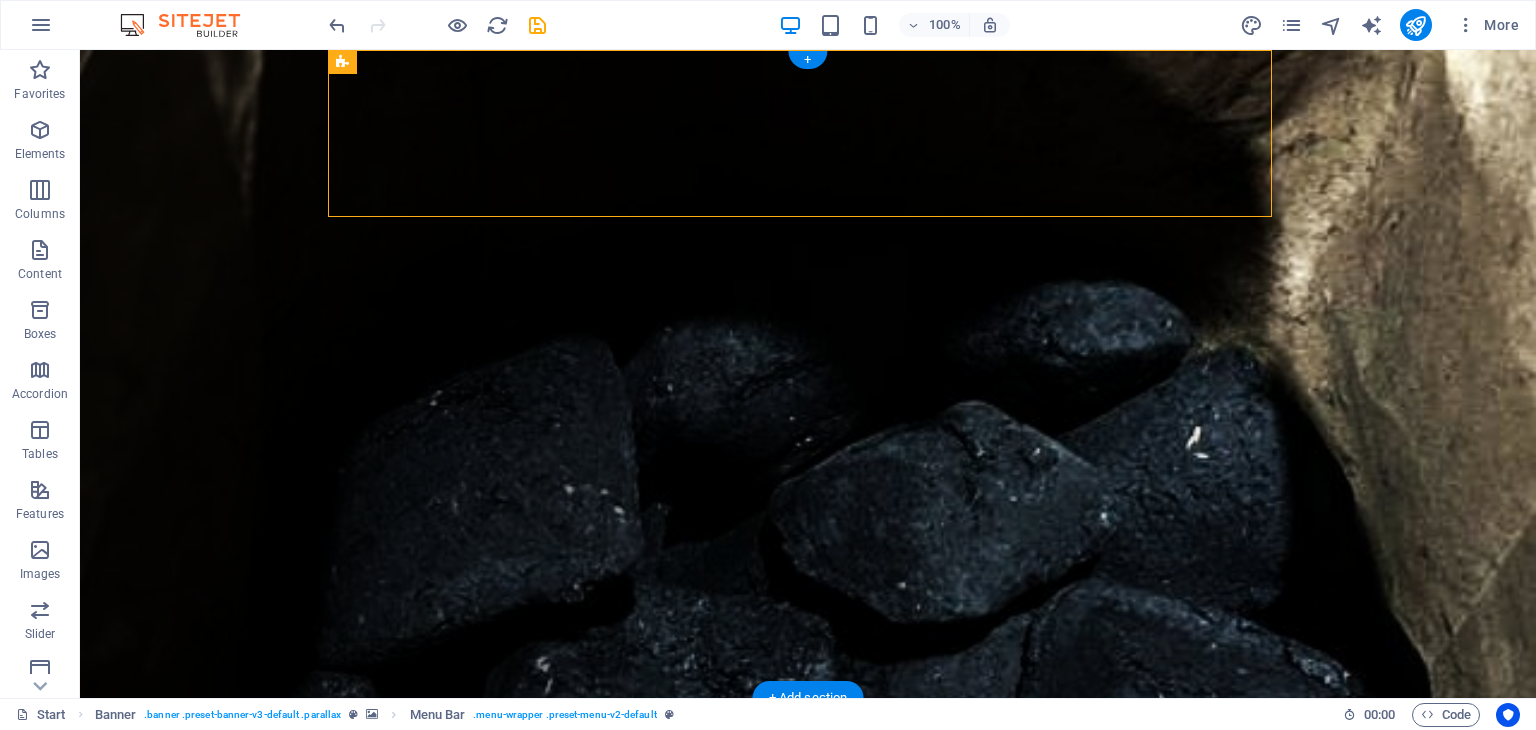 click at bounding box center [808, 374] 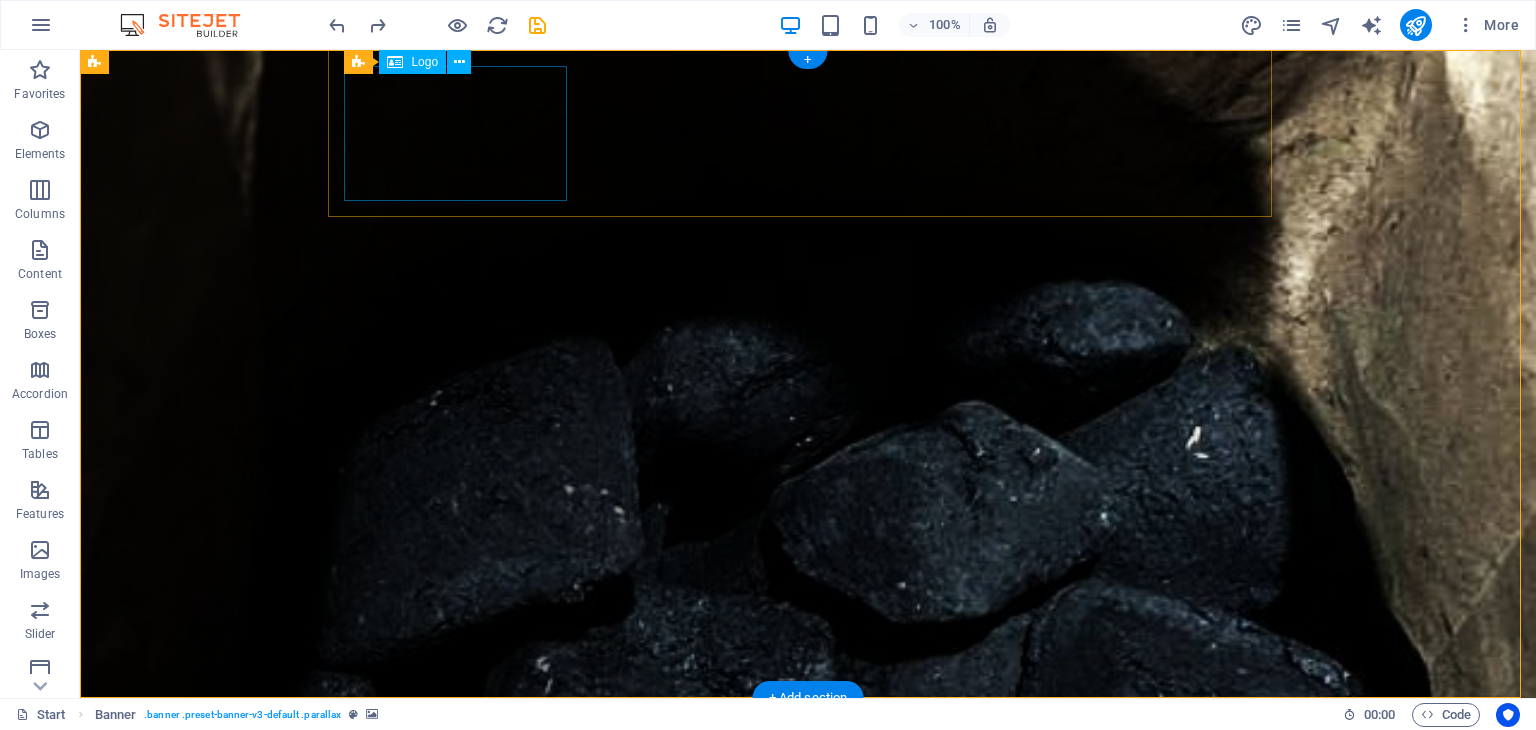 click at bounding box center (816, 781) 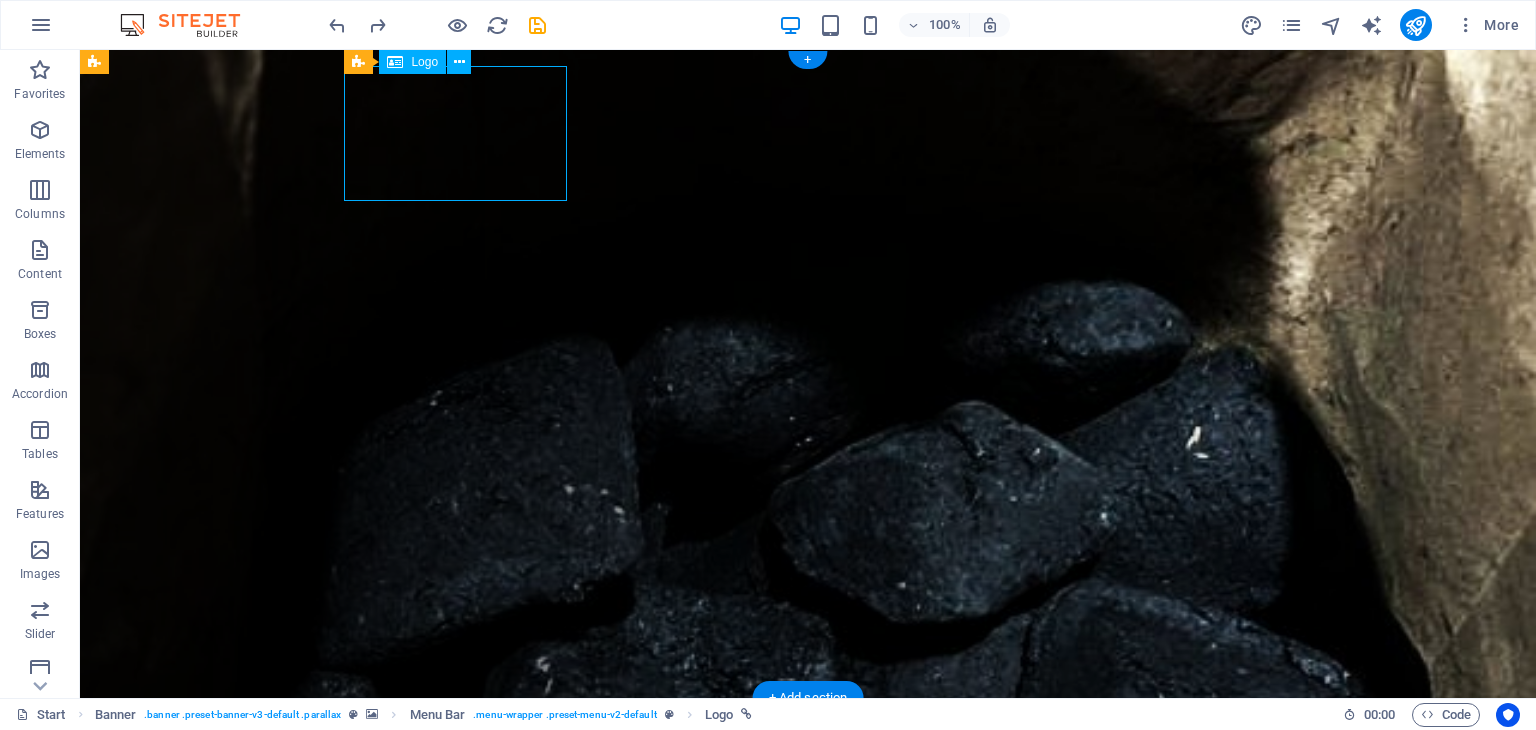 click at bounding box center (816, 781) 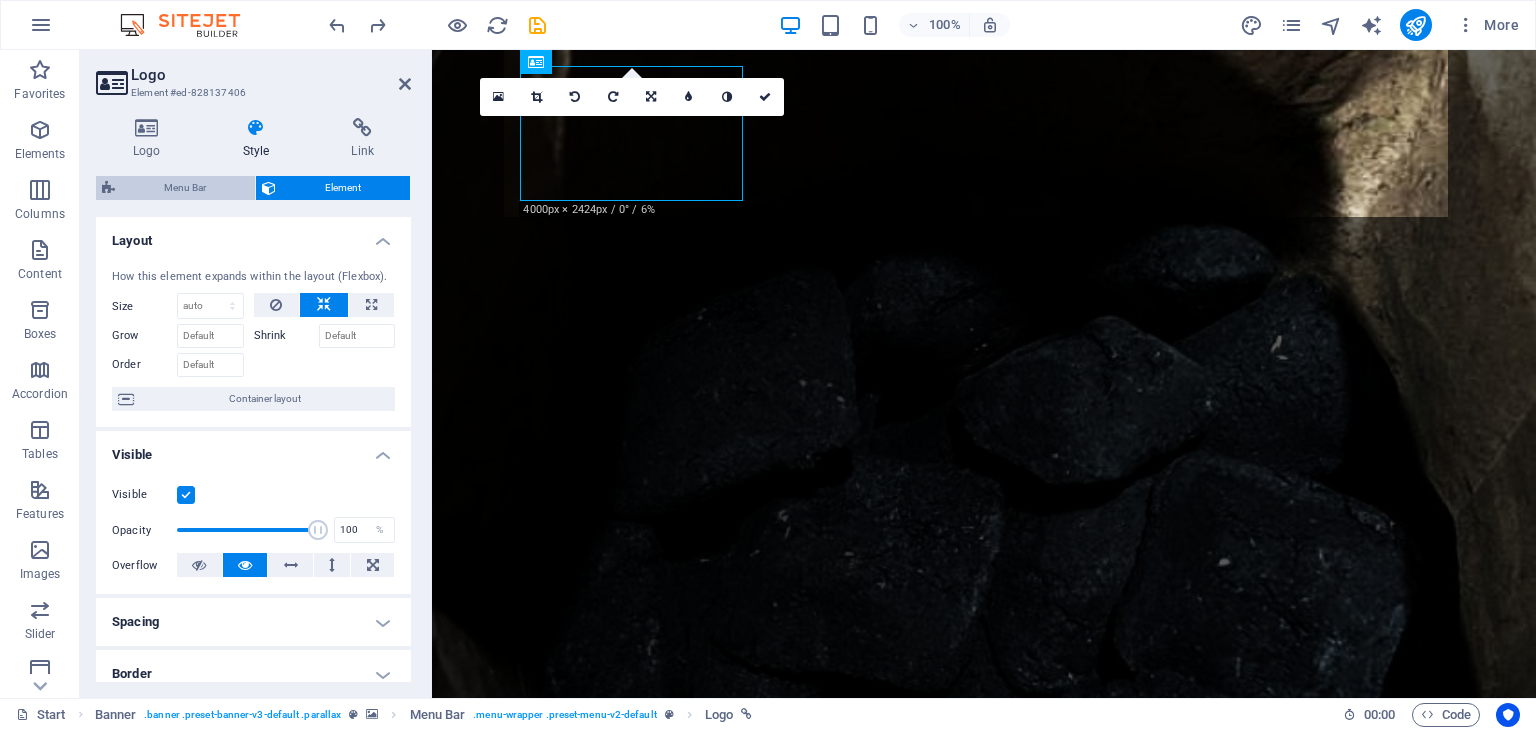 click on "Menu Bar" at bounding box center [185, 188] 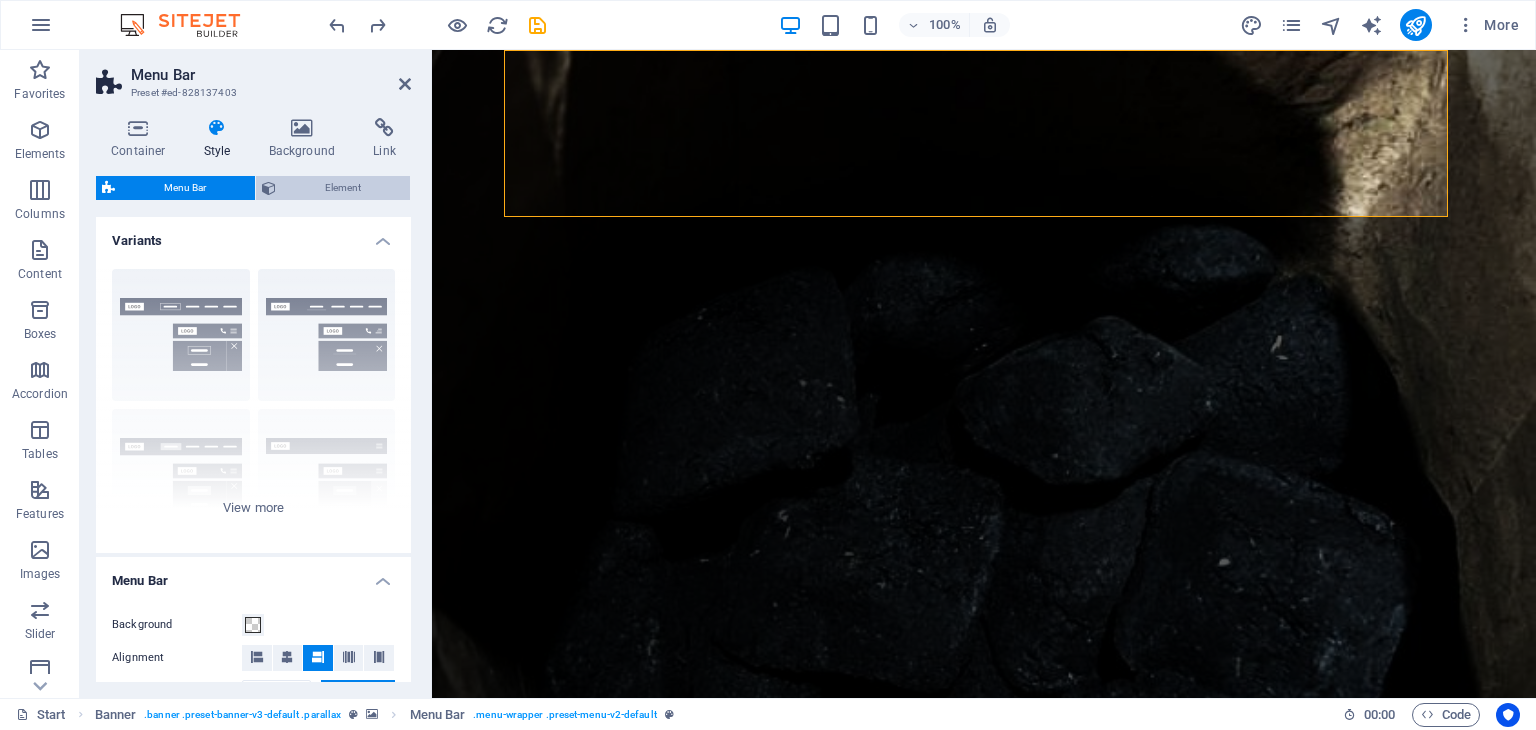 click on "Element" at bounding box center (343, 188) 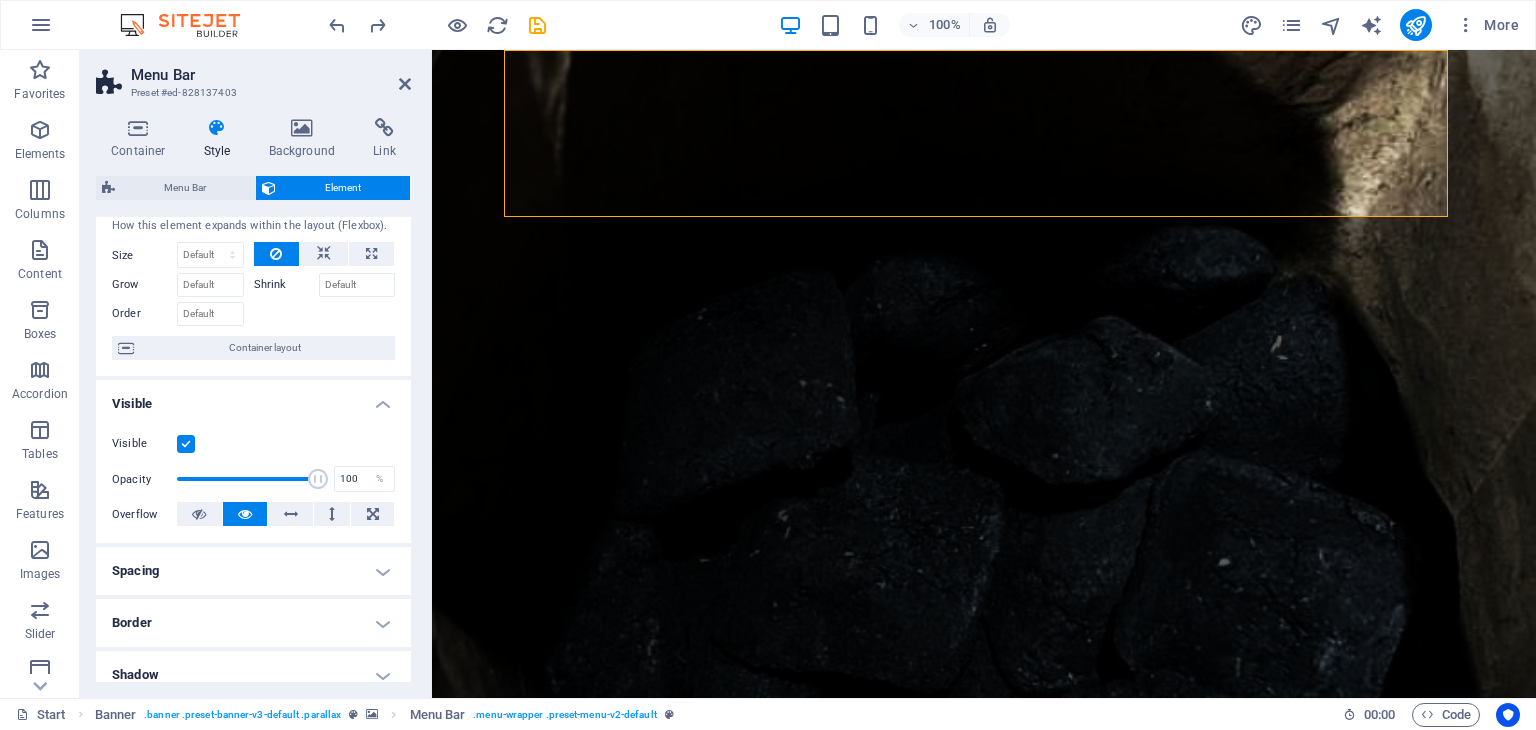 scroll, scrollTop: 0, scrollLeft: 0, axis: both 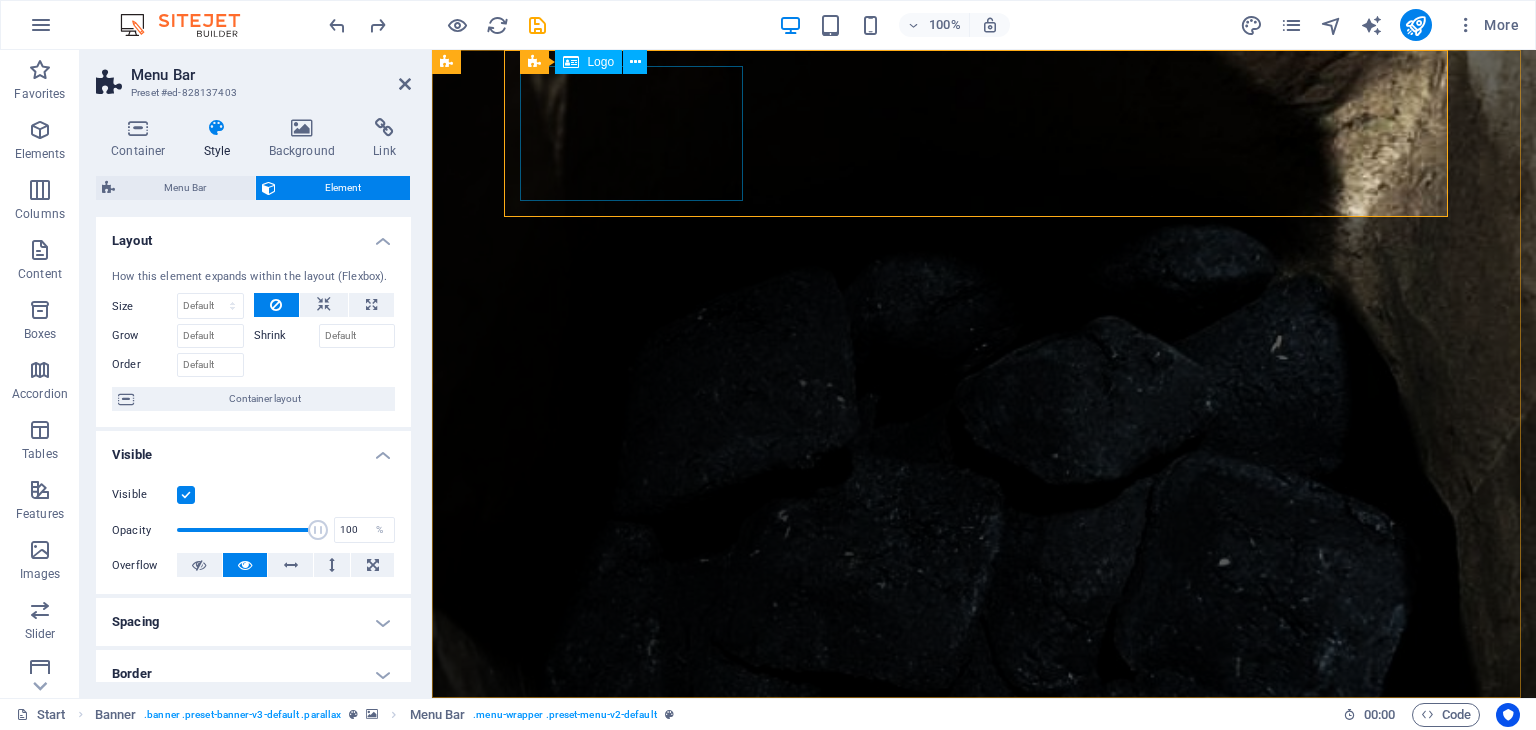click at bounding box center (992, 781) 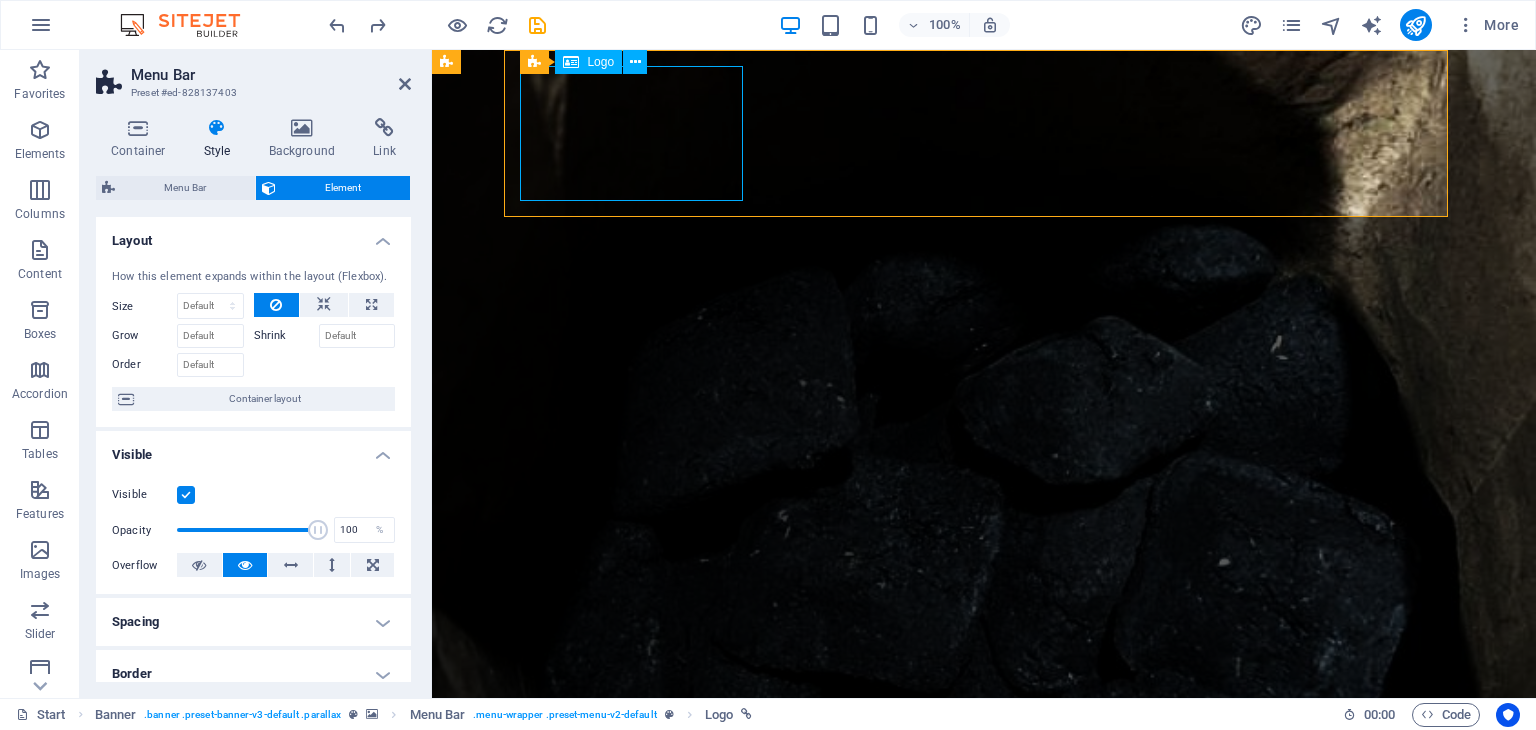 click at bounding box center (992, 781) 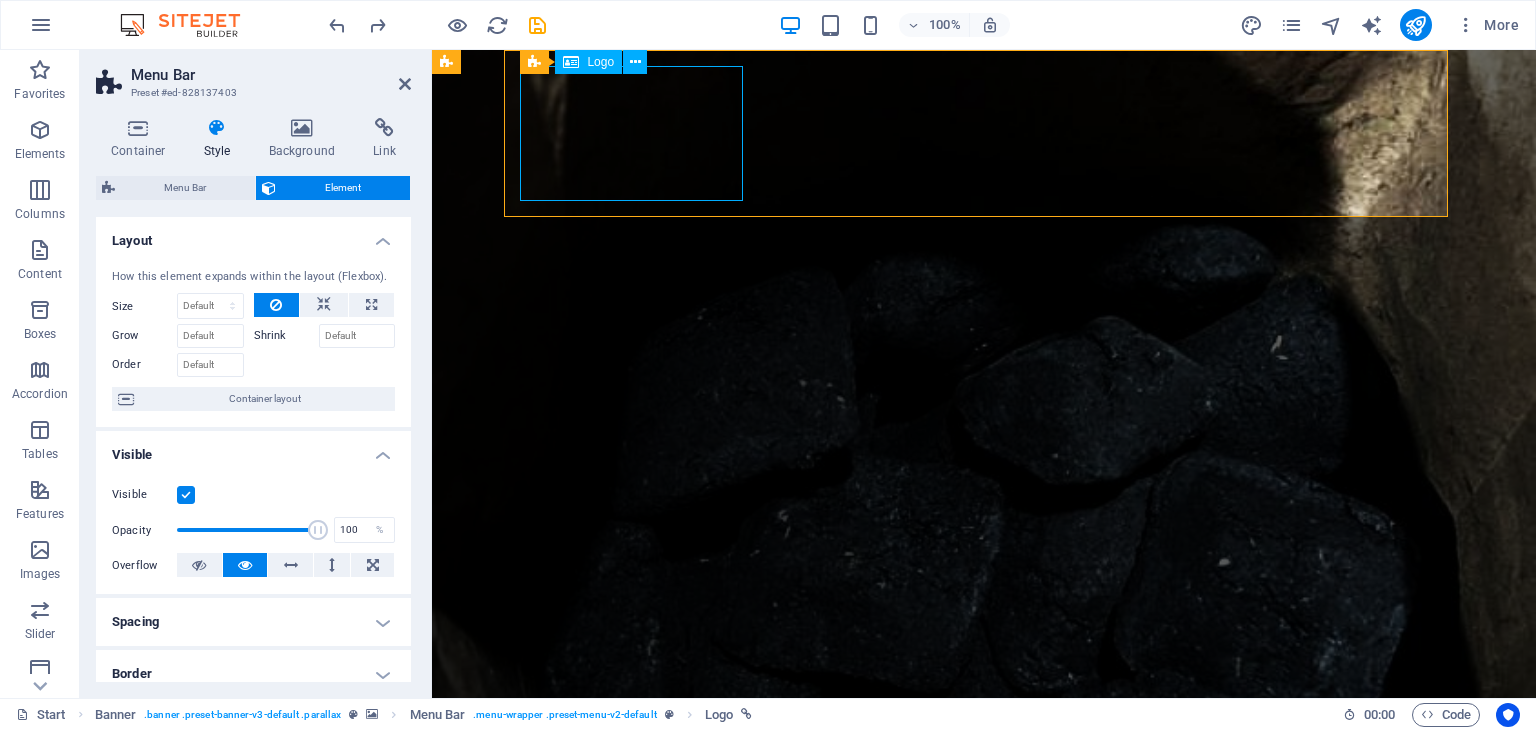 click at bounding box center (992, 781) 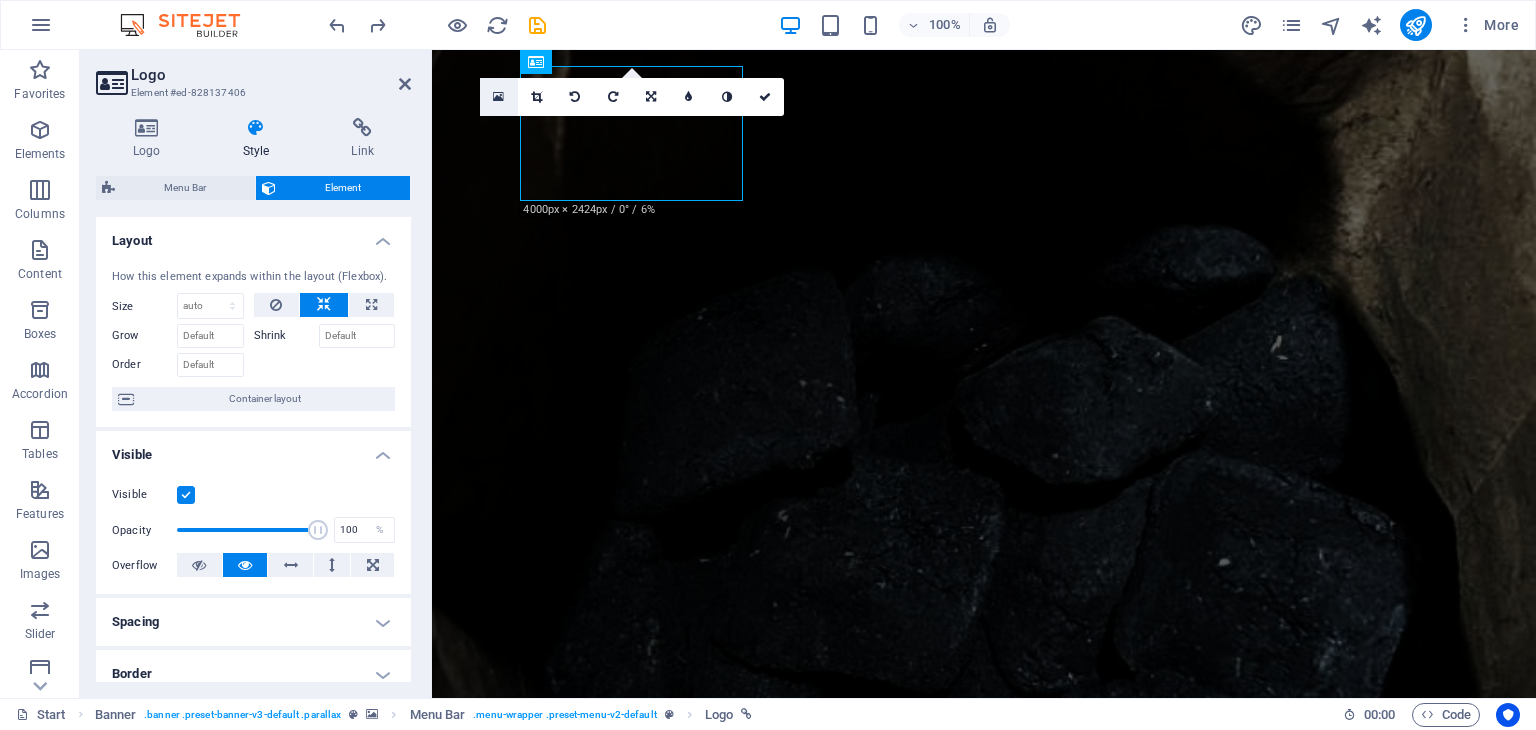 click at bounding box center (498, 97) 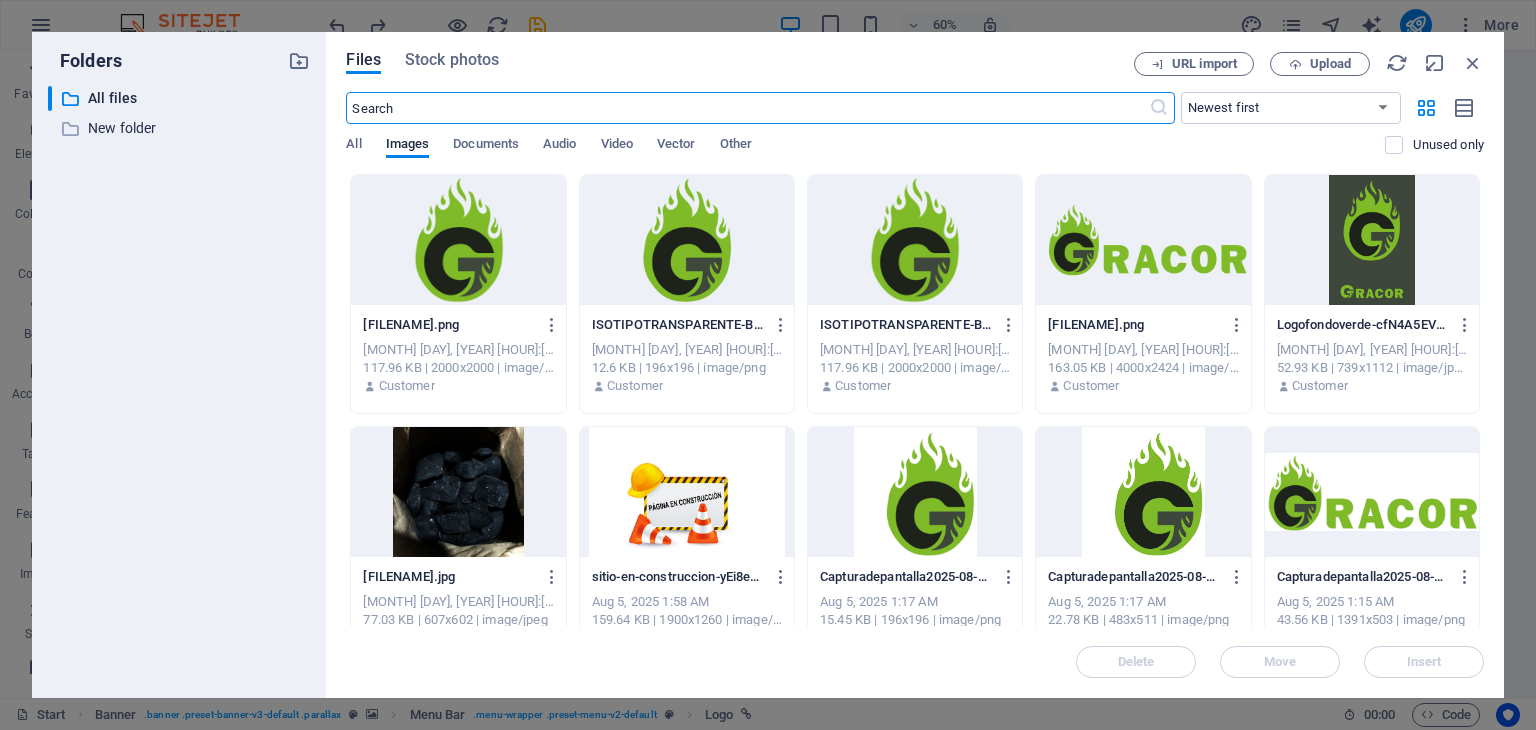 click at bounding box center [458, 240] 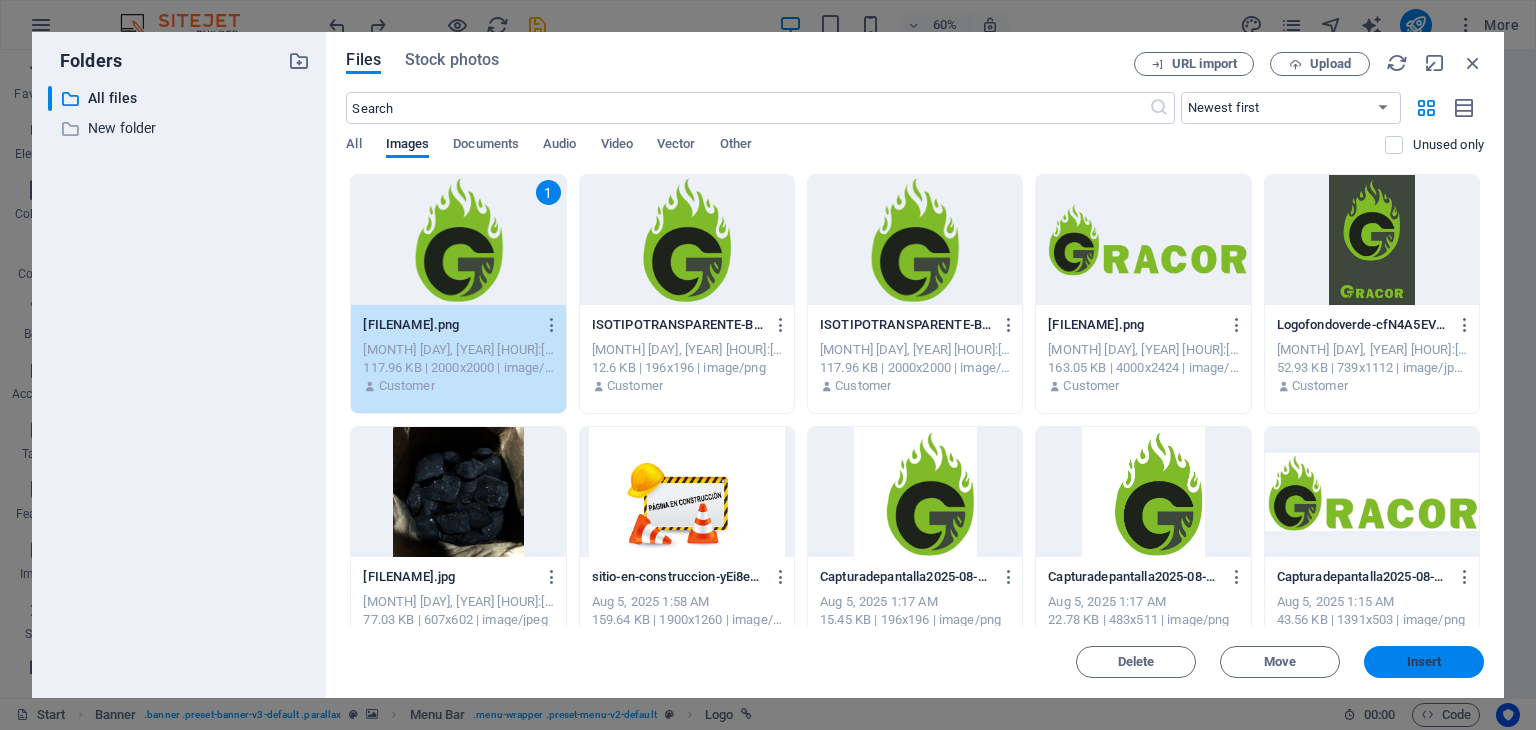 click on "Insert" at bounding box center (1424, 662) 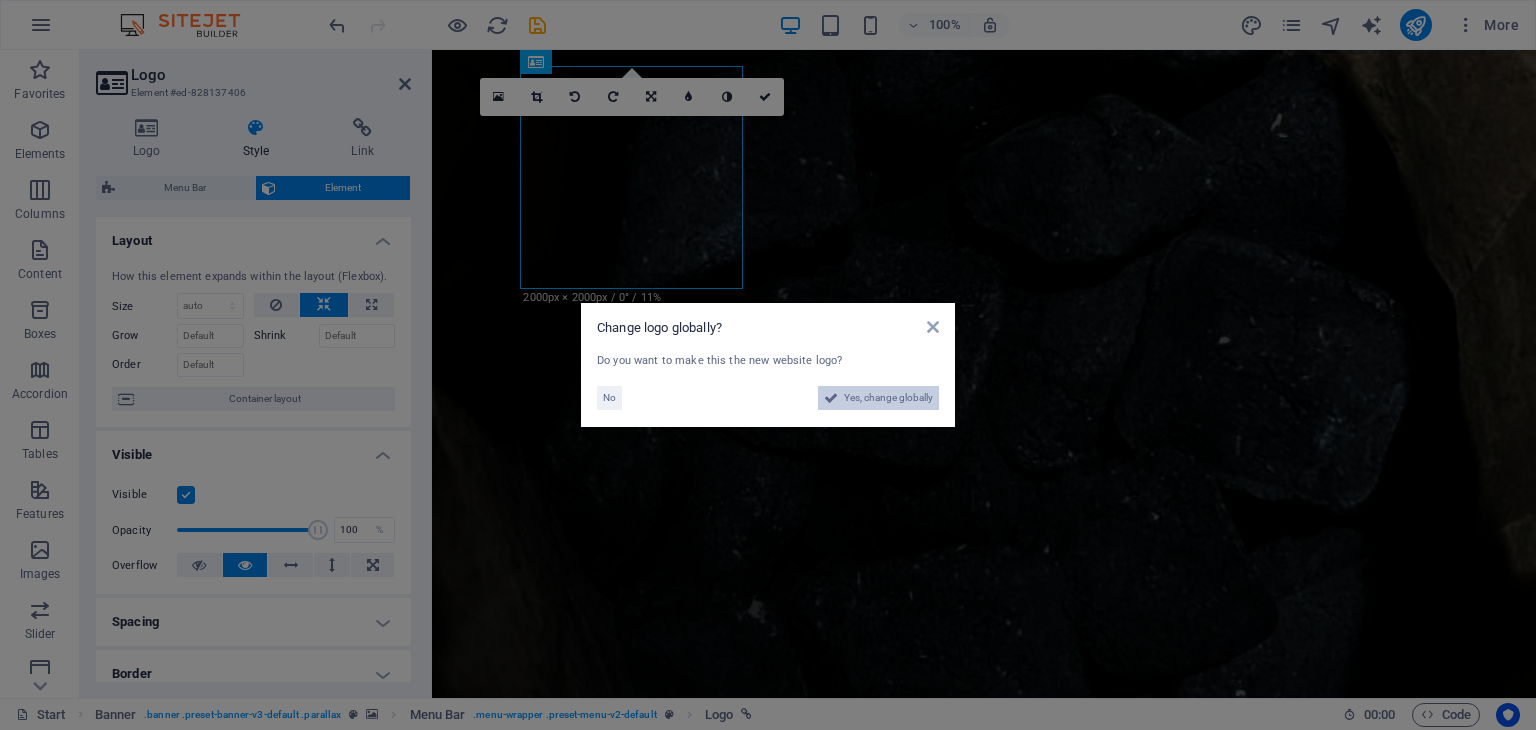 click on "Yes, change globally" at bounding box center [888, 398] 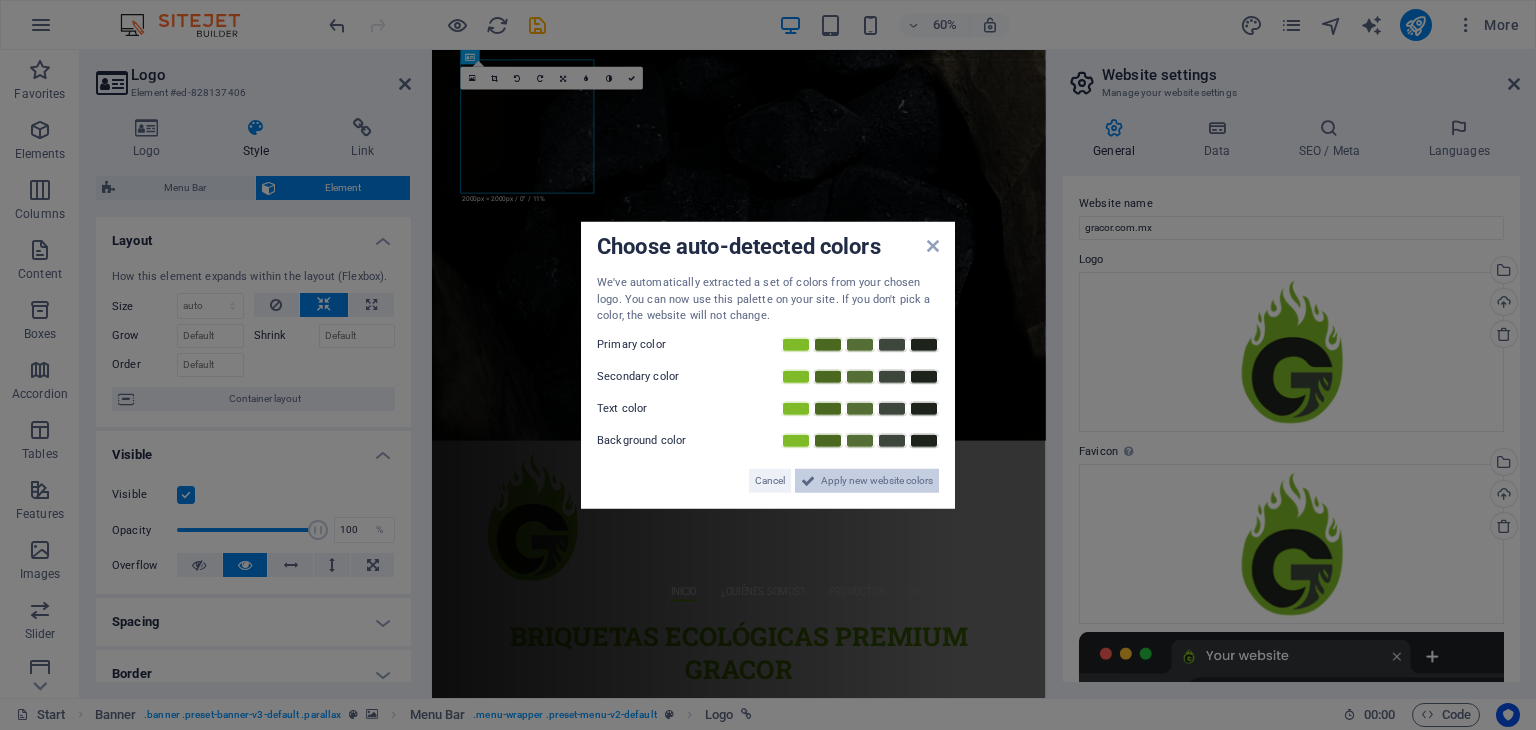click on "Apply new website colors" at bounding box center (877, 480) 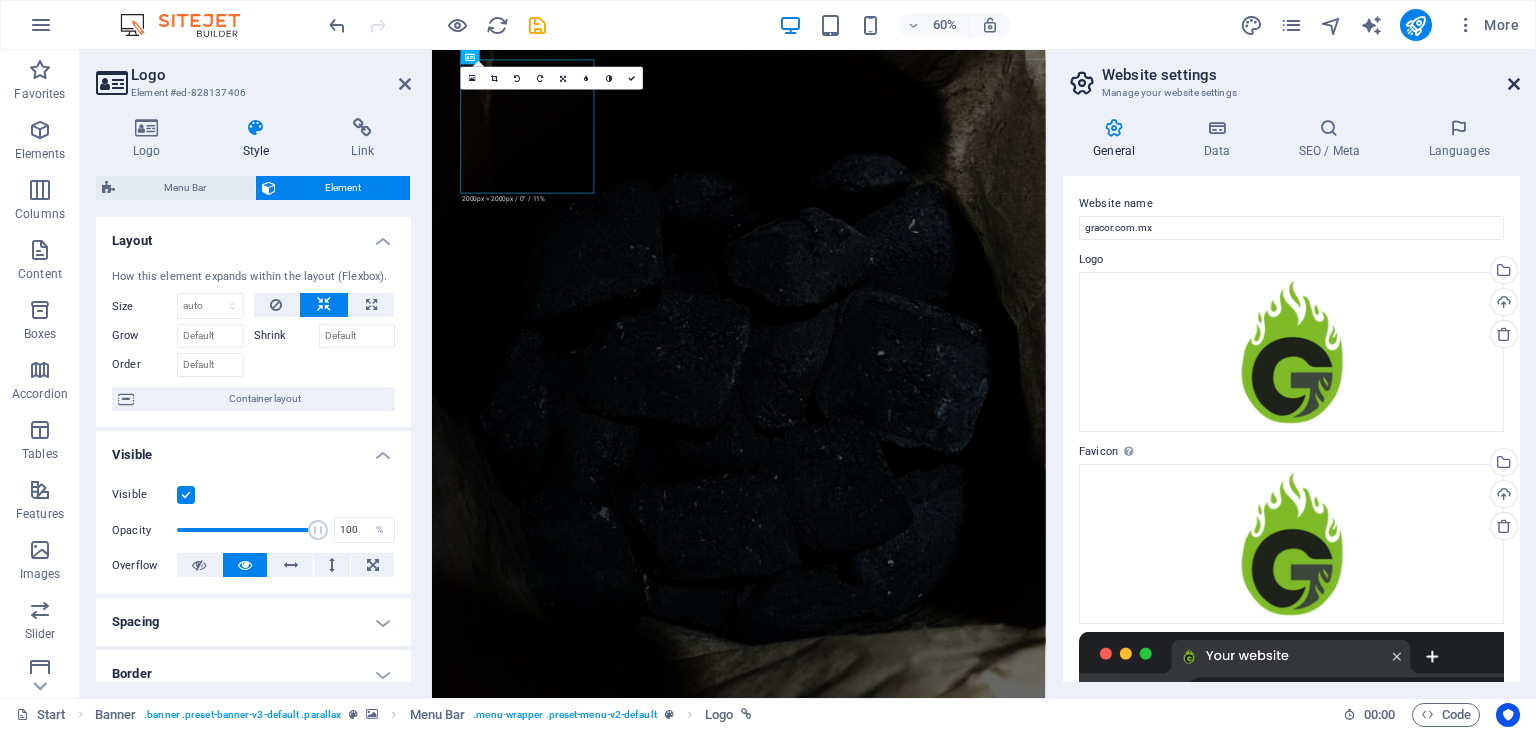 click at bounding box center [1514, 84] 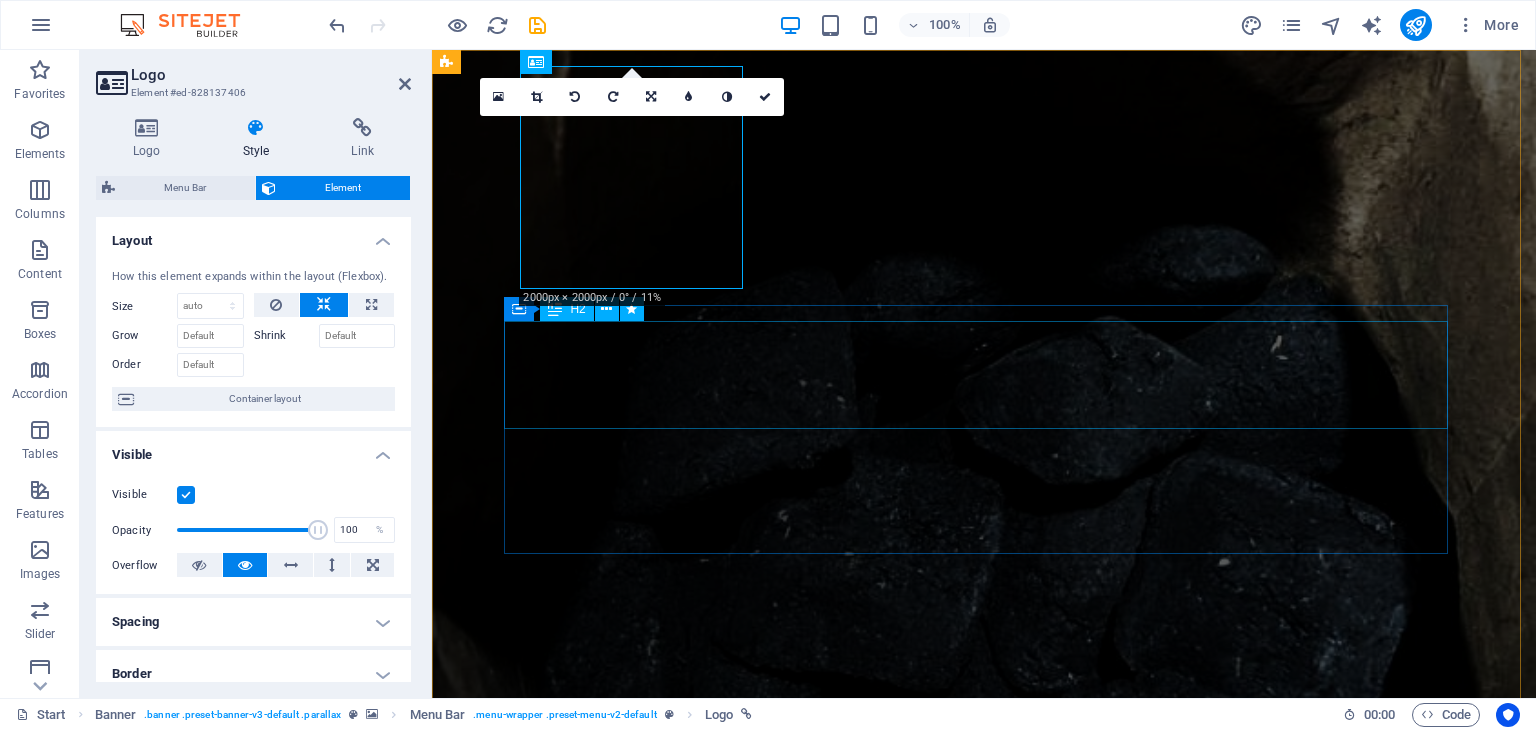 click on "BRIQUETAS ecológicas PREMIUM GRacor" at bounding box center (984, 1483) 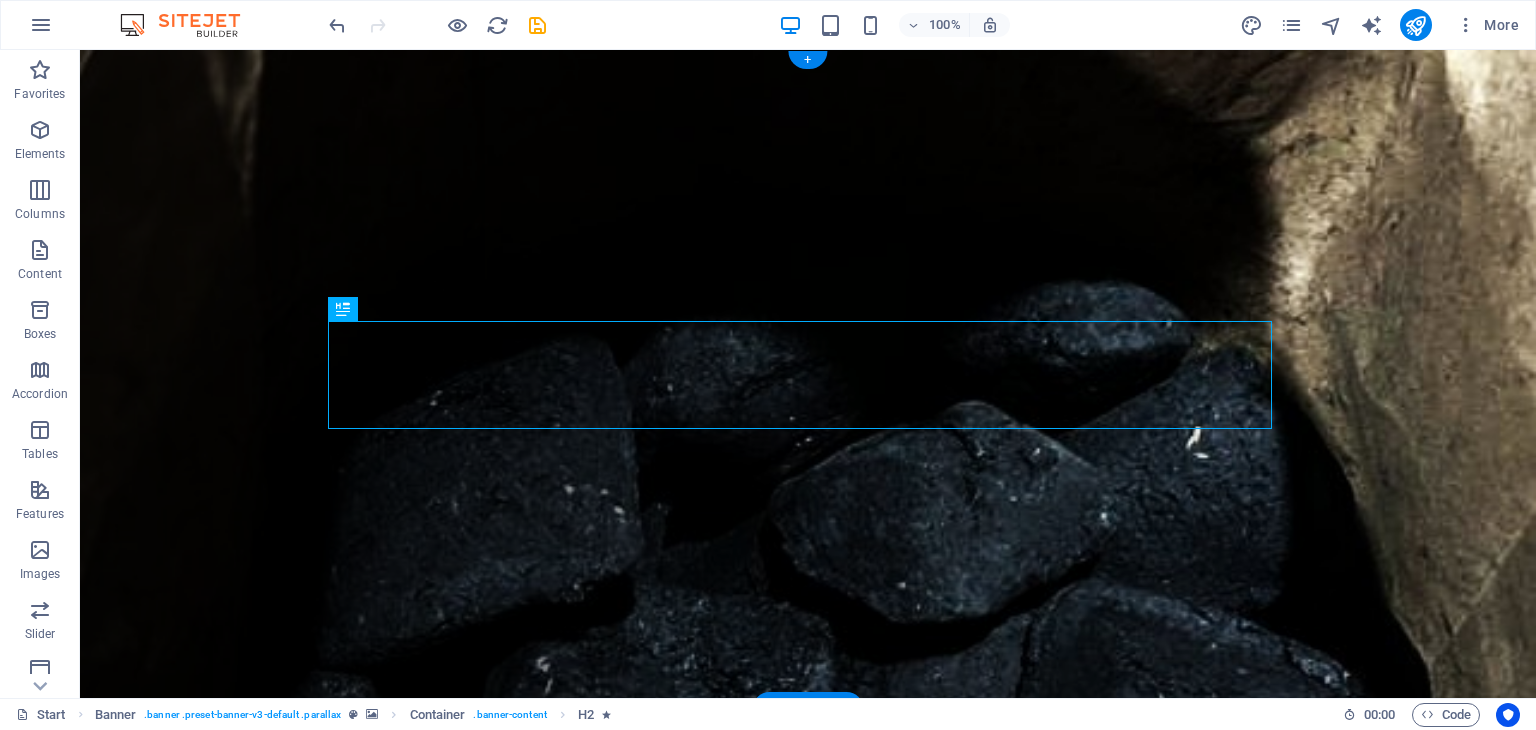 click at bounding box center (808, 374) 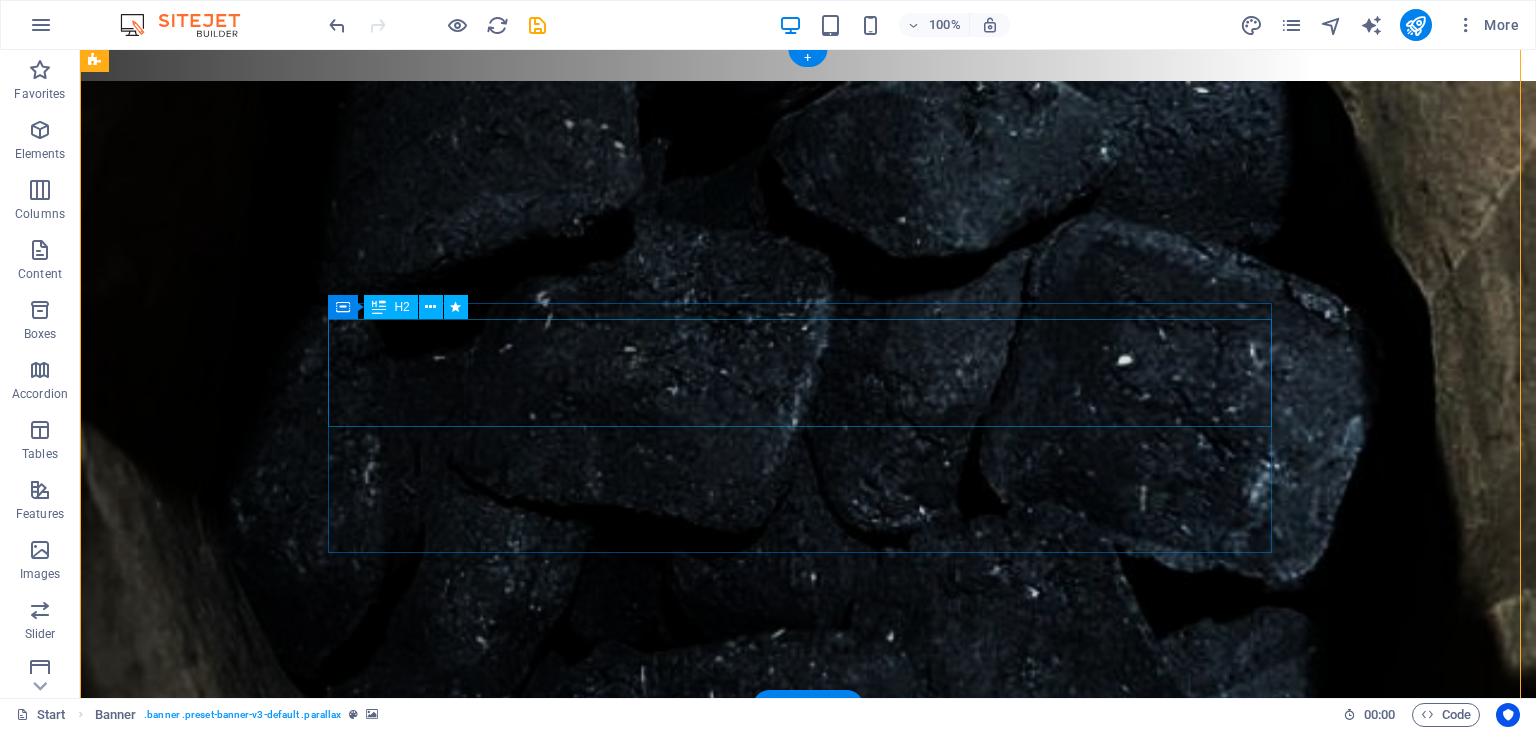 scroll, scrollTop: 200, scrollLeft: 0, axis: vertical 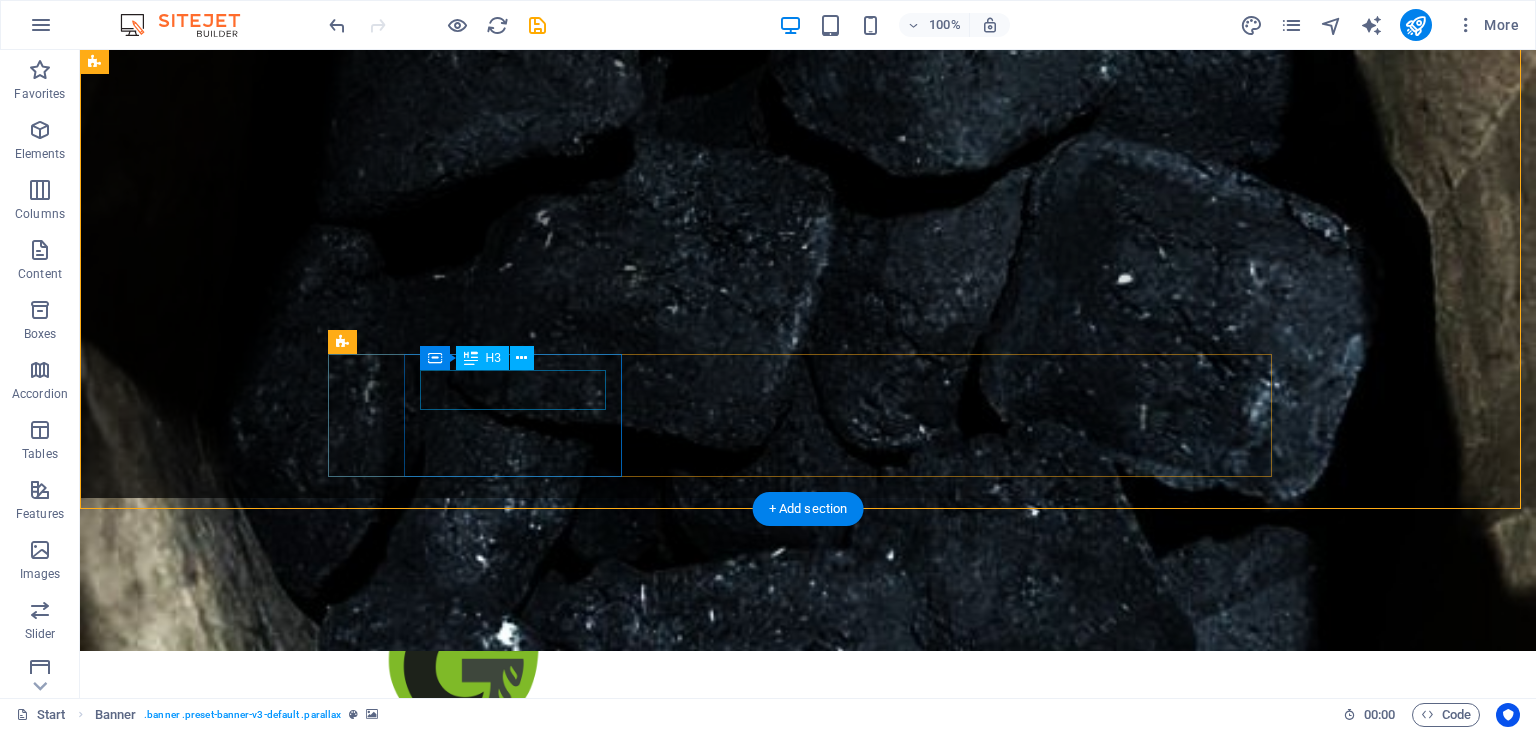 click on "reutilizar" at bounding box center [808, 1218] 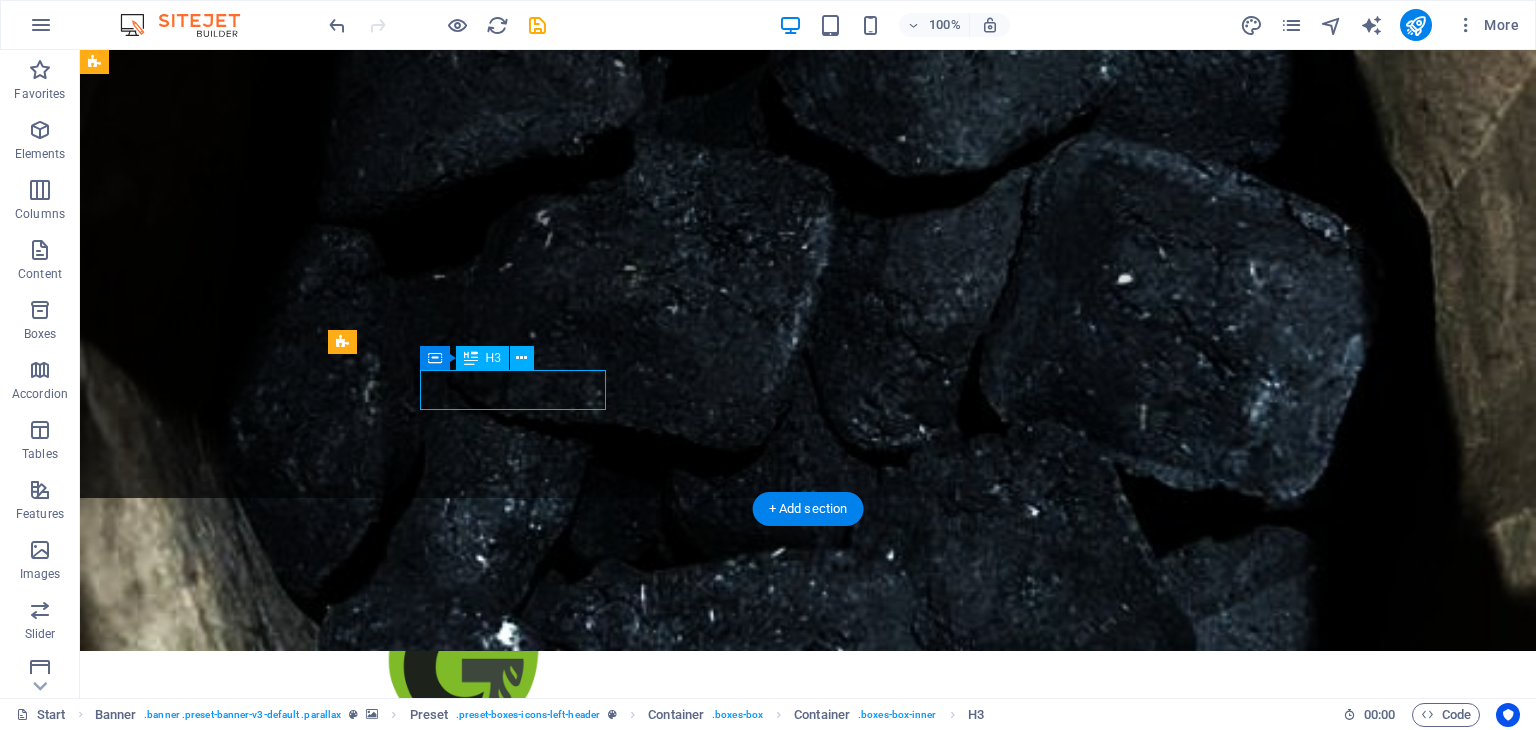 click on "reutilizar" at bounding box center [808, 1218] 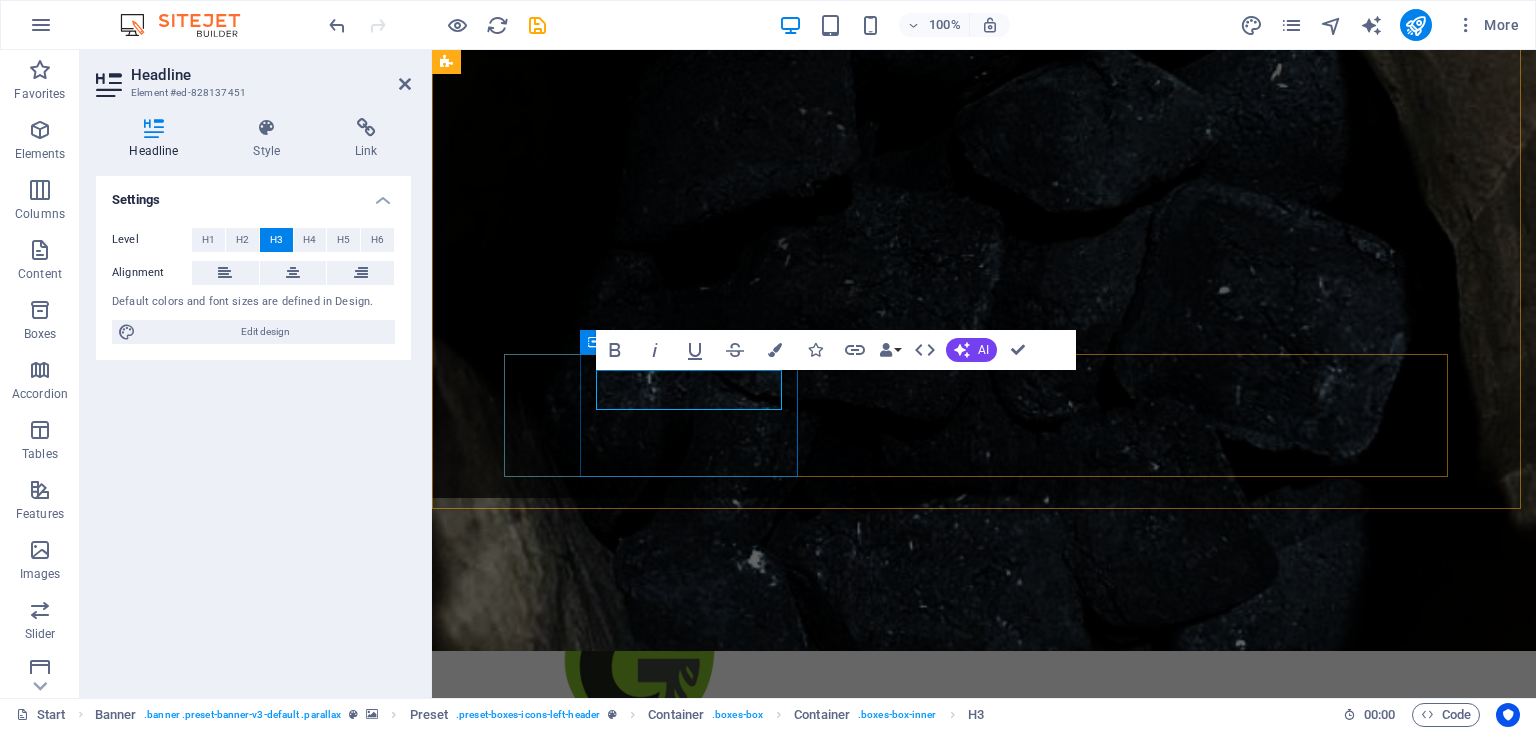 type 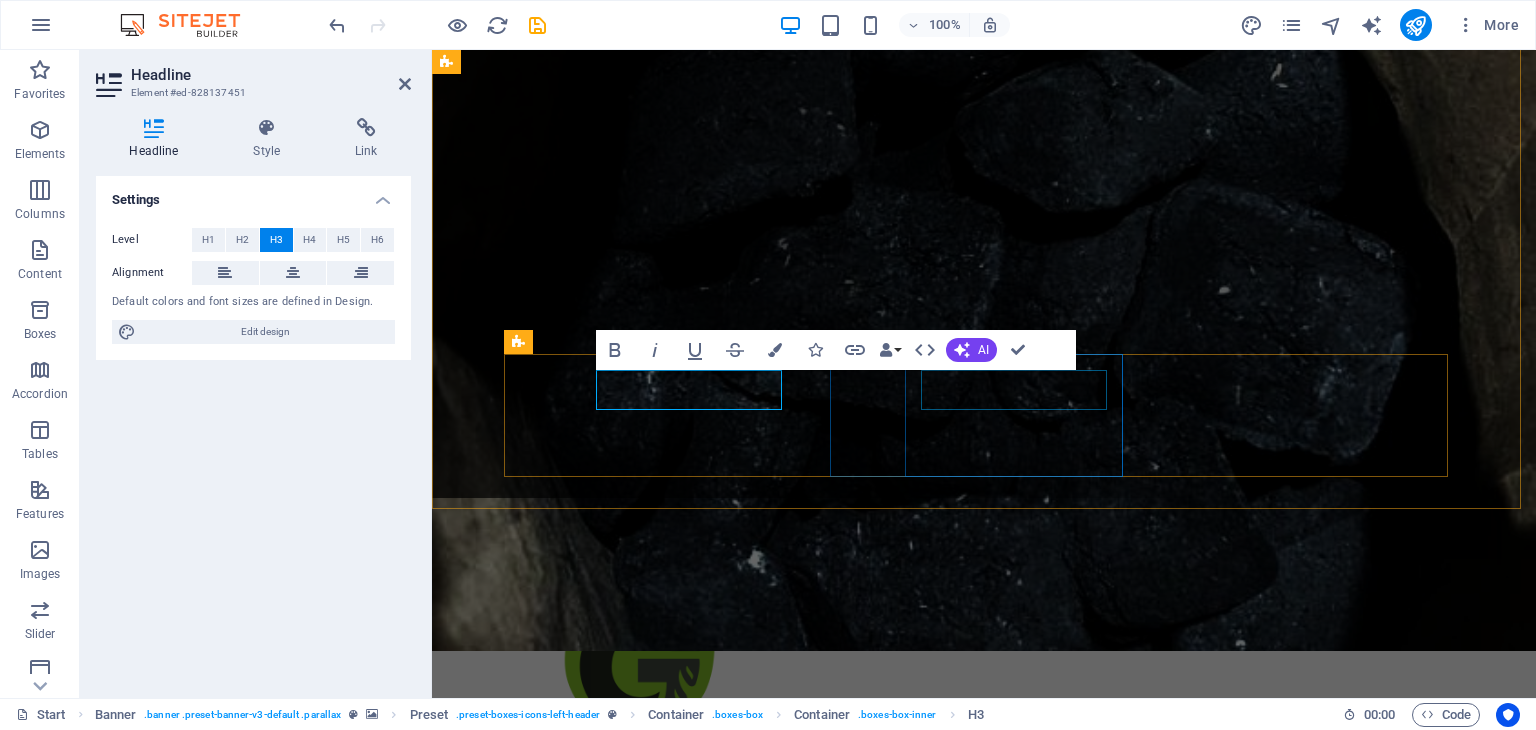 click on "transformar" at bounding box center [984, 1407] 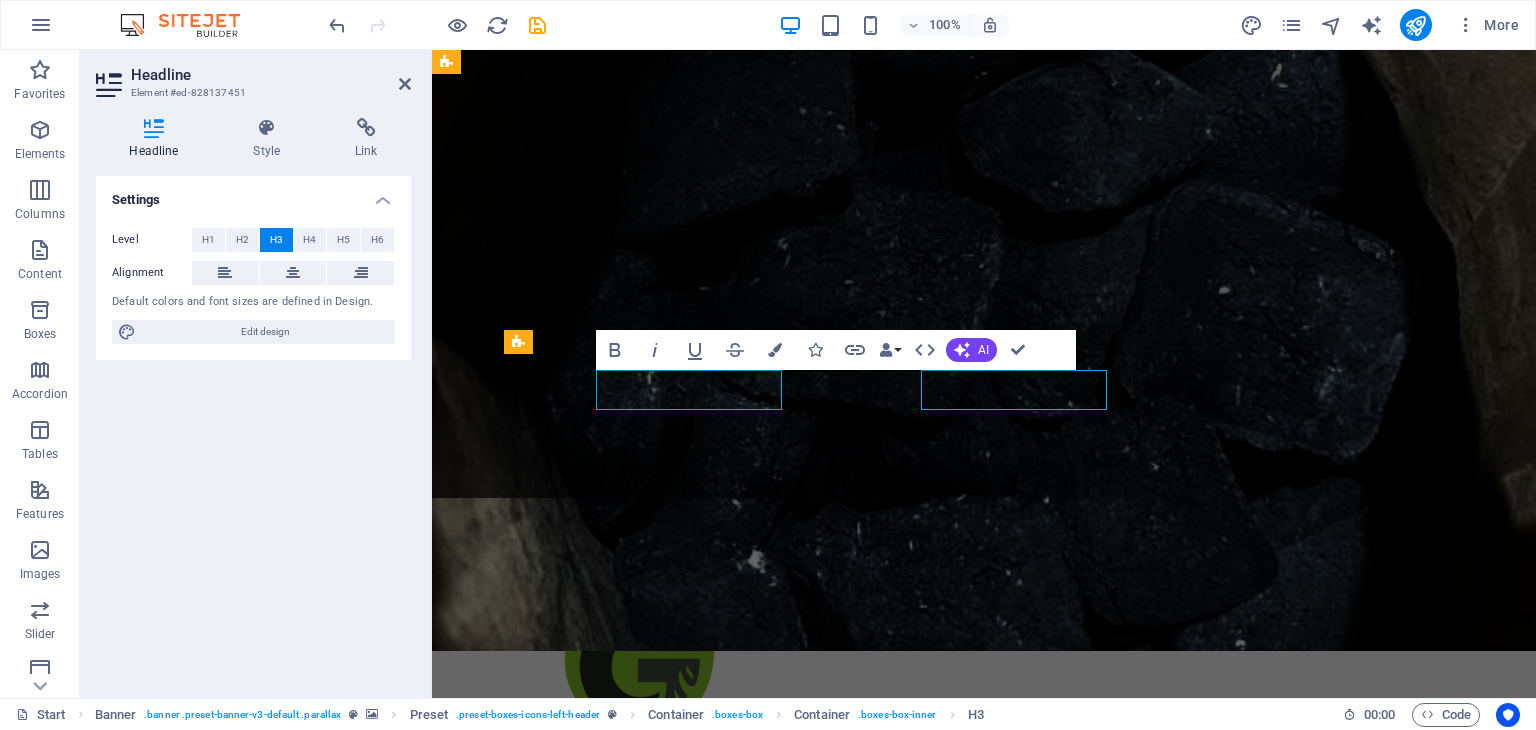 click on "transformar" at bounding box center [984, 1407] 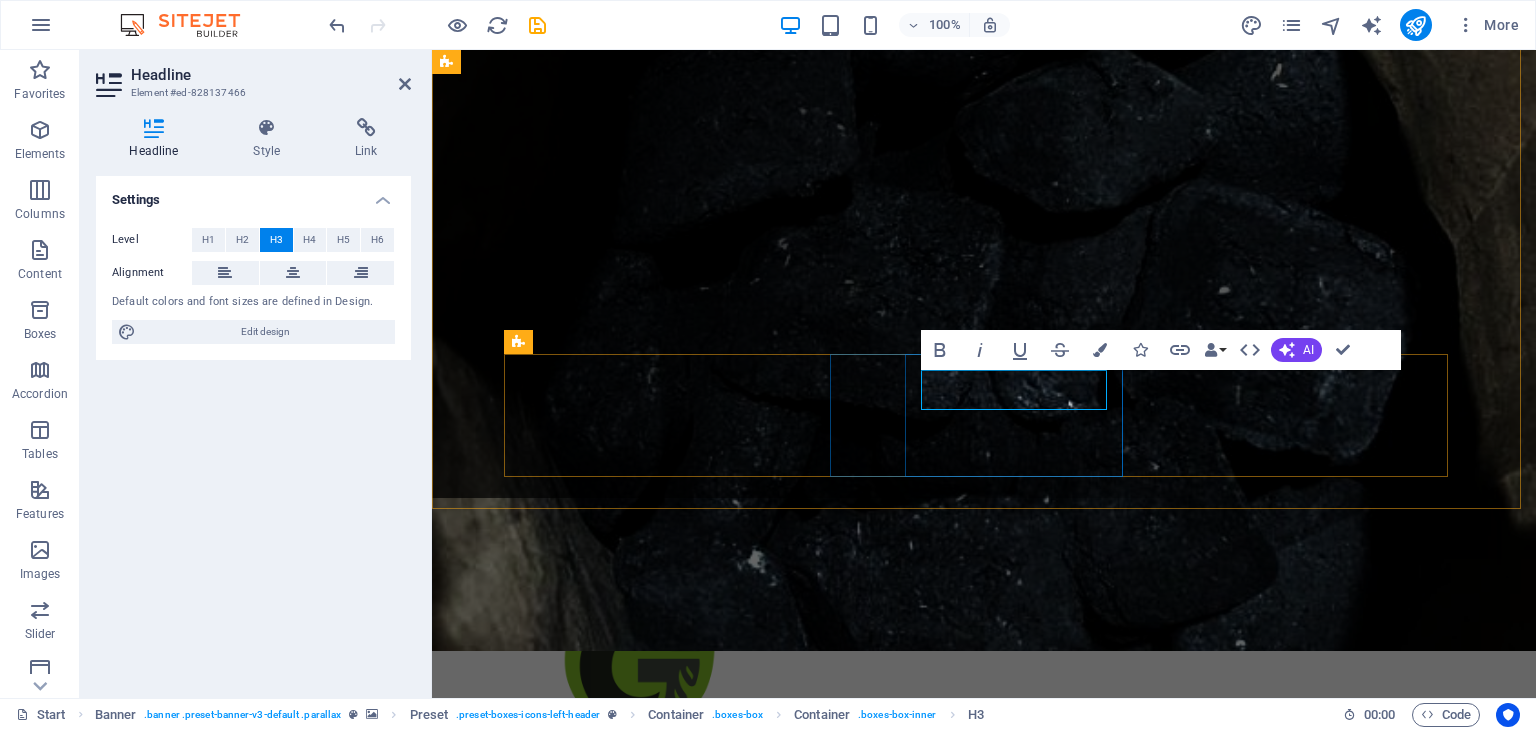 click on "transformar" at bounding box center [984, 1407] 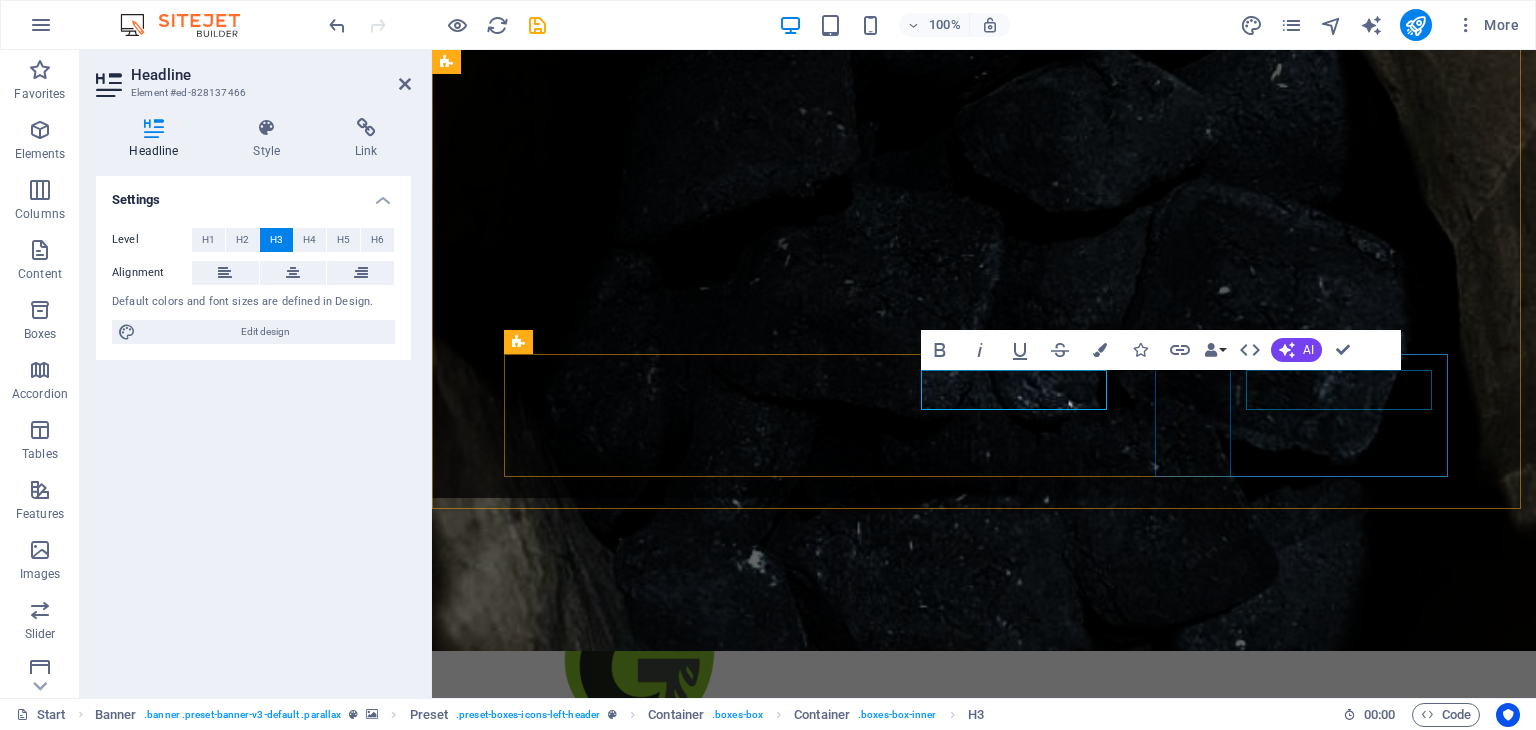 click on "reforestar" at bounding box center [984, 1596] 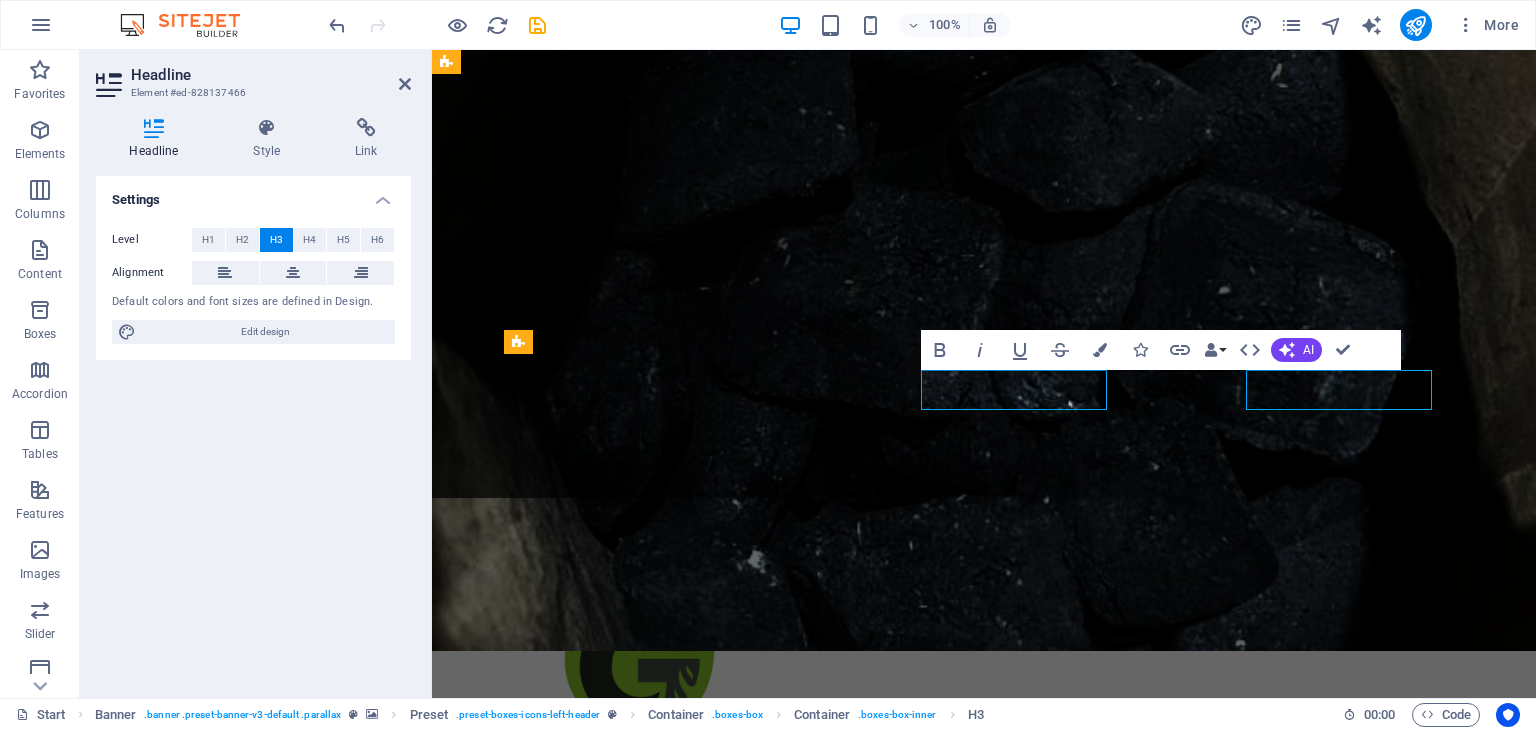 click on "reforestar" at bounding box center (984, 1596) 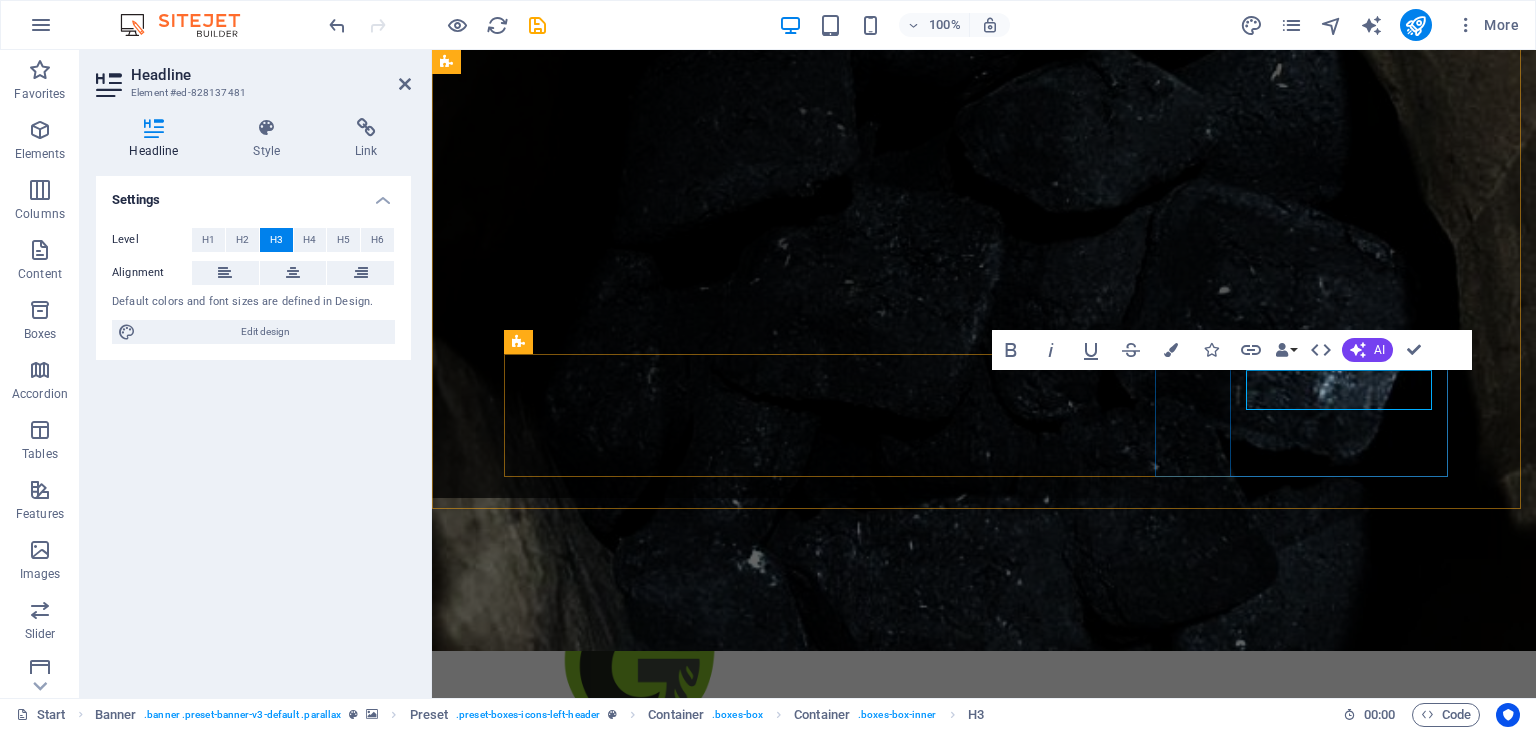type 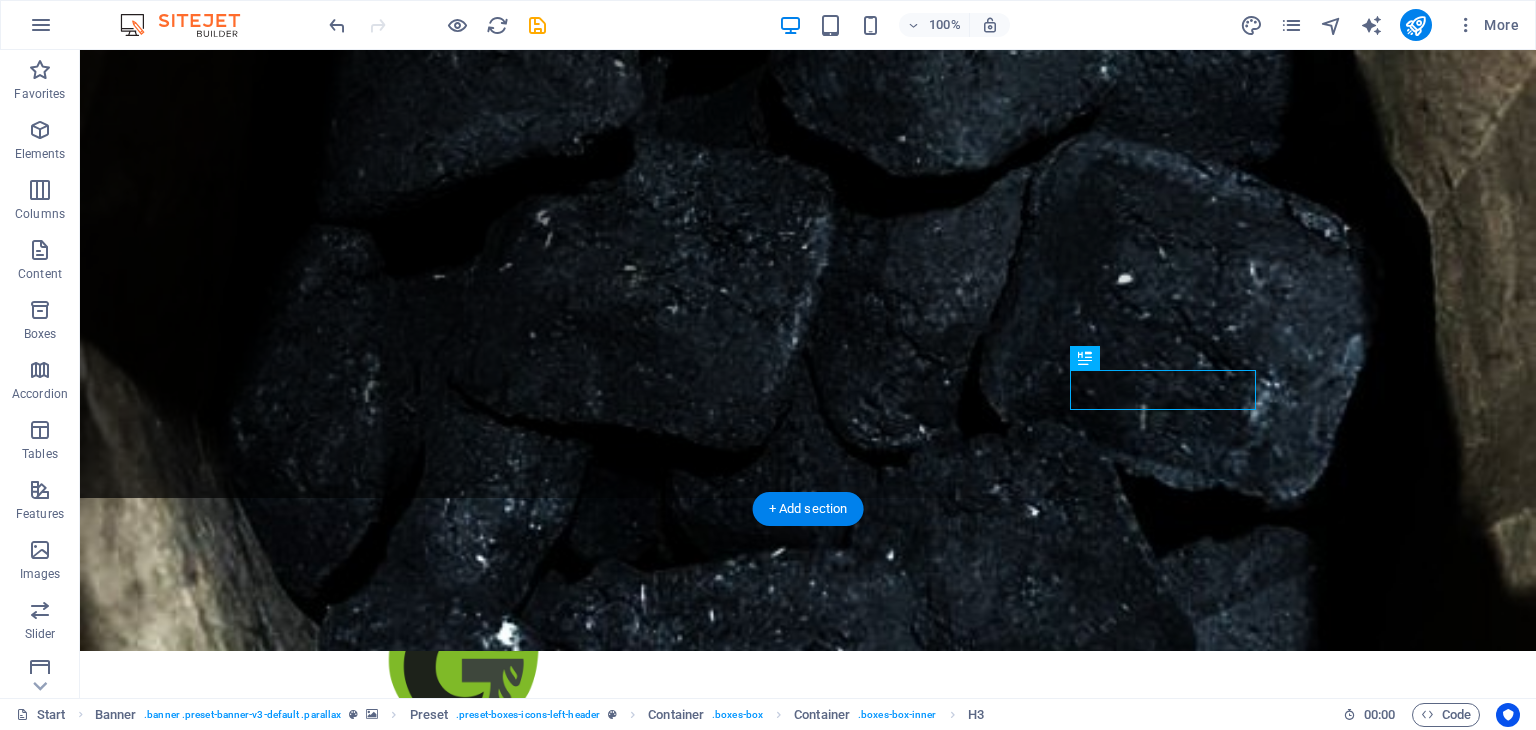 click at bounding box center (808, 325) 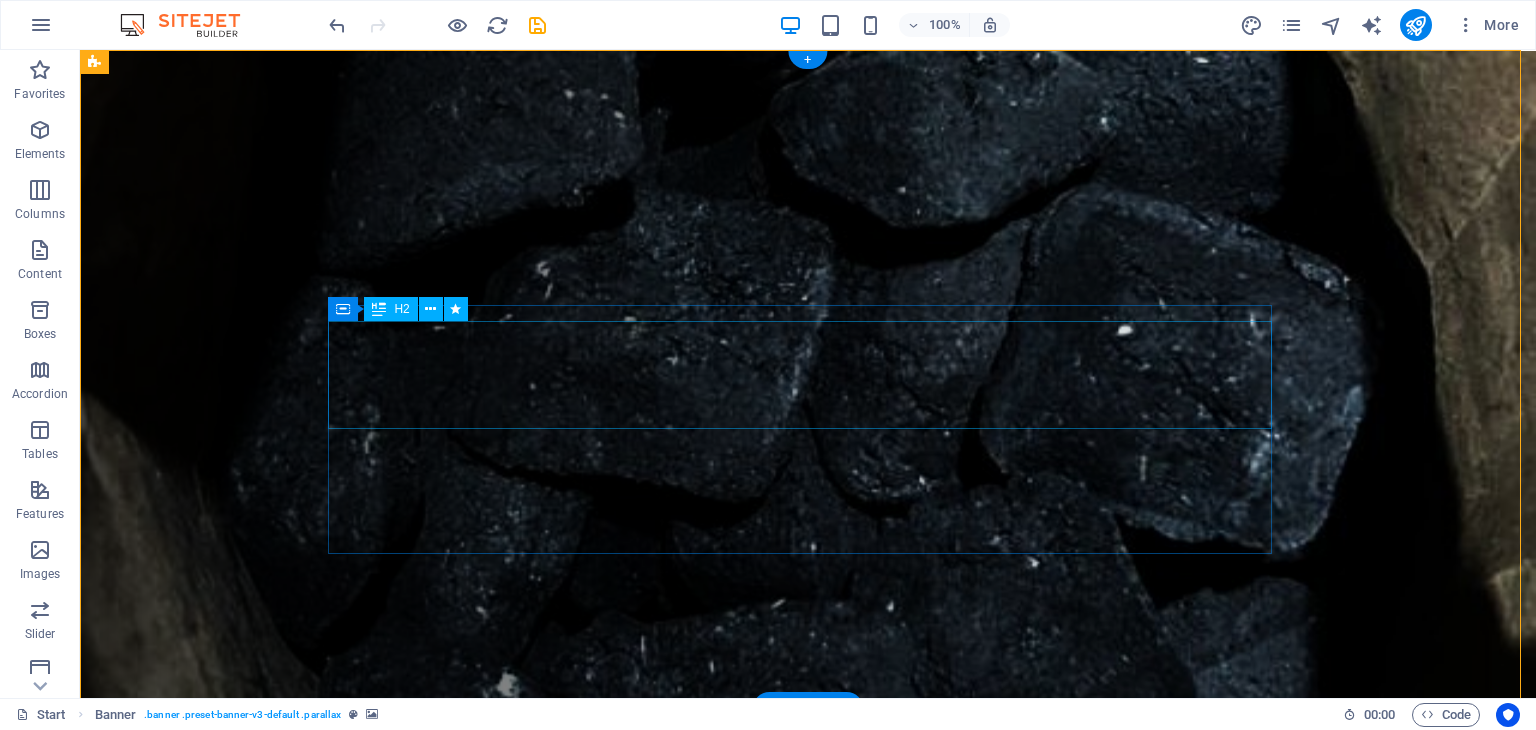 scroll, scrollTop: 100, scrollLeft: 0, axis: vertical 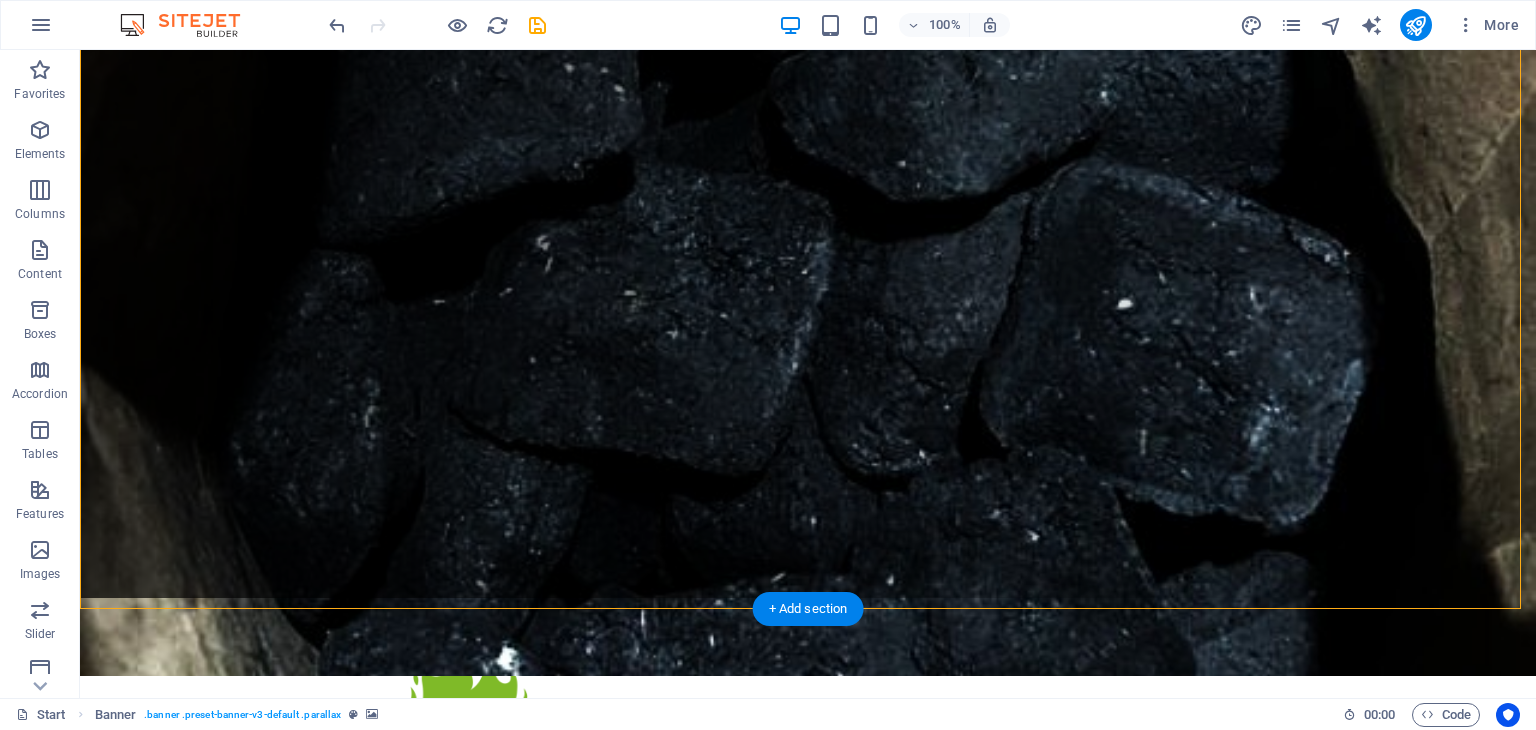 click at bounding box center [808, 350] 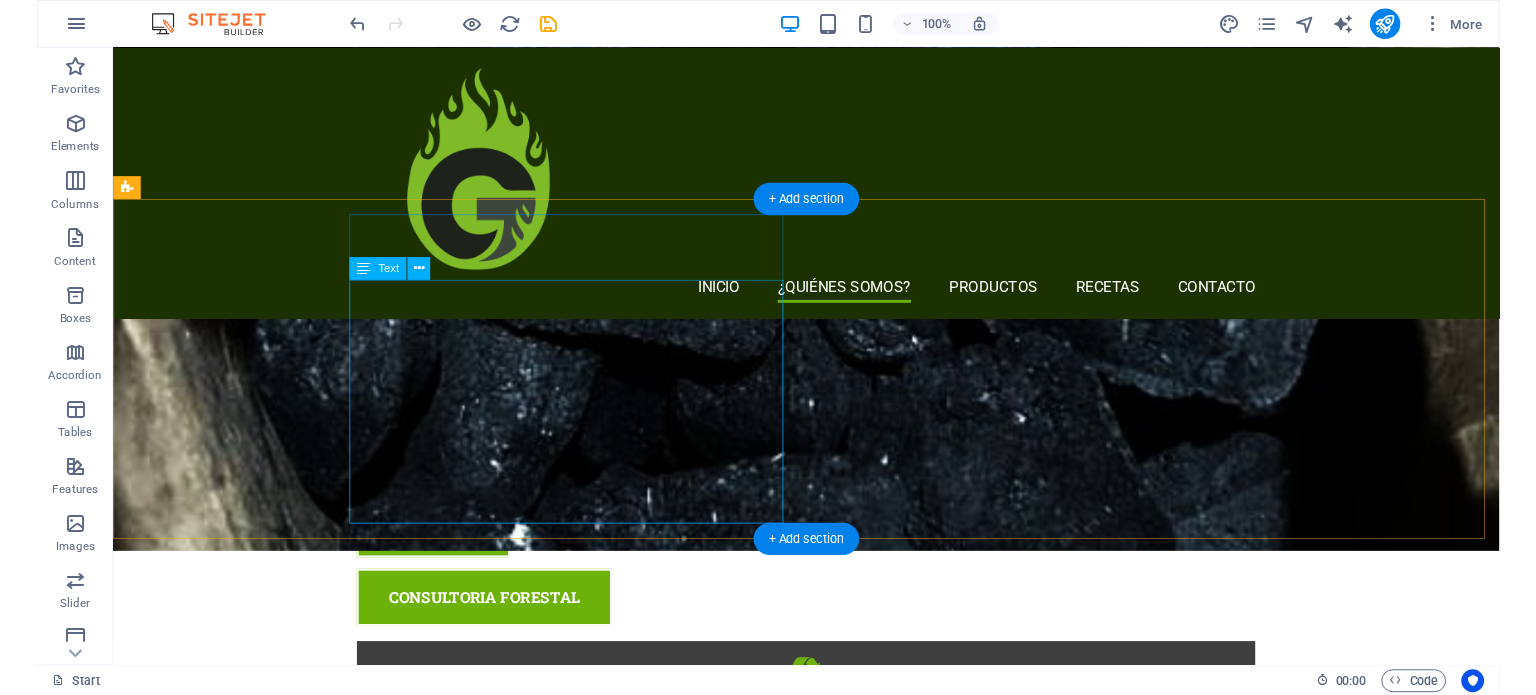 scroll, scrollTop: 500, scrollLeft: 0, axis: vertical 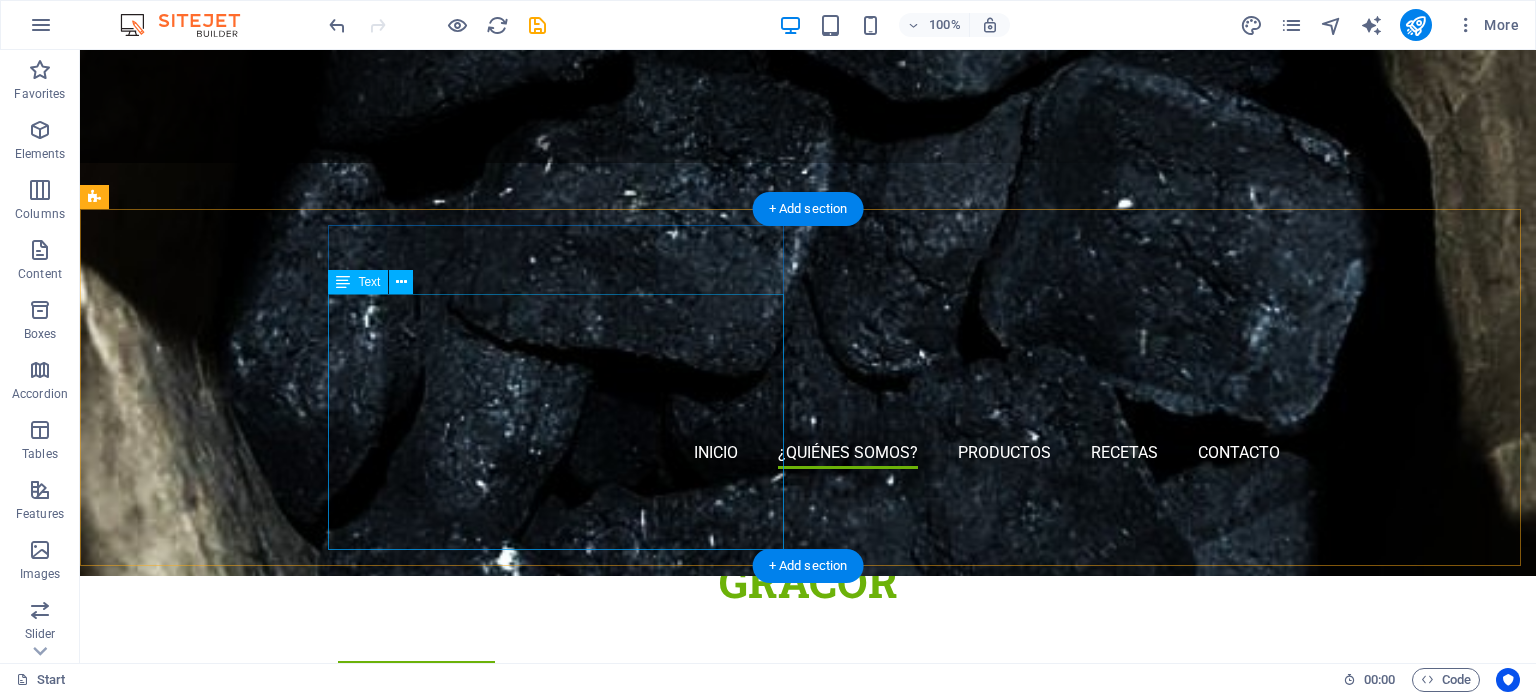 click on "Lorem ipsum dolor sit amet, consectetur adipisicing elit. Natus, dolores, at, nisi eligendi repellat voluptatem minima none officia veritatis quasi animi porro laudantium dicta doloris voluptate maiores ipsum reprehenderit odio fugiat recidis consectetur. Batus dolores at nisi eligendi repellat: Voluptatem minima officia veritatis quasi laudantium Dicta dolor voluptate non maiores ipsum  Reprehenderit odio fugiat reiciendis consectetur fuga  Mariatur libero accusantium quod minus debitis" at bounding box center (568, 1576) 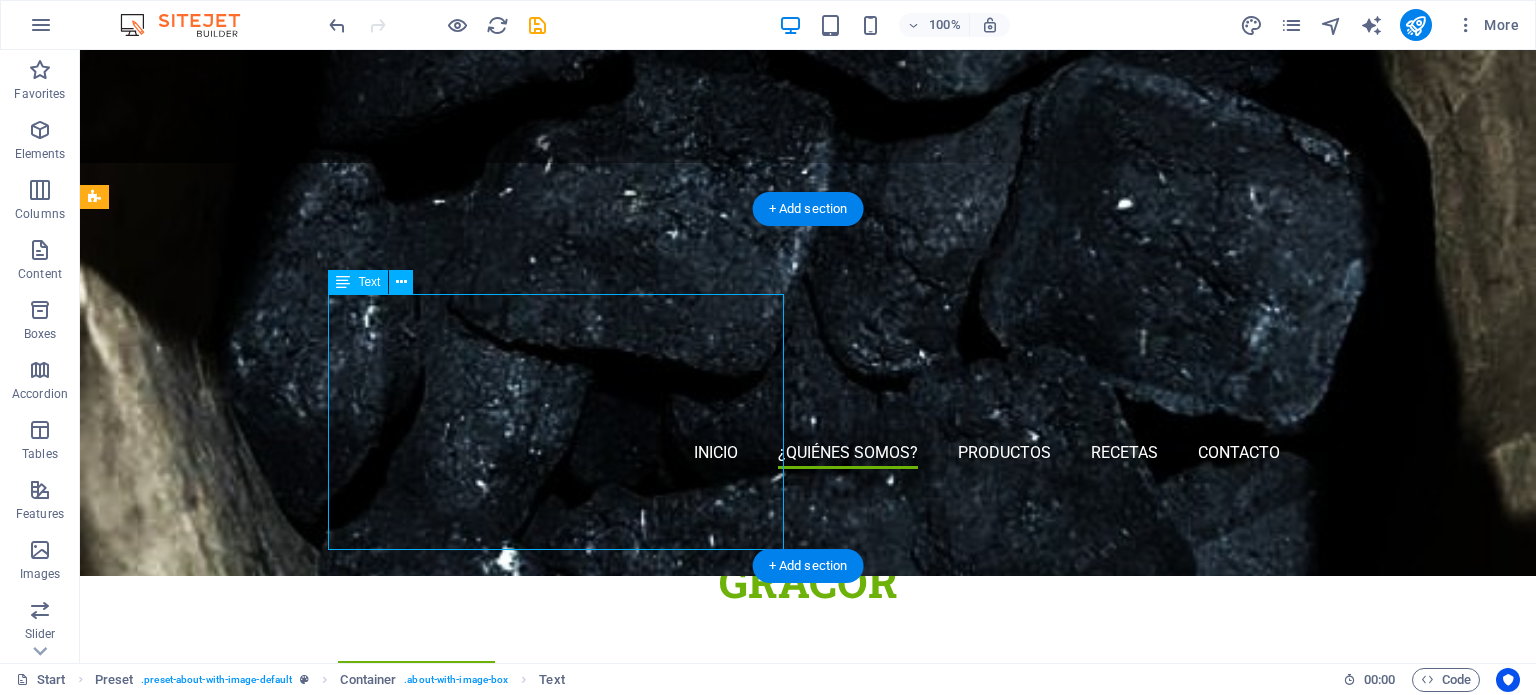 click on "Lorem ipsum dolor sit amet, consectetur adipisicing elit. Natus, dolores, at, nisi eligendi repellat voluptatem minima none officia veritatis quasi animi porro laudantium dicta doloris voluptate maiores ipsum reprehenderit odio fugiat recidis consectetur. Batus dolores at nisi eligendi repellat: Voluptatem minima officia veritatis quasi laudantium Dicta dolor voluptate non maiores ipsum  Reprehenderit odio fugiat reiciendis consectetur fuga  Mariatur libero accusantium quod minus debitis" at bounding box center [568, 1576] 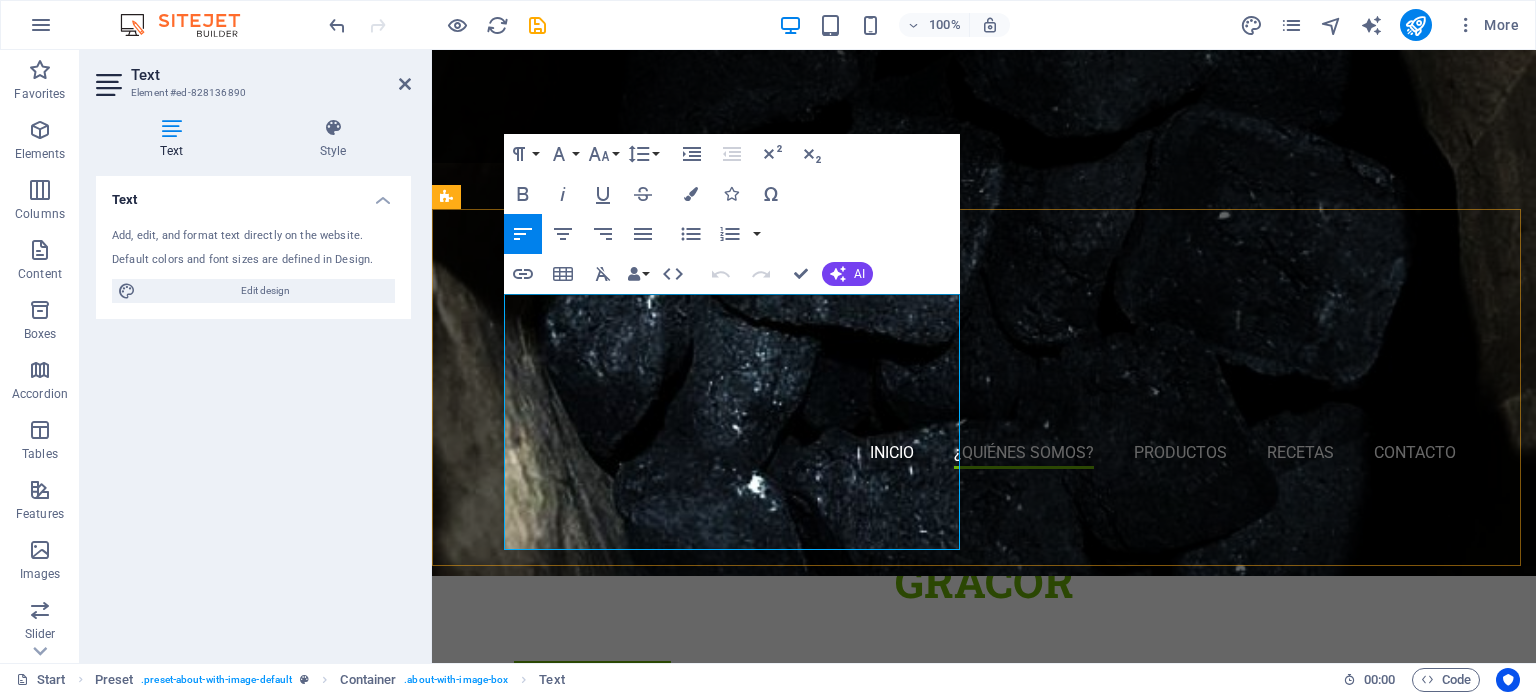 click on "Lorem ipsum dolor sit amet, consectetur adipisicing elit. Natus, dolores, at, nisi eligendi repellat voluptatem minima none officia veritatis quasi animi porro laudantium dicta doloris voluptate maiores ipsum reprehenderit odio fugiat recidis consectetur." at bounding box center (920, 1499) 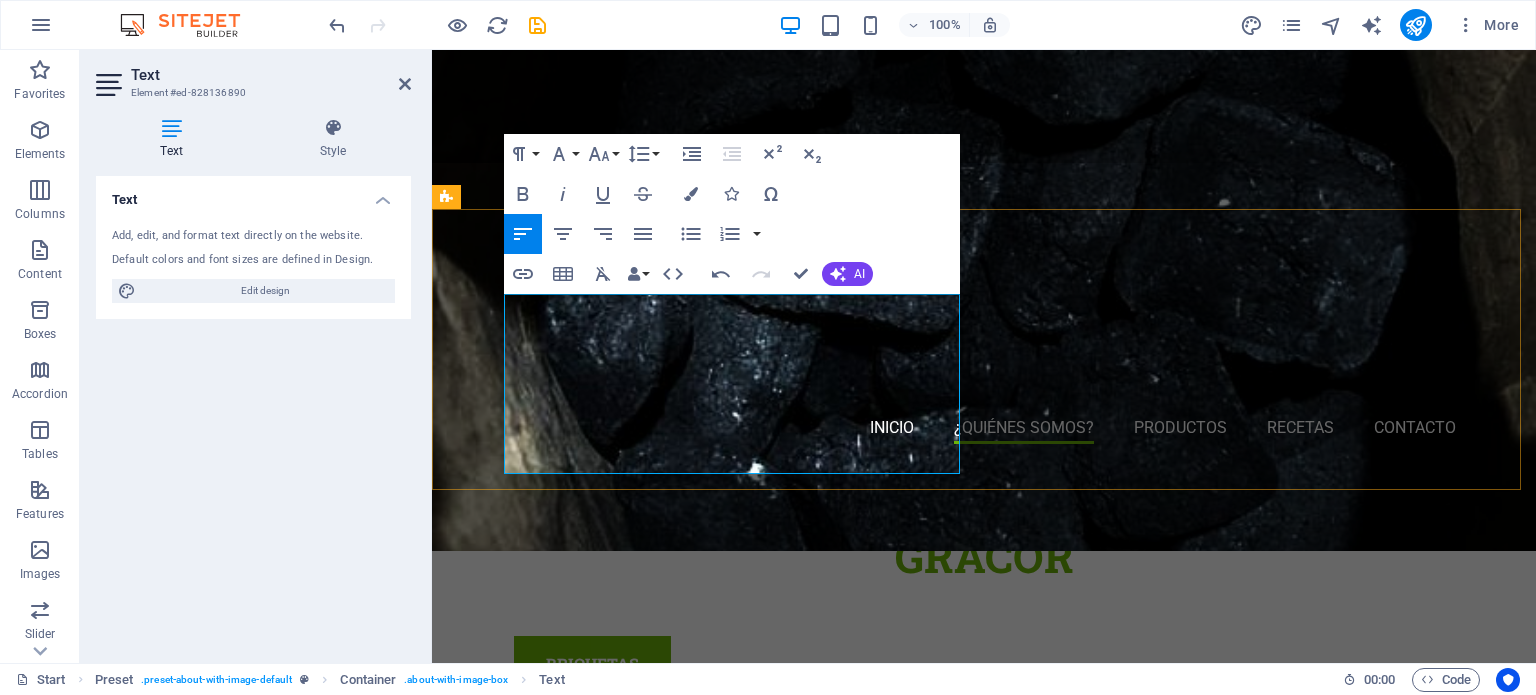 type 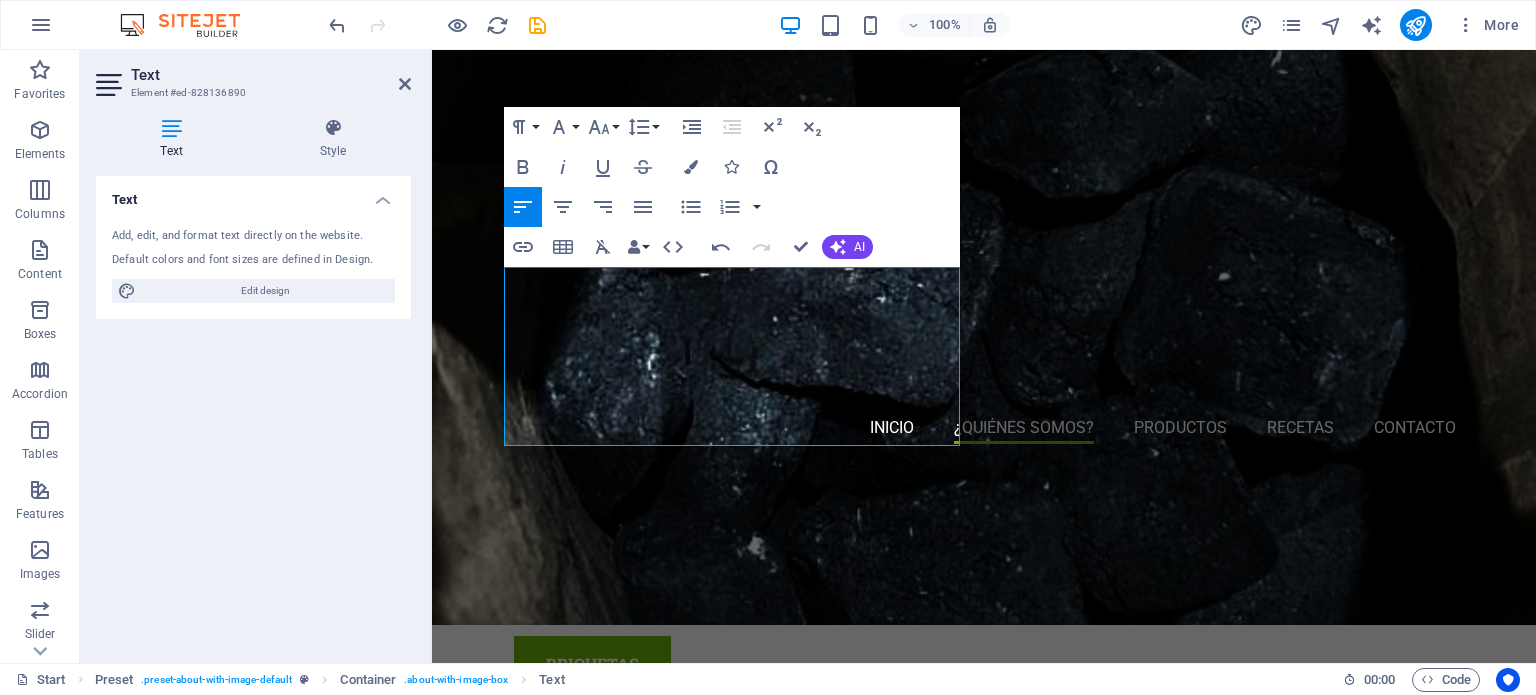 scroll, scrollTop: 600, scrollLeft: 0, axis: vertical 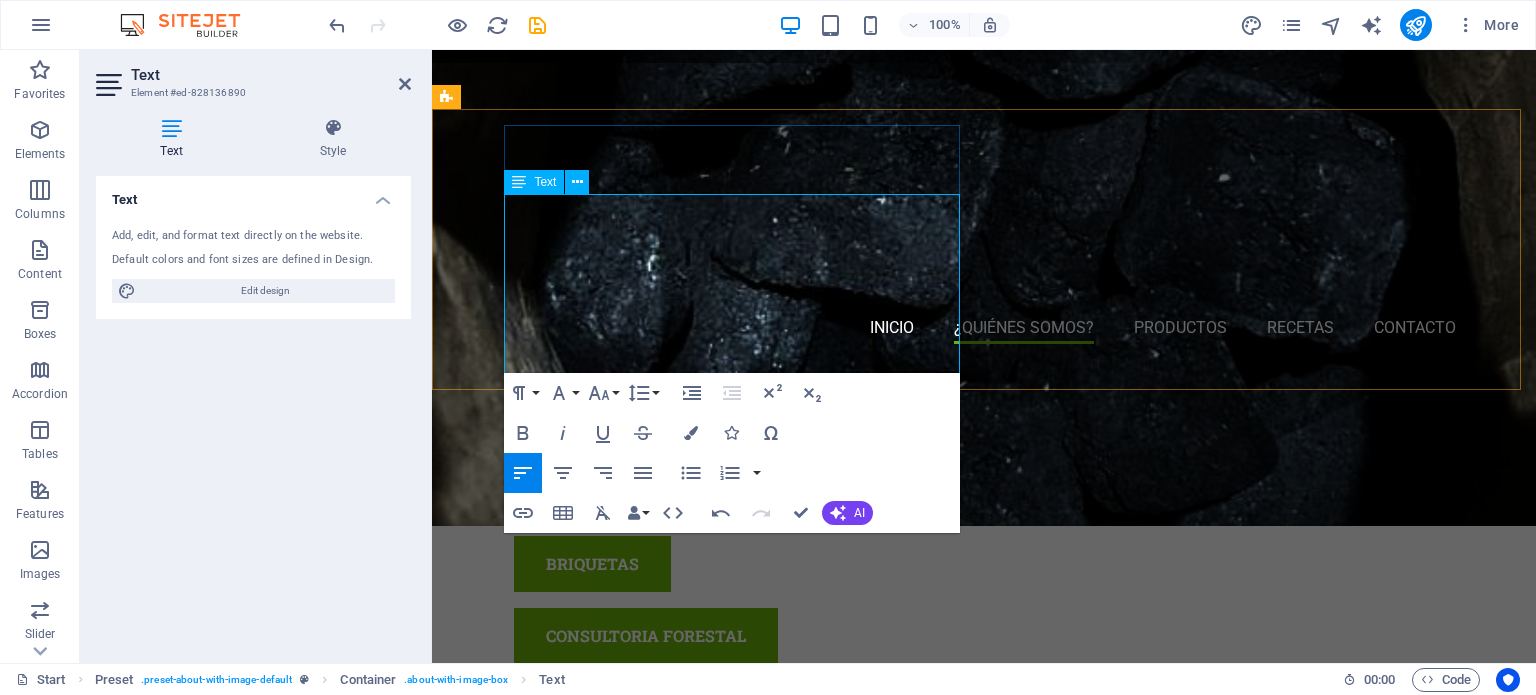 drag, startPoint x: 872, startPoint y: 361, endPoint x: 510, endPoint y: 201, distance: 395.78278 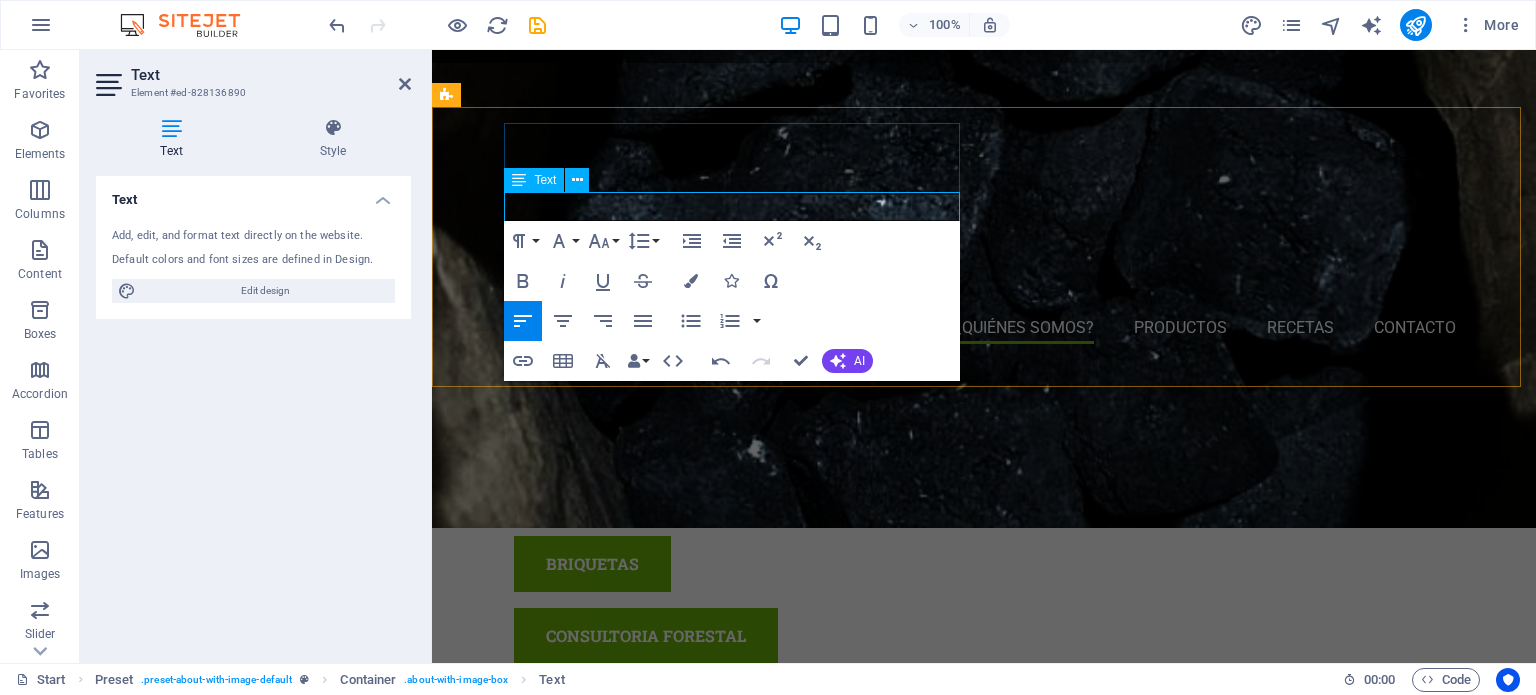 scroll, scrollTop: 602, scrollLeft: 0, axis: vertical 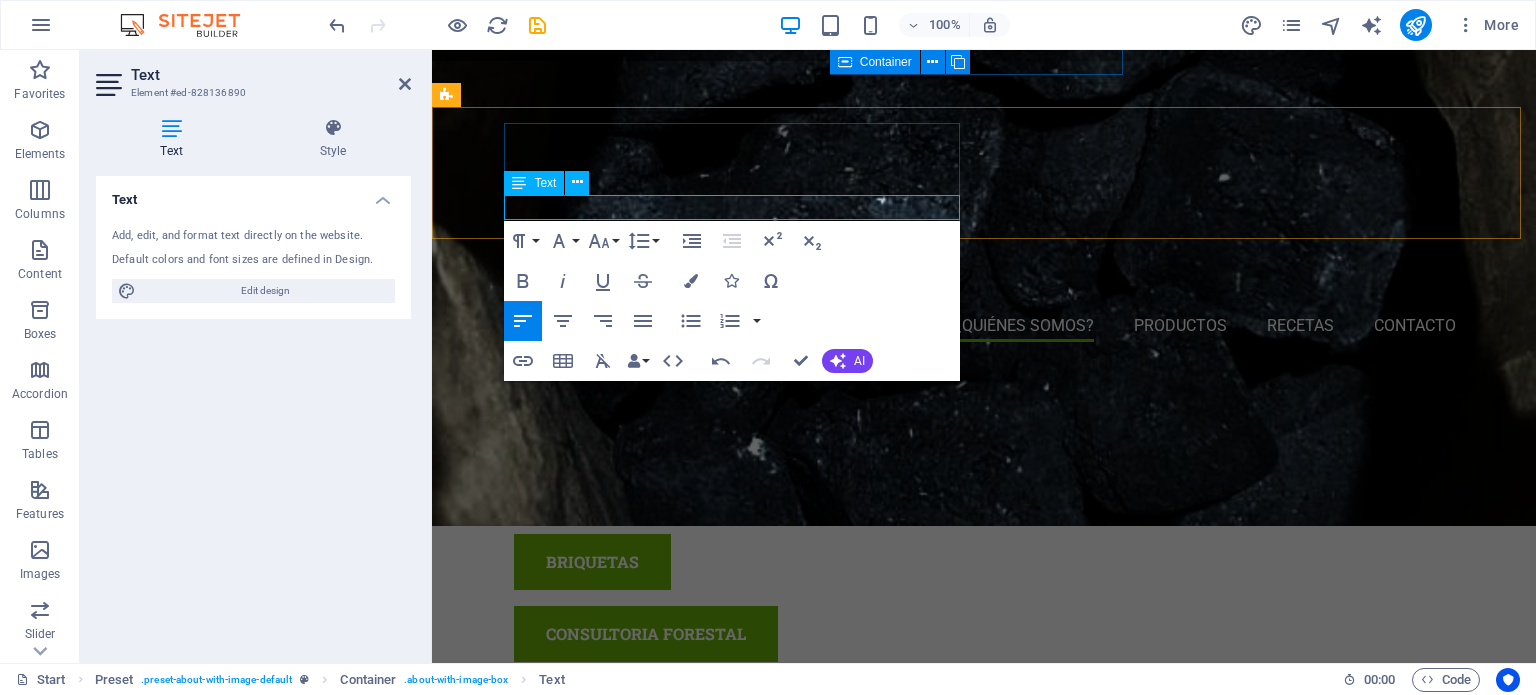 click on "lllllllllllllllllllllllll" at bounding box center (920, 1360) 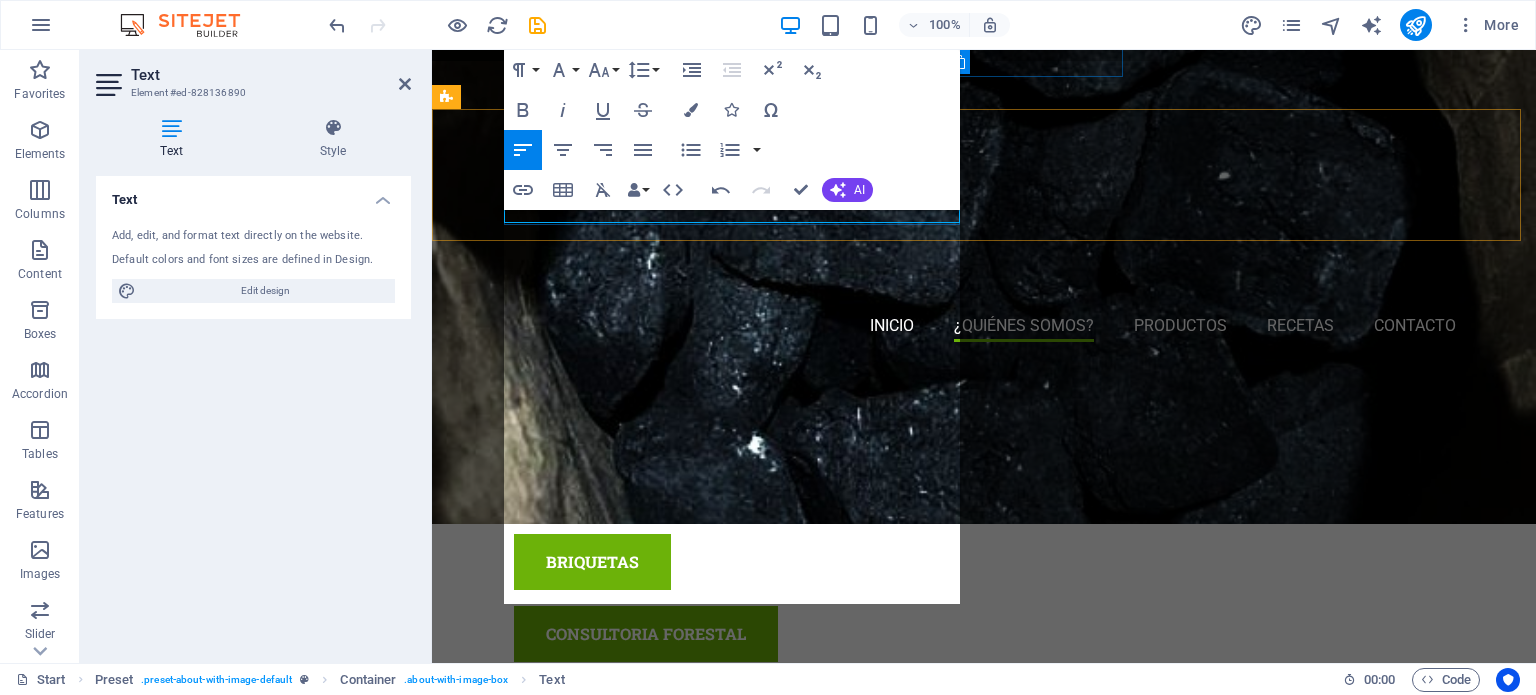 scroll, scrollTop: 600, scrollLeft: 0, axis: vertical 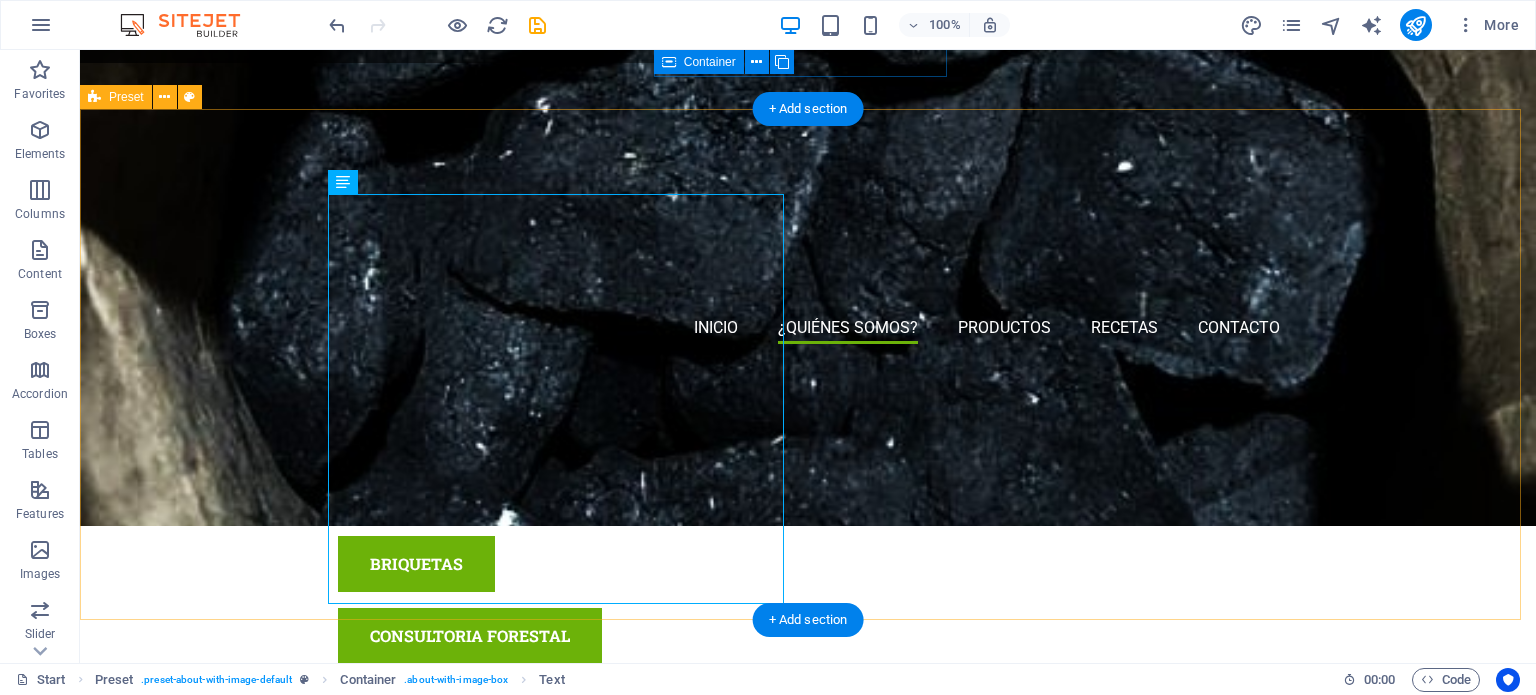 click on "¿Quiénes somos? Somos una empresa originaria del sur de [STATE], nacida del amor por el medio ambiente y el compromiso con su conservación. Nuestra misión es clara: transformar residuos en energía limpia, eficiente y accesible, sin dañar nuestros bosques. A través de nuestras briquetas premium, elaboradas sin talar un solo árbol, ofrecemos una alternativa ecológica y responsable para cocinar tus alimentos, calentar espacios o encender fogatas. Además, operamos con todos los permisos y regulaciones gubernamentales, garantizando un proceso legal, seguro y sostenible de principio a fin. Nuestras briquetas no solo encienden fácilmente, sino que también prenden una nueva forma de consumir: más consciente, más limpia y más conectada con el futuro del planeta." at bounding box center (808, 1475) 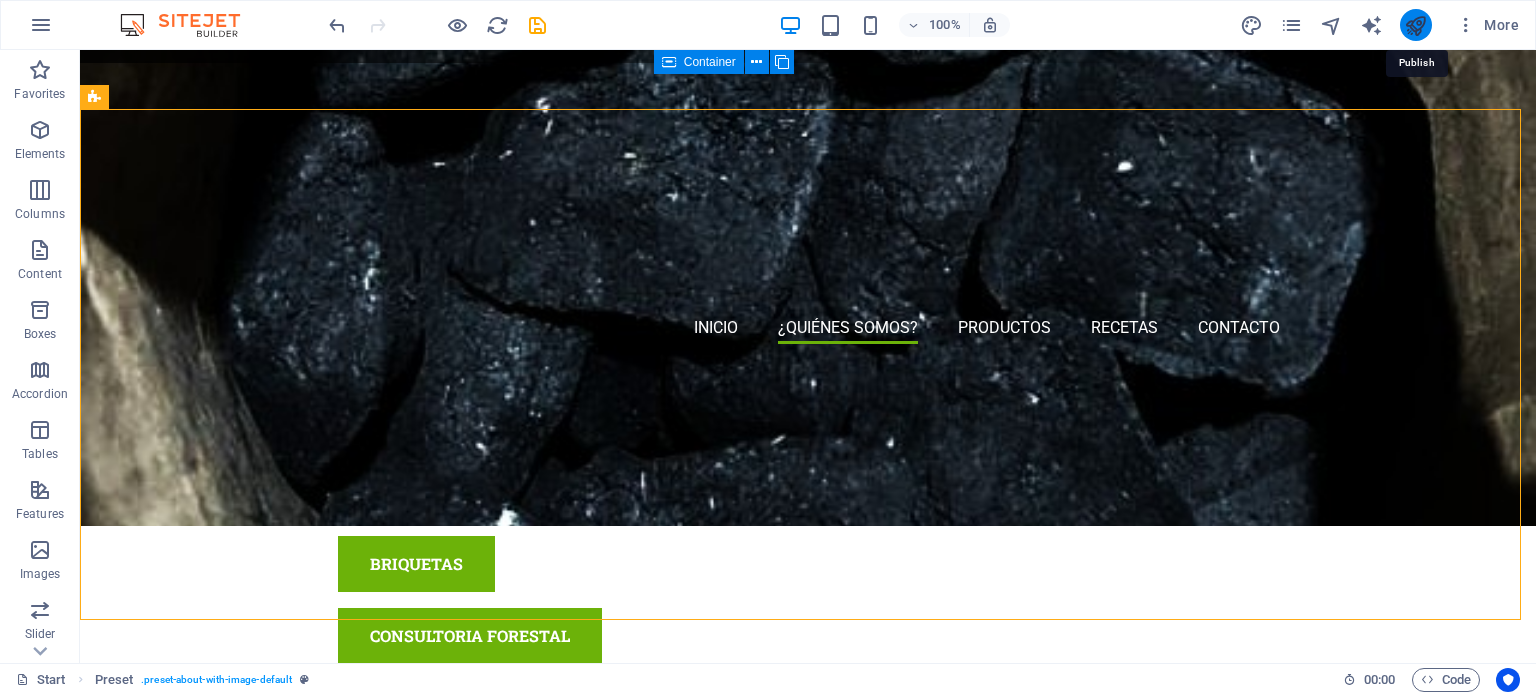 click at bounding box center [1415, 25] 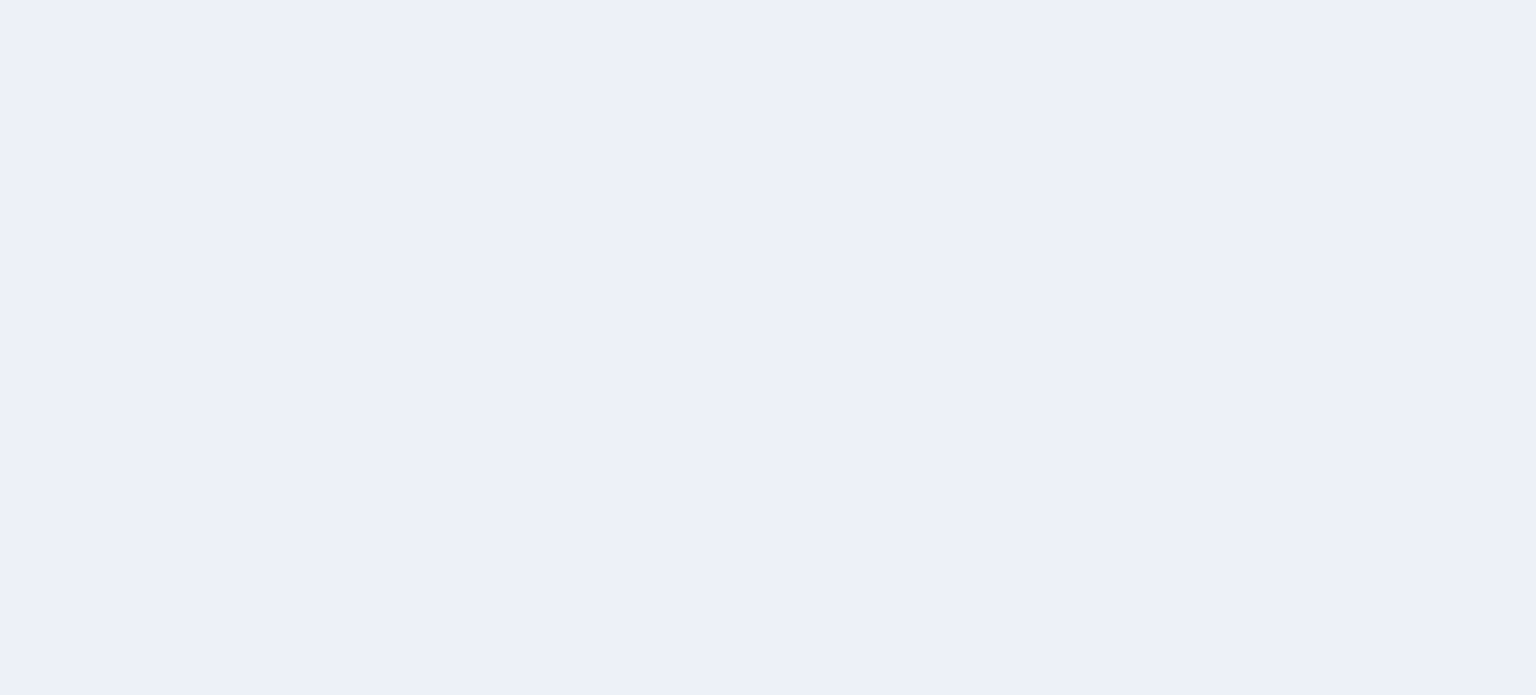 scroll, scrollTop: 0, scrollLeft: 0, axis: both 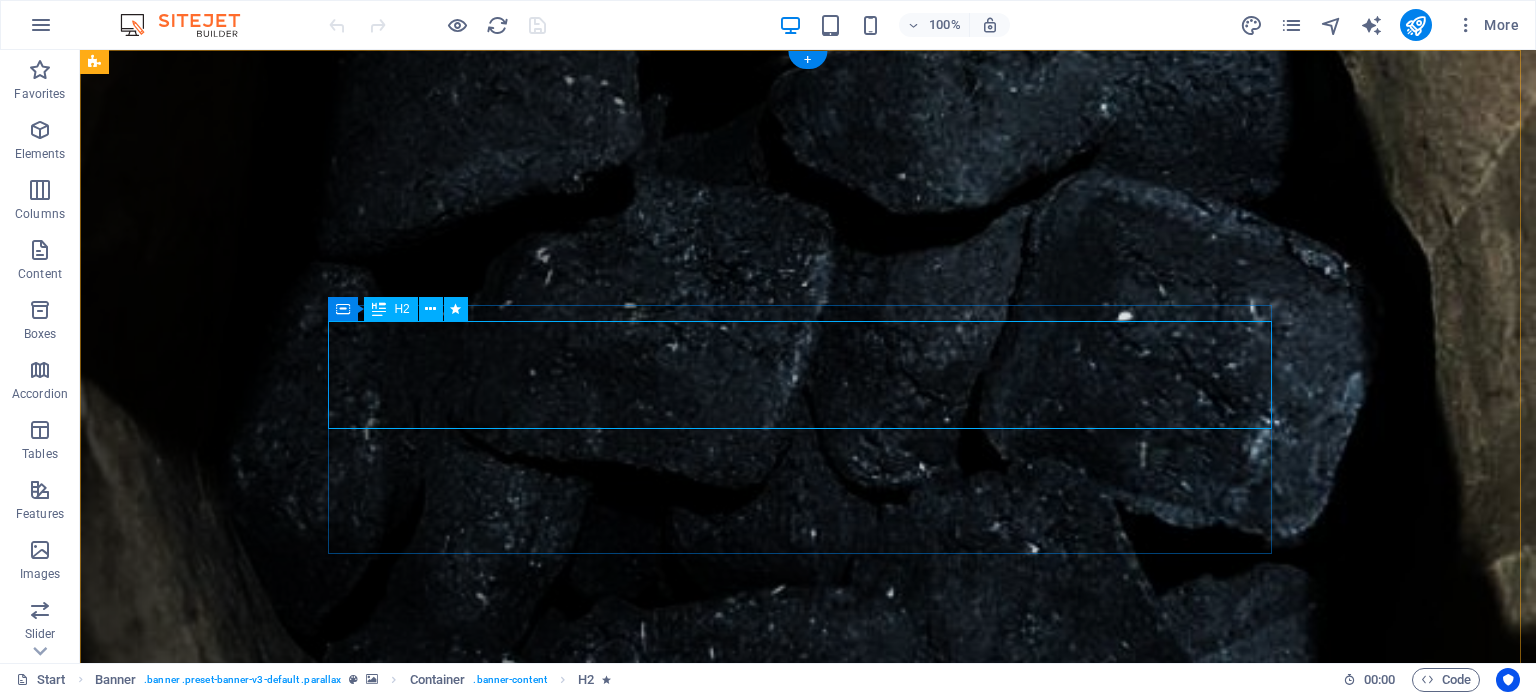 click on "BRIQUETAS ecológicas PREMIUM [COMPANY]" at bounding box center [808, 1030] 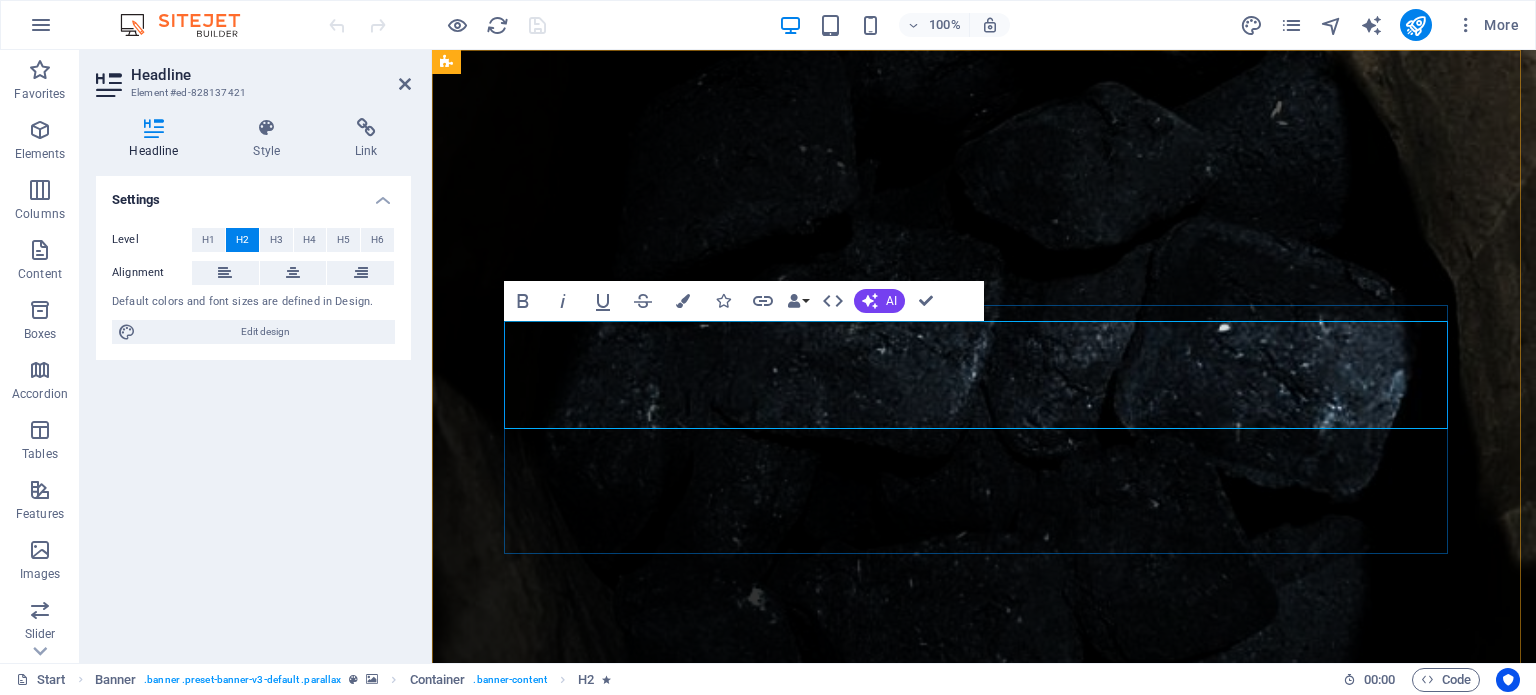 click on "BRIQUETAS ecológicas PREMIUM [COMPANY]" at bounding box center [984, 1030] 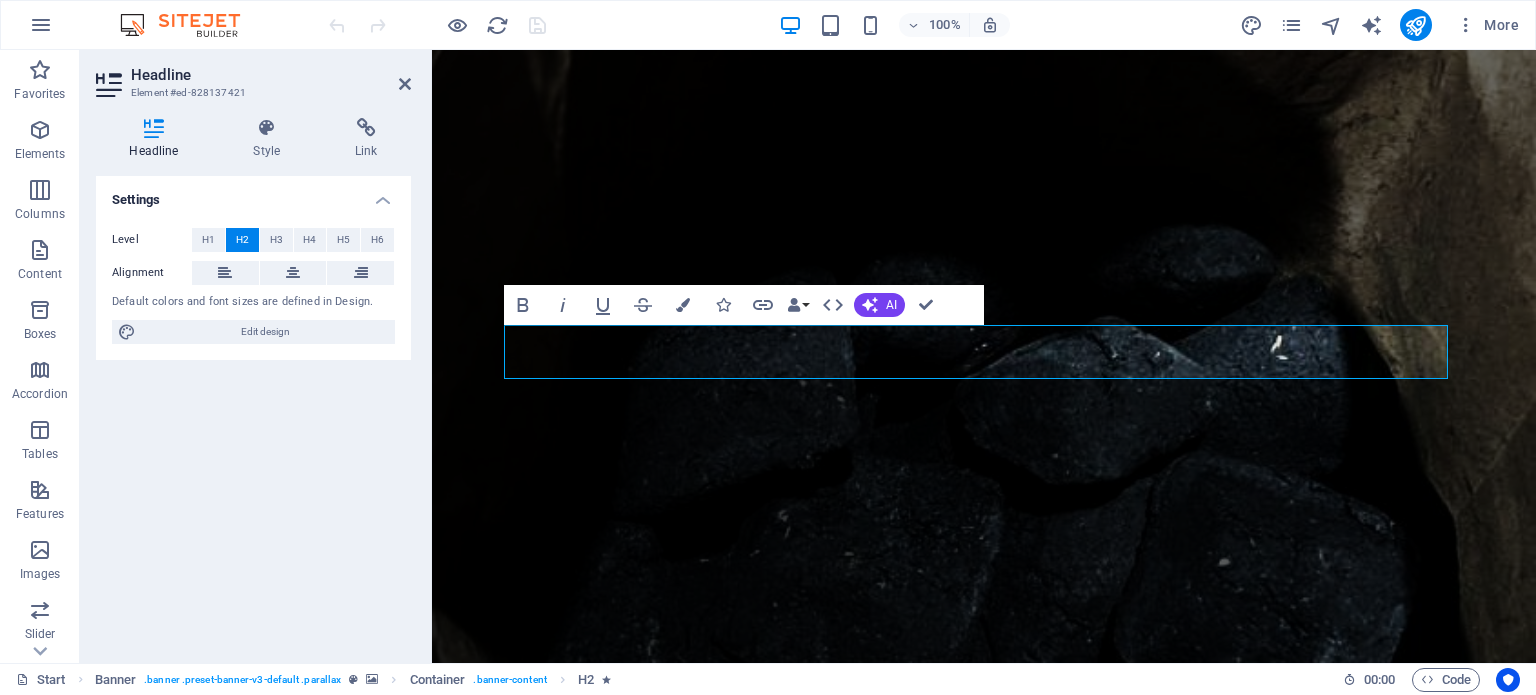 click at bounding box center [984, 356] 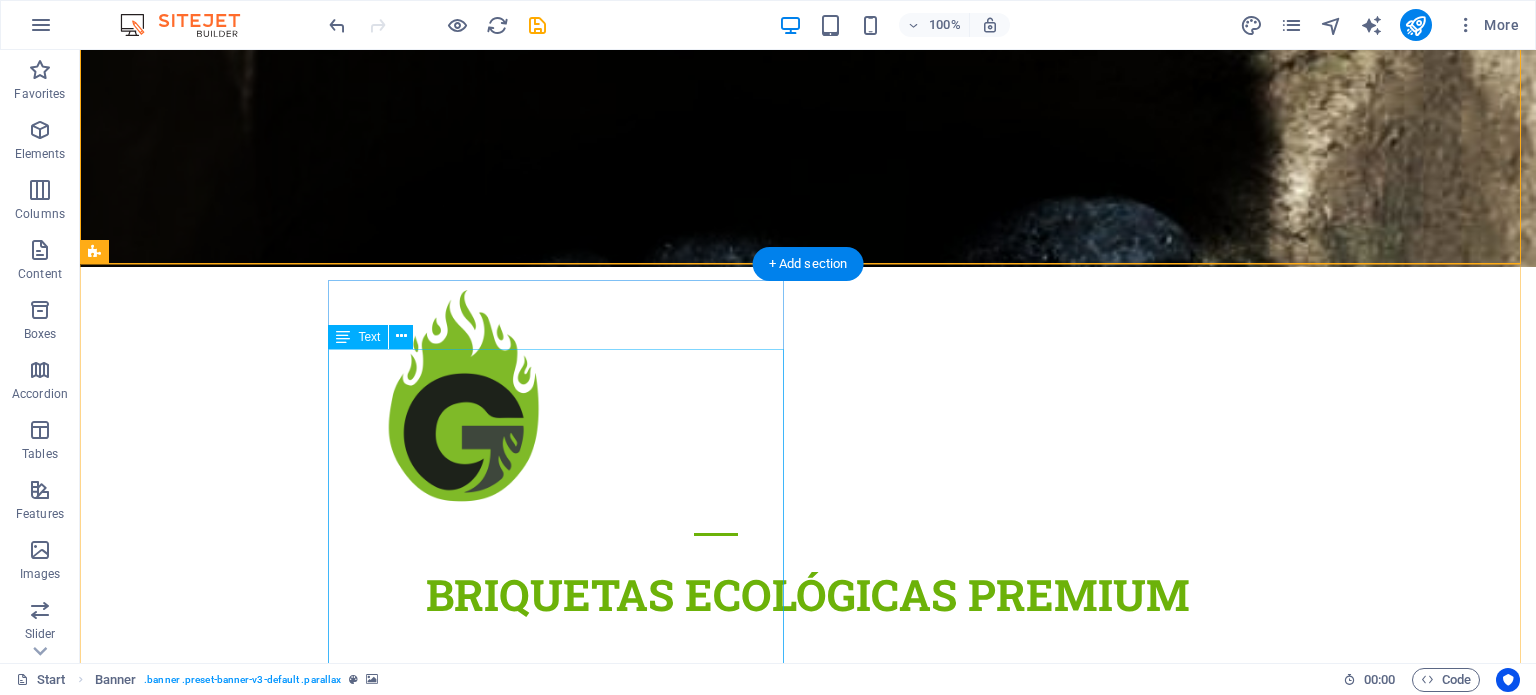 scroll, scrollTop: 400, scrollLeft: 0, axis: vertical 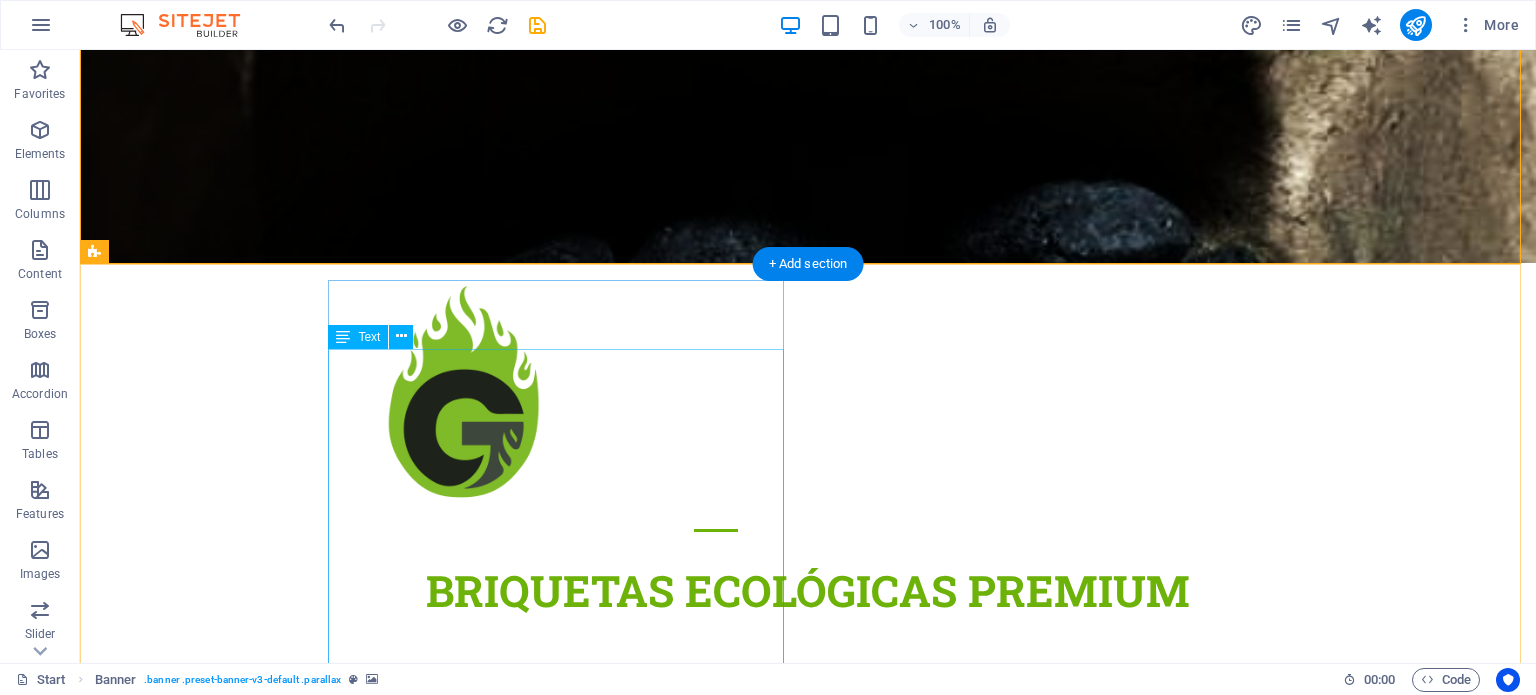 click on "Somos una empresa originaria del sur de [CITY], nacida del amor por el medio ambiente y el compromiso con su conservación. Nuestra misión es clara: transformar residuos en energía limpia, eficiente y accesible, sin dañar nuestros bosques. A través de nuestras  briquetas premium , elaboradas  sin talar un solo árbol , ofrecemos una alternativa ecológica y responsable para cocinar tus alimentos, calentar espacios o encender fogatas. Además, operamos con todos los  permisos y regulaciones gubernamentales , garantizando un proceso legal, seguro y sostenible de principio a fin. Nuestras briquetas no solo encienden fácilmente, sino que también prenden una nueva forma de consumir: más consciente, más limpia y más conectada con el futuro del planeta." at bounding box center [568, 1585] 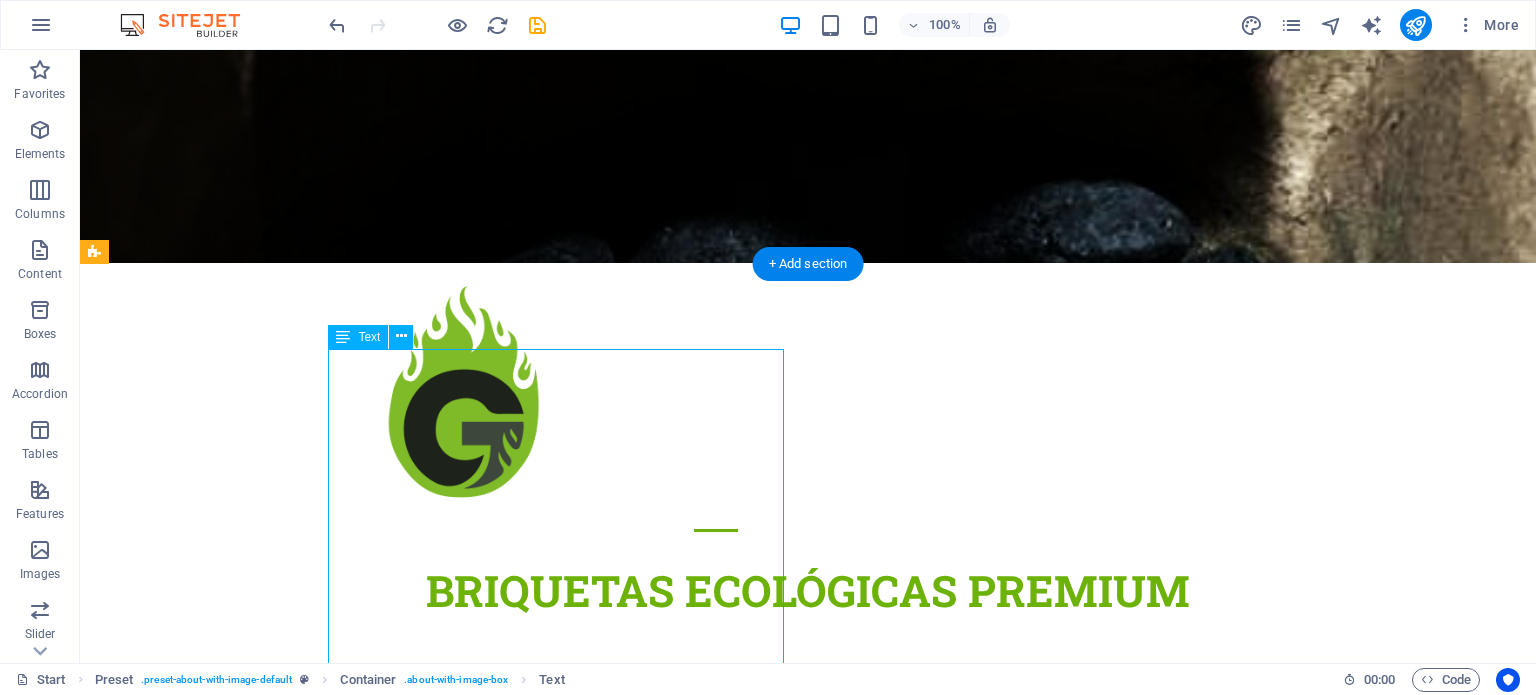 click on "Somos una empresa originaria del sur de [CITY], nacida del amor por el medio ambiente y el compromiso con su conservación. Nuestra misión es clara: transformar residuos en energía limpia, eficiente y accesible, sin dañar nuestros bosques. A través de nuestras  briquetas premium , elaboradas  sin talar un solo árbol , ofrecemos una alternativa ecológica y responsable para cocinar tus alimentos, calentar espacios o encender fogatas. Además, operamos con todos los  permisos y regulaciones gubernamentales , garantizando un proceso legal, seguro y sostenible de principio a fin. Nuestras briquetas no solo encienden fácilmente, sino que también prenden una nueva forma de consumir: más consciente, más limpia y más conectada con el futuro del planeta." at bounding box center (568, 1585) 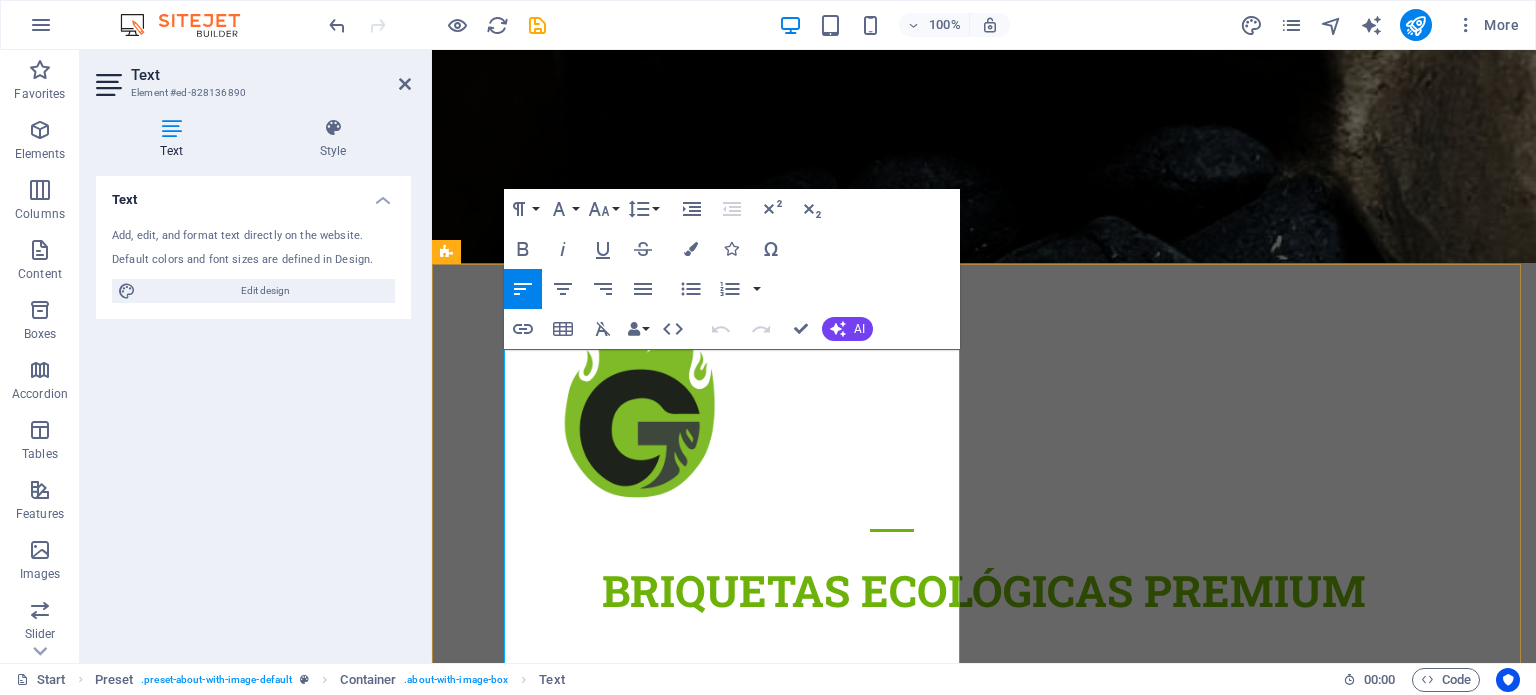 click on "Somos una empresa originaria del sur de [STATE], nacida del amor por el medio ambiente y el compromiso con su conservación." at bounding box center (920, 1496) 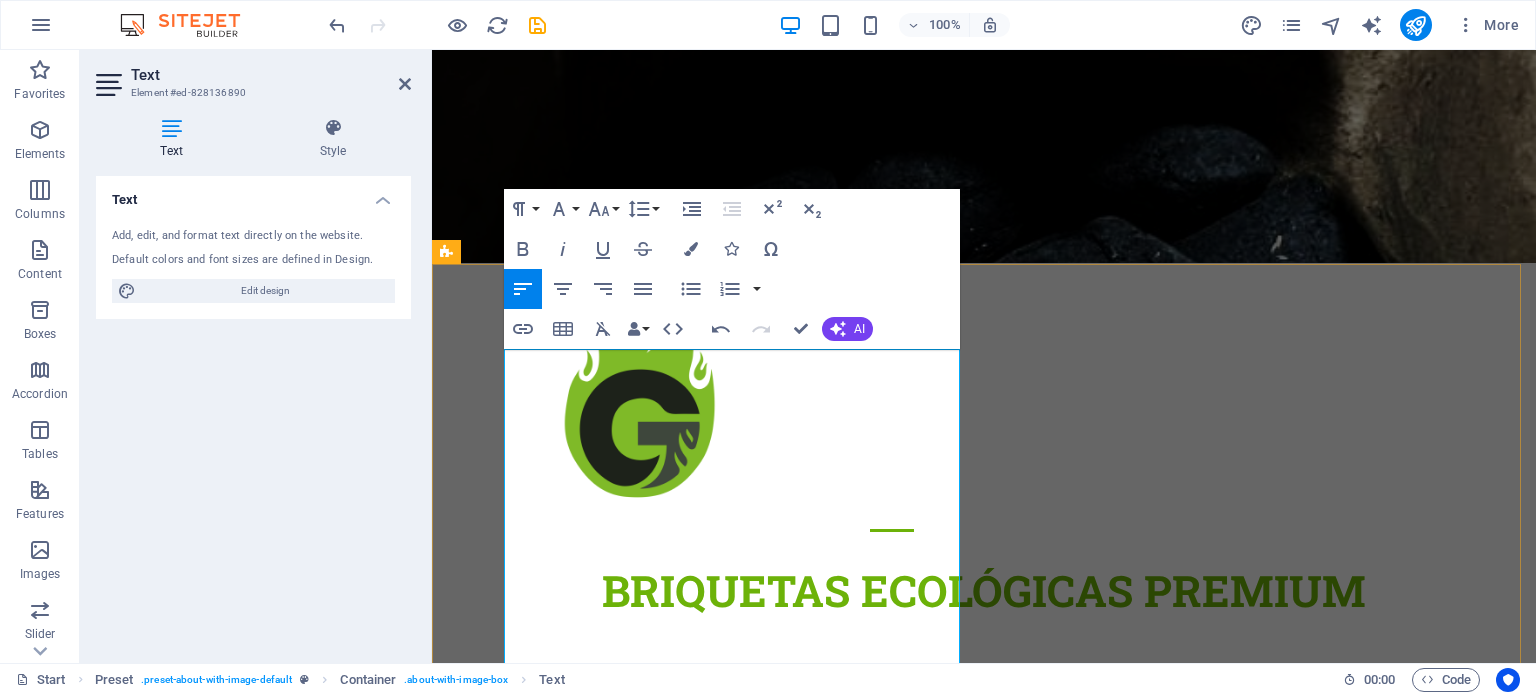type 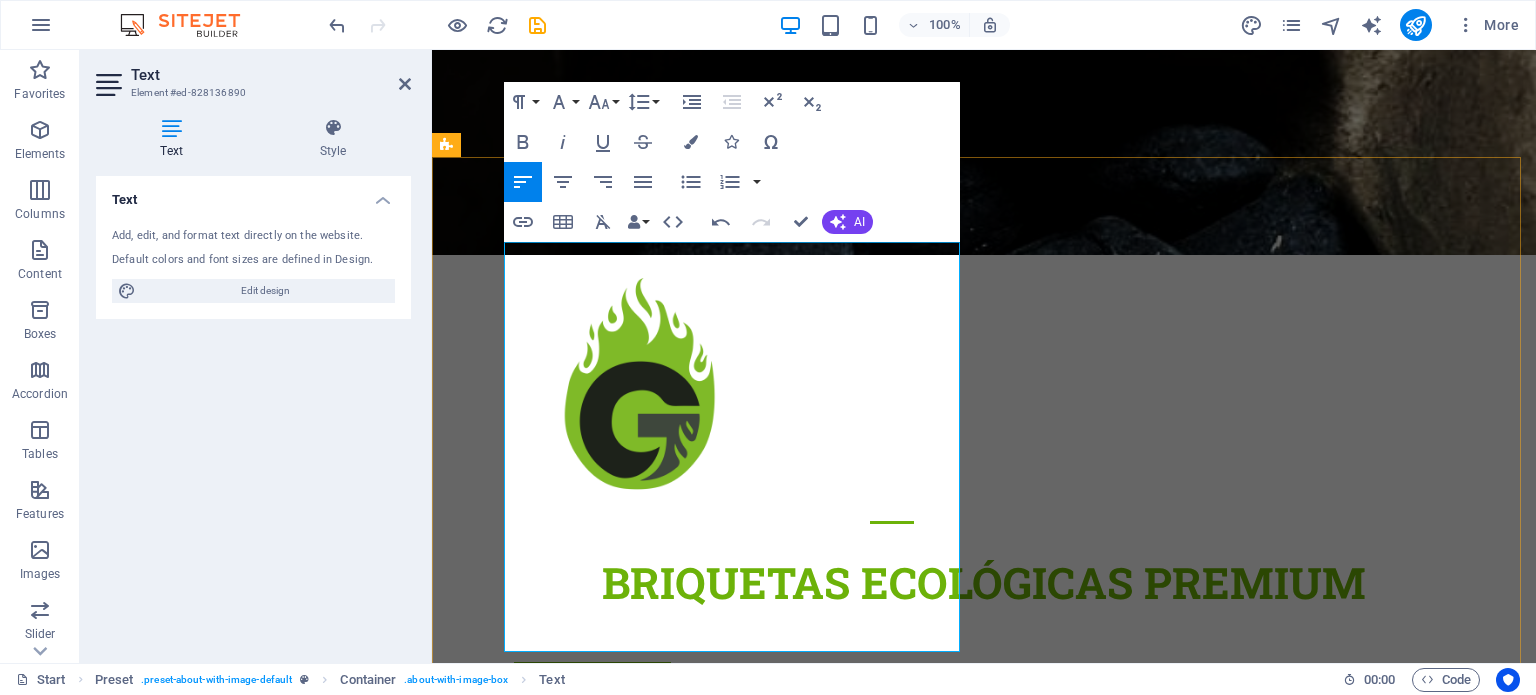 scroll, scrollTop: 400, scrollLeft: 0, axis: vertical 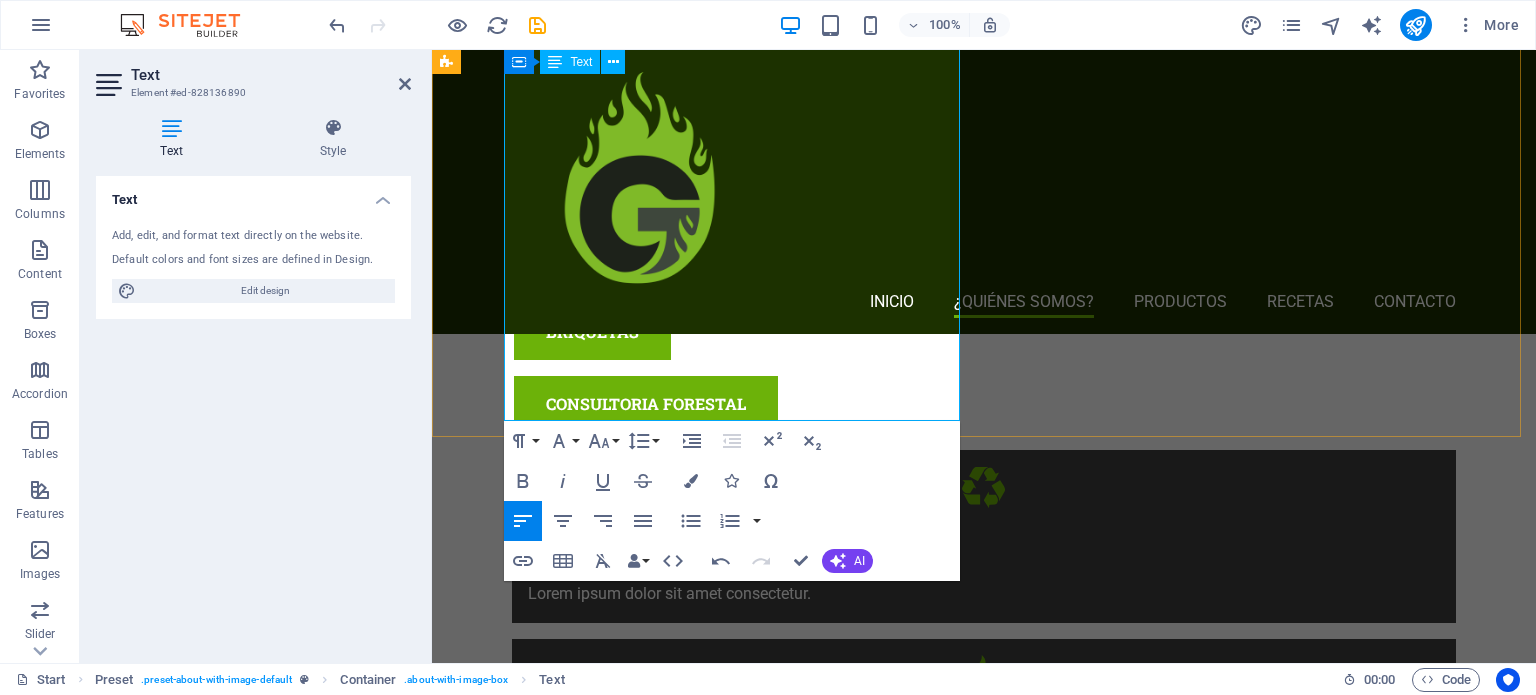 drag, startPoint x: 505, startPoint y: 358, endPoint x: 671, endPoint y: 409, distance: 173.65771 